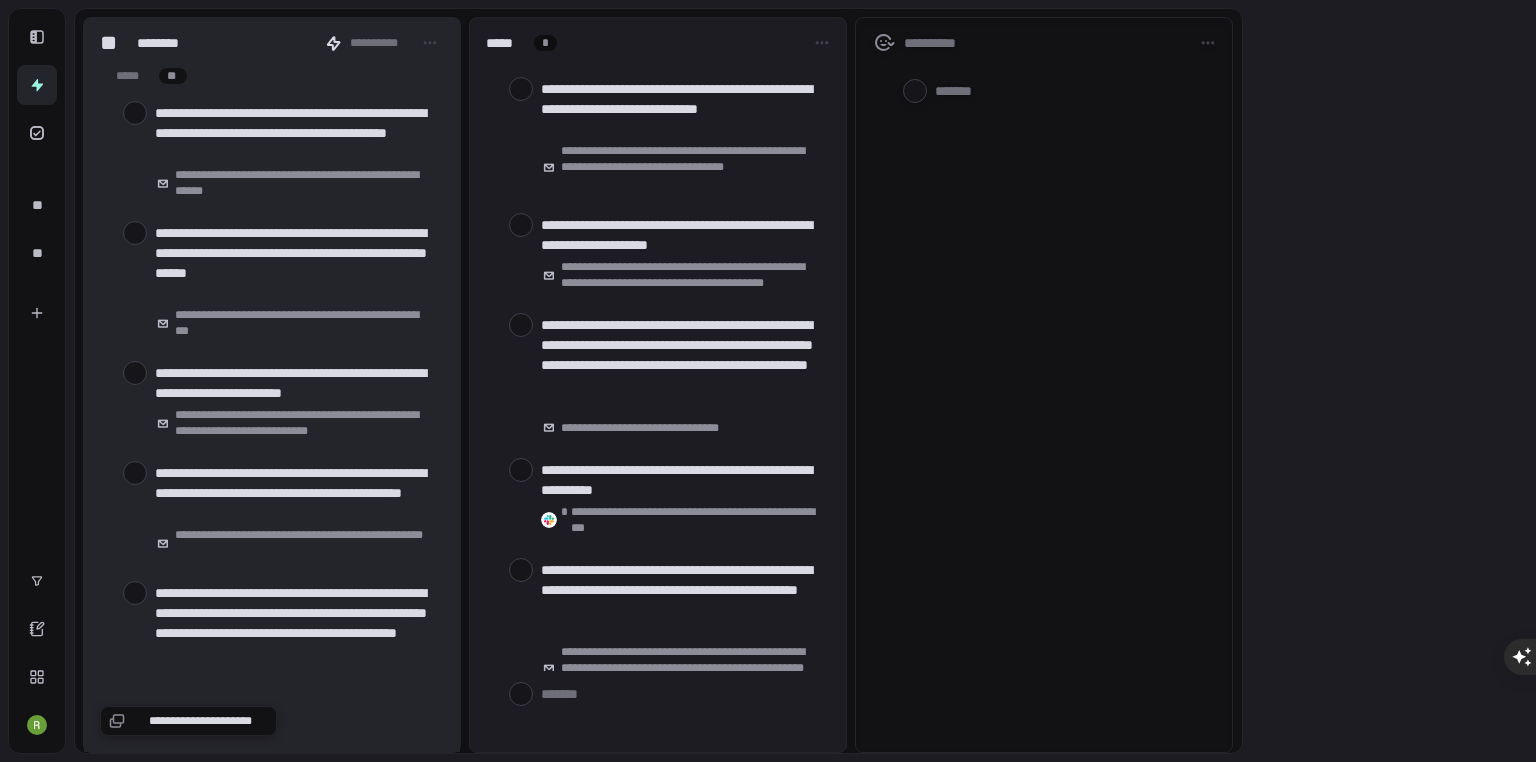 scroll, scrollTop: 0, scrollLeft: 0, axis: both 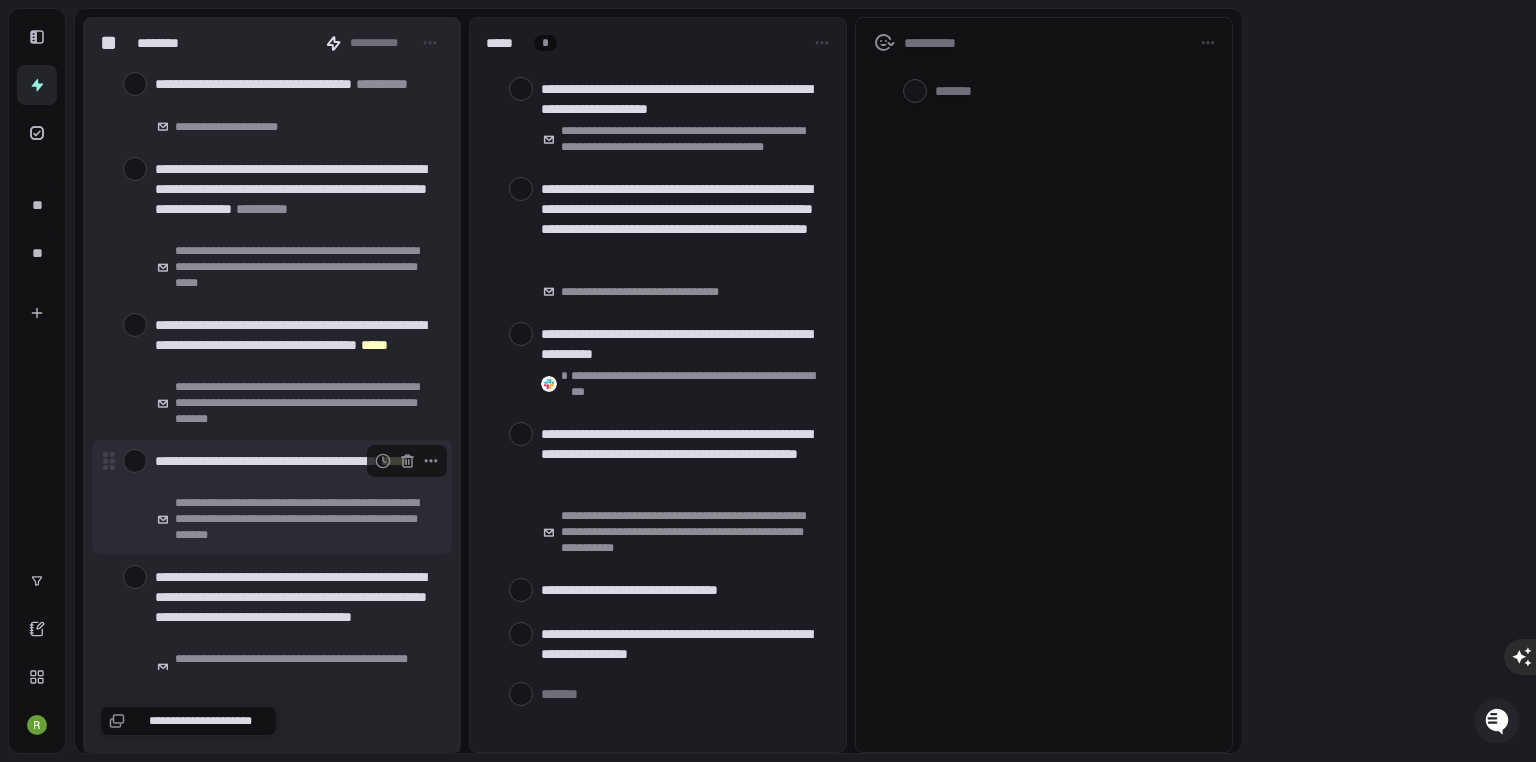 click at bounding box center (135, 461) 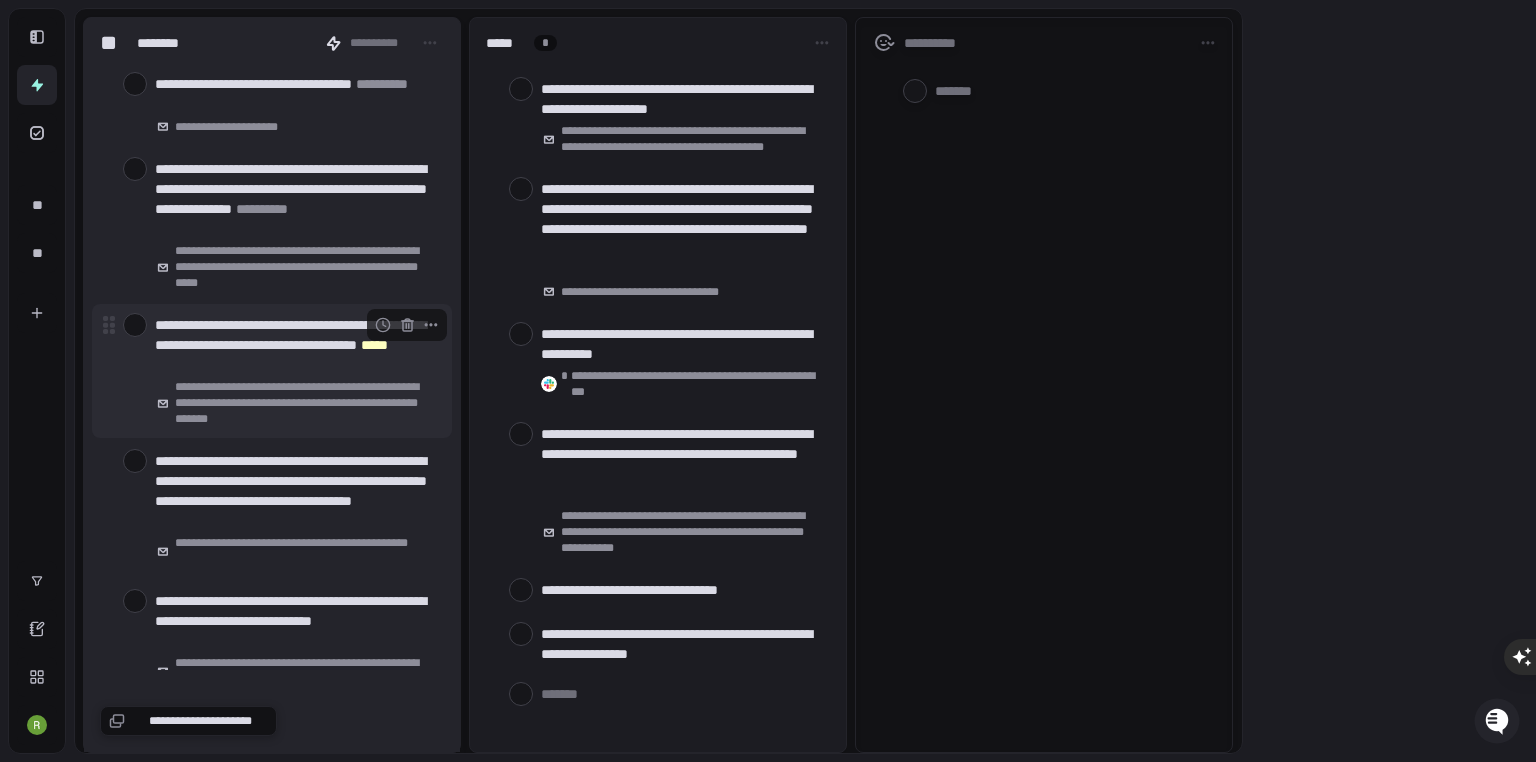 click at bounding box center (135, 325) 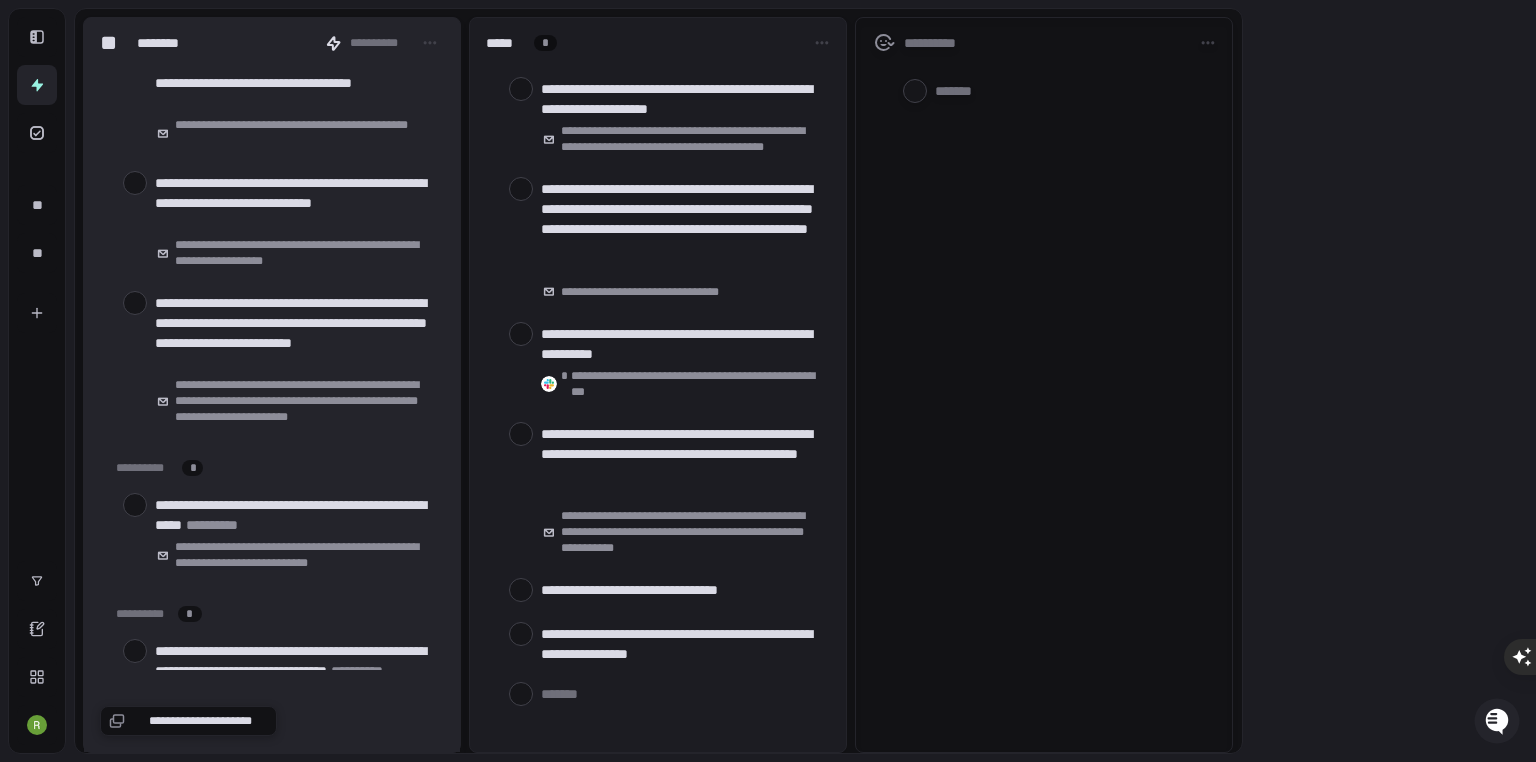 scroll, scrollTop: 3520, scrollLeft: 0, axis: vertical 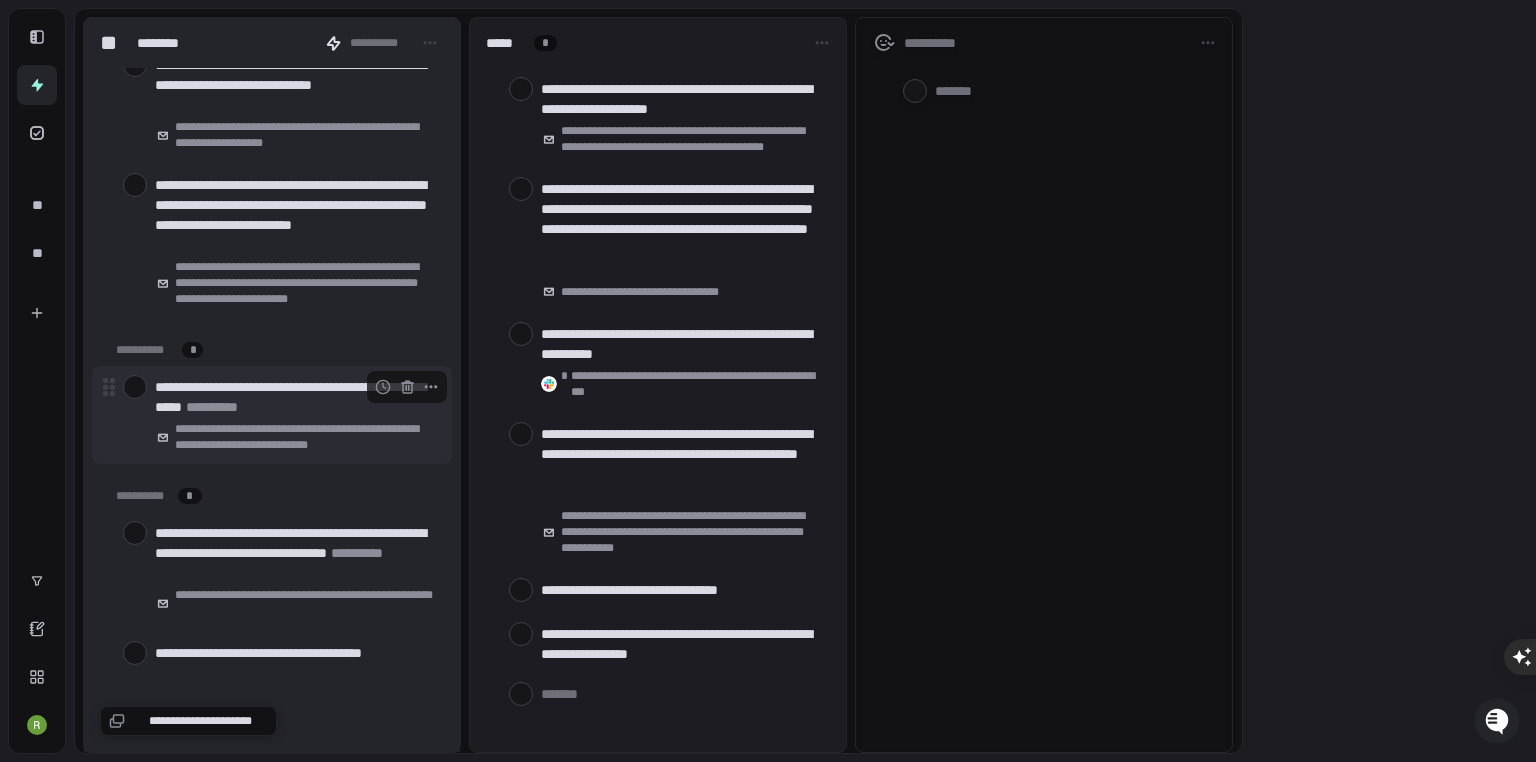 click at bounding box center (135, 387) 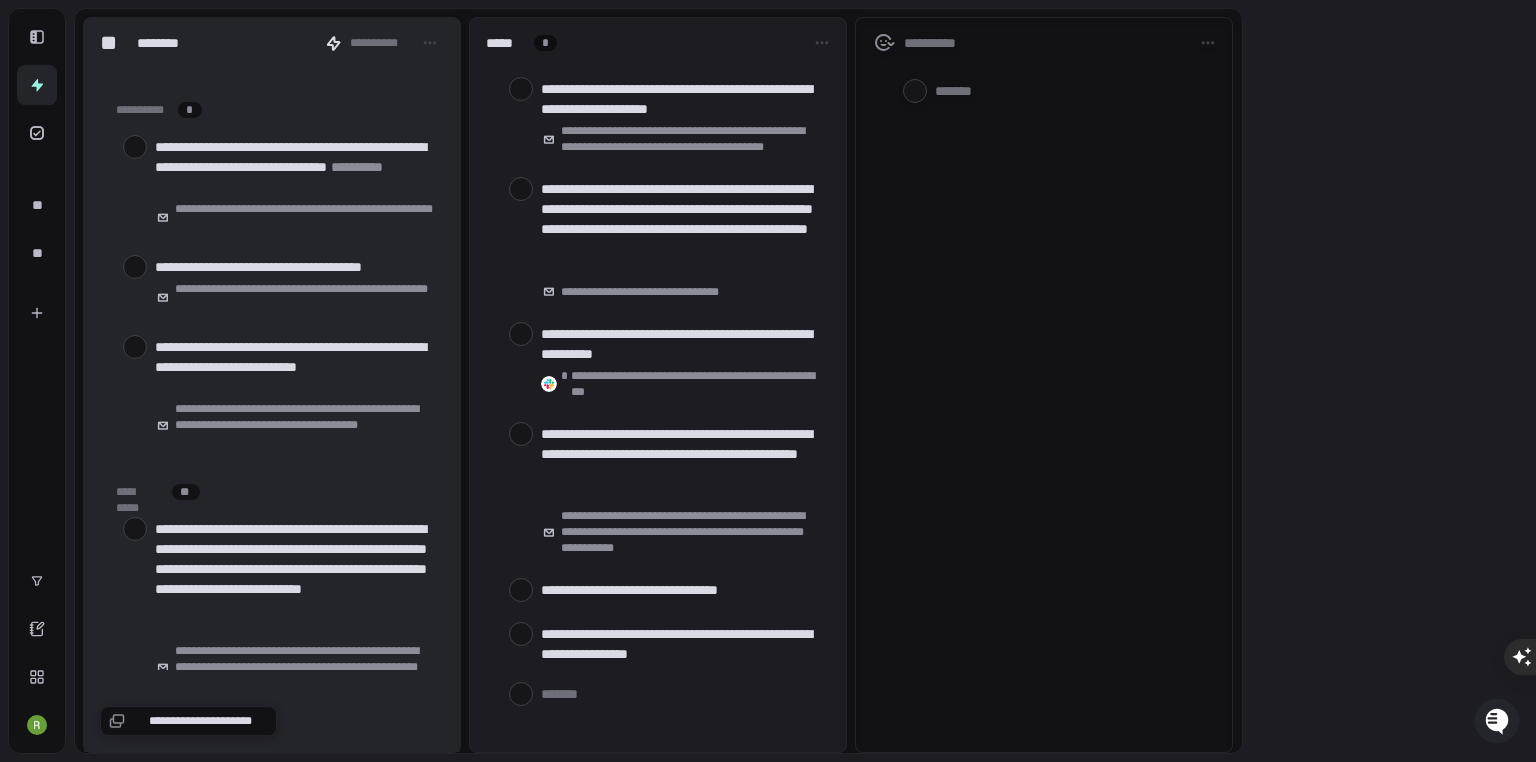 scroll, scrollTop: 4080, scrollLeft: 0, axis: vertical 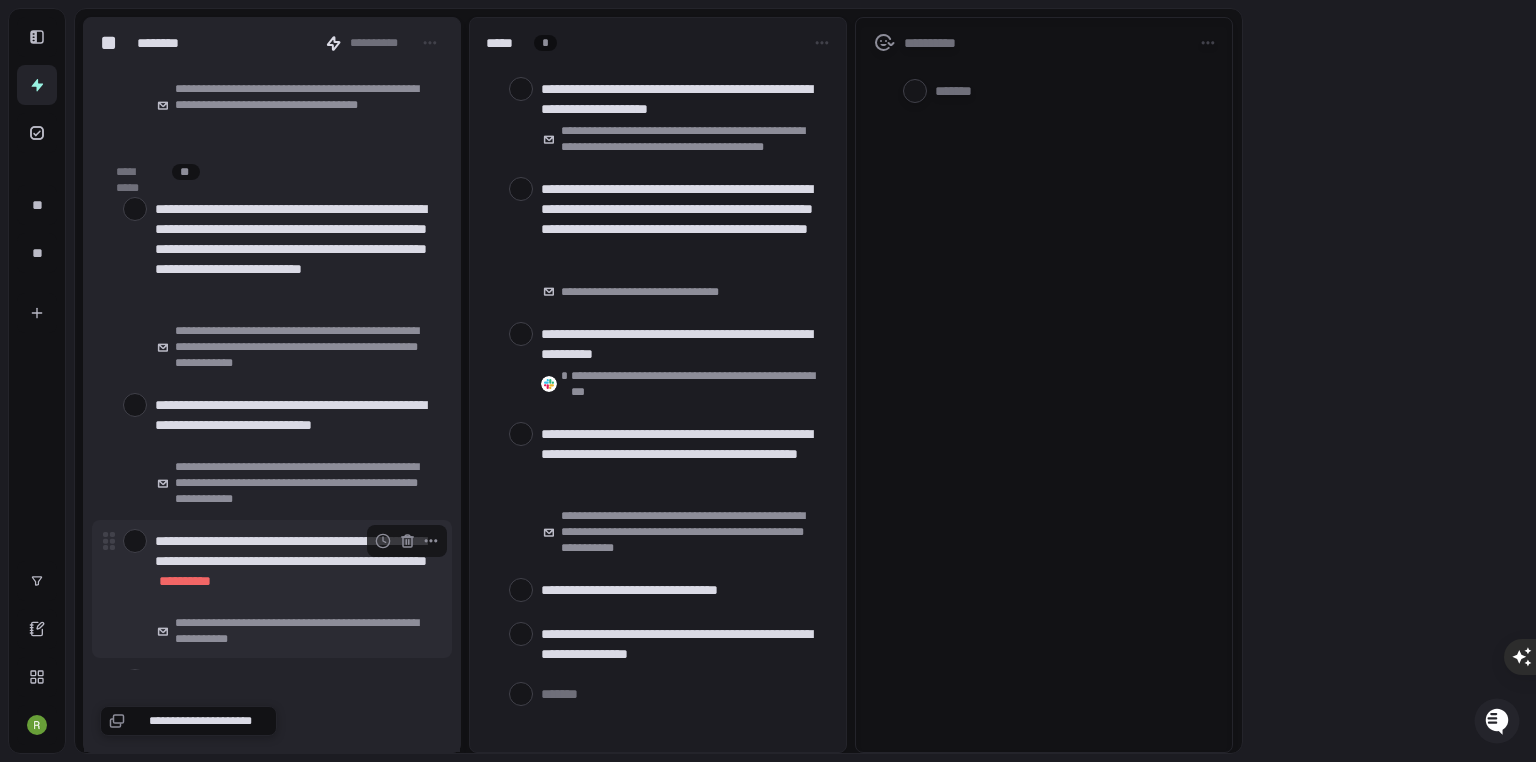 click at bounding box center [135, 541] 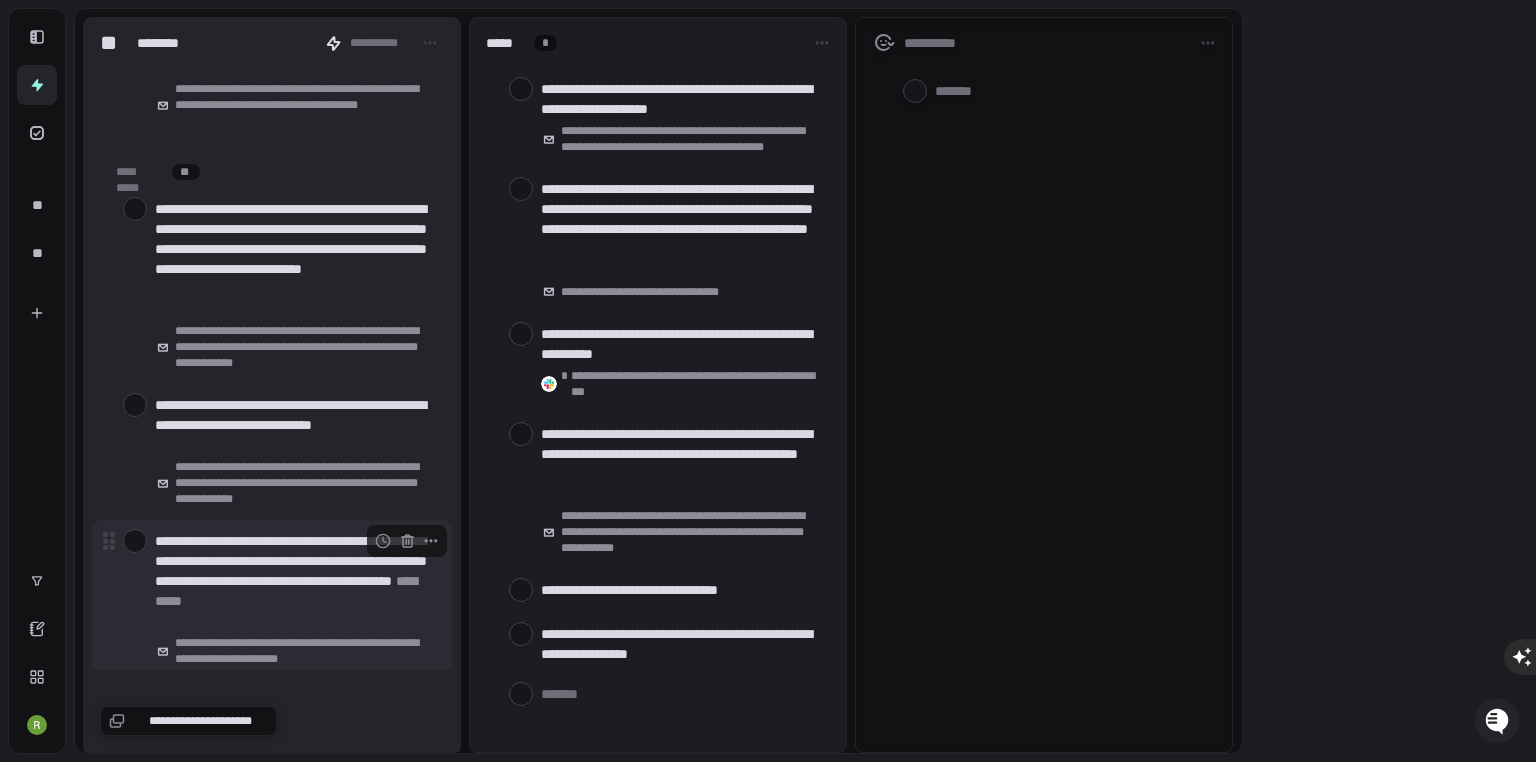 click at bounding box center [135, 541] 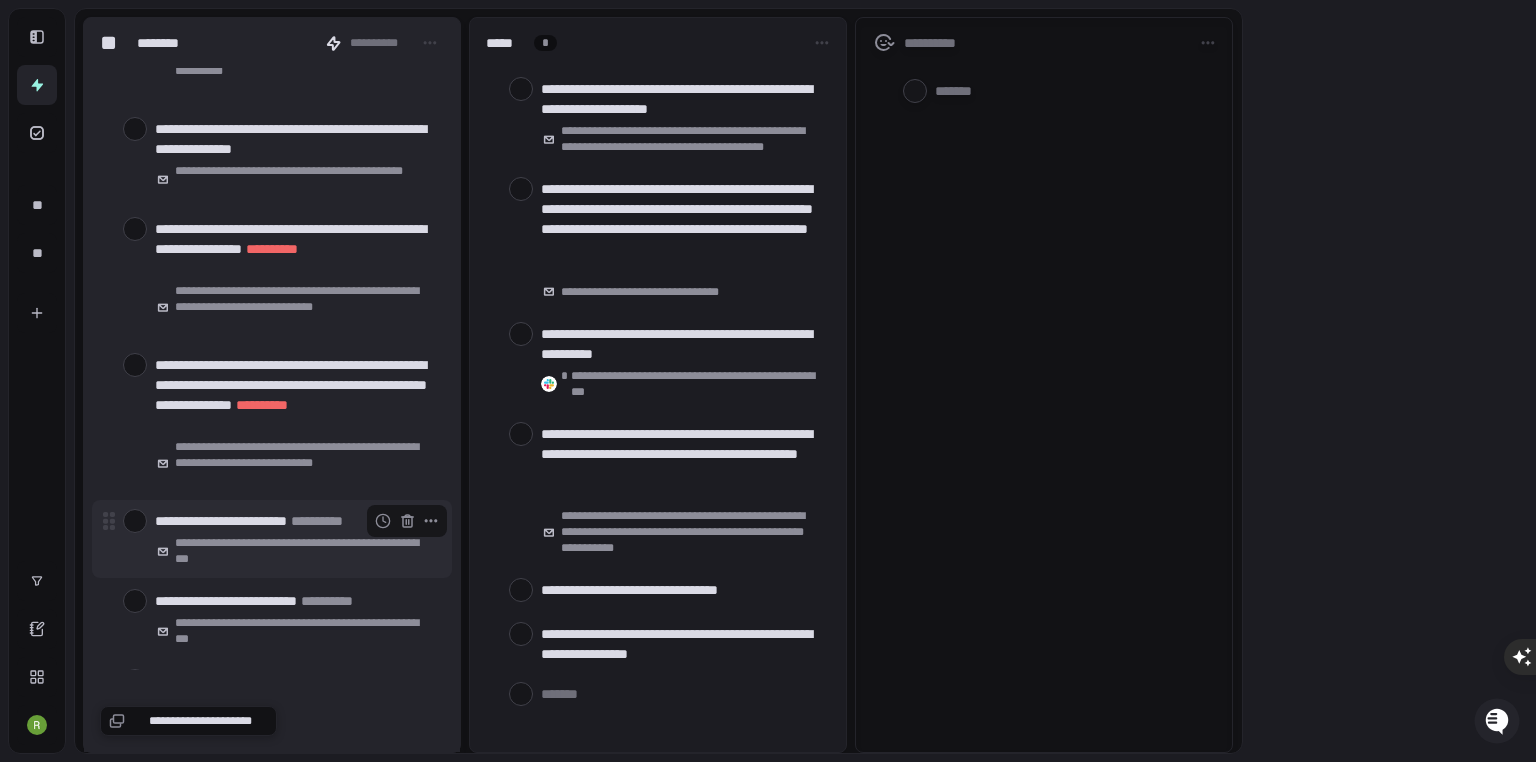 scroll, scrollTop: 5120, scrollLeft: 0, axis: vertical 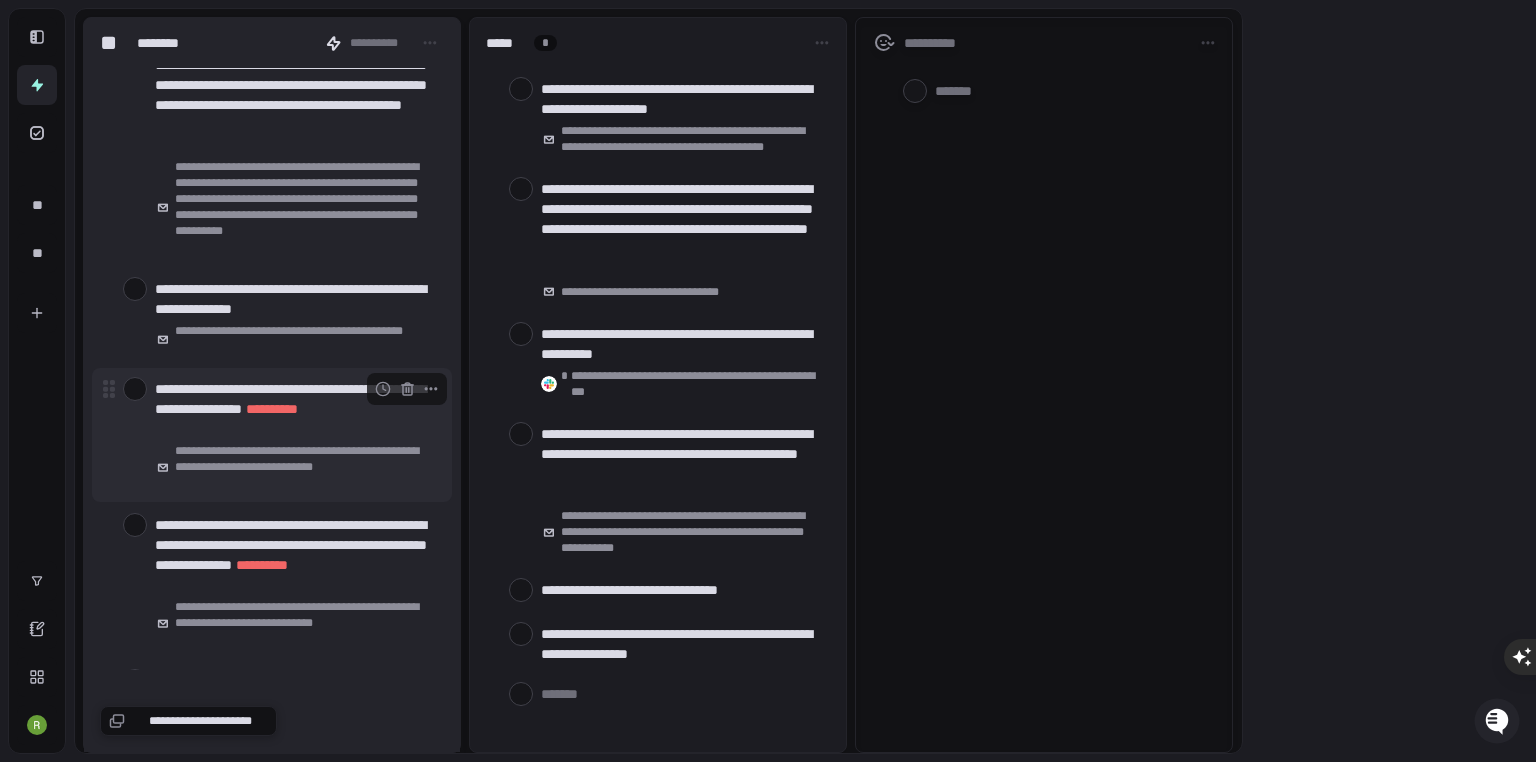 click at bounding box center [135, 389] 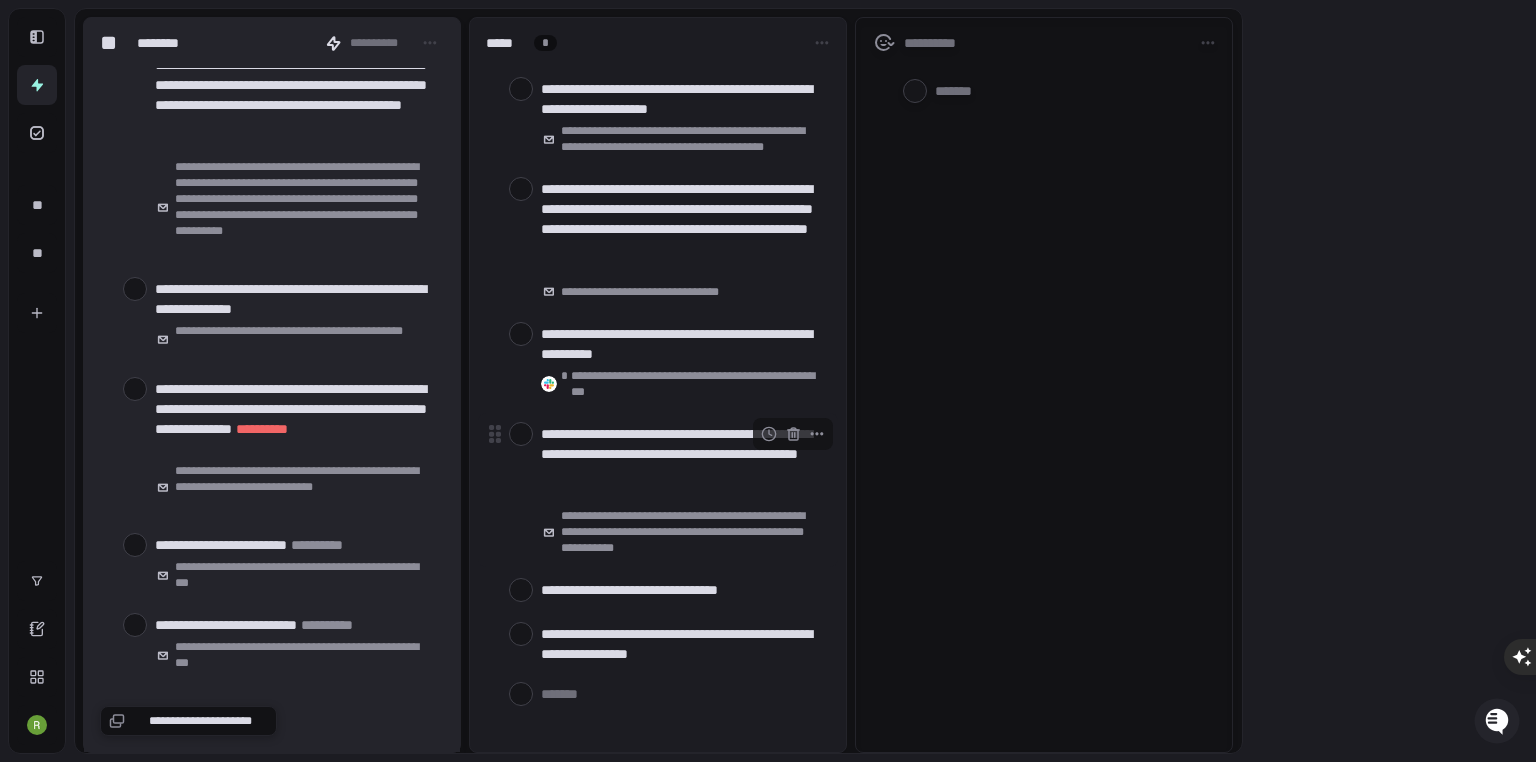 scroll, scrollTop: 4960, scrollLeft: 0, axis: vertical 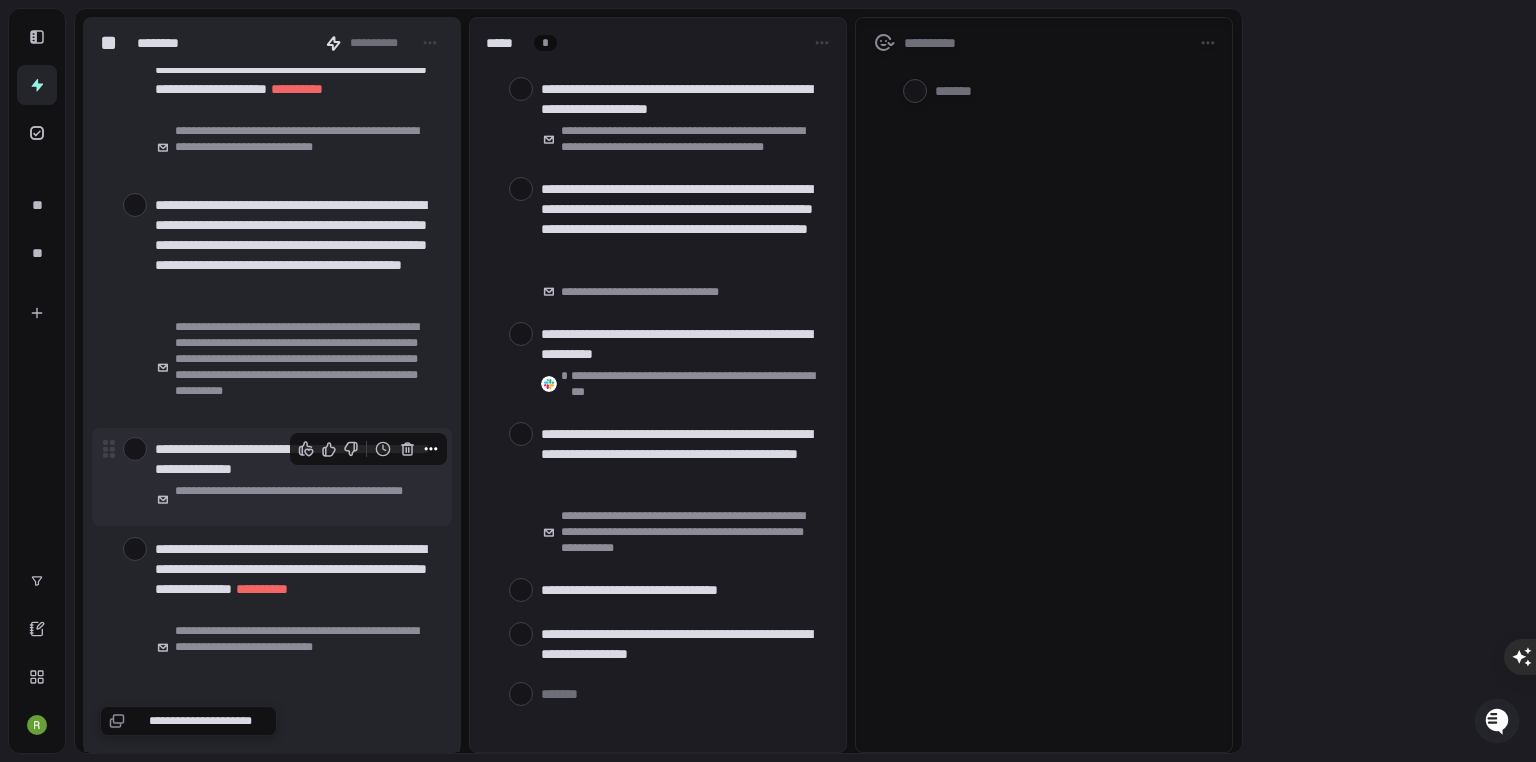 click 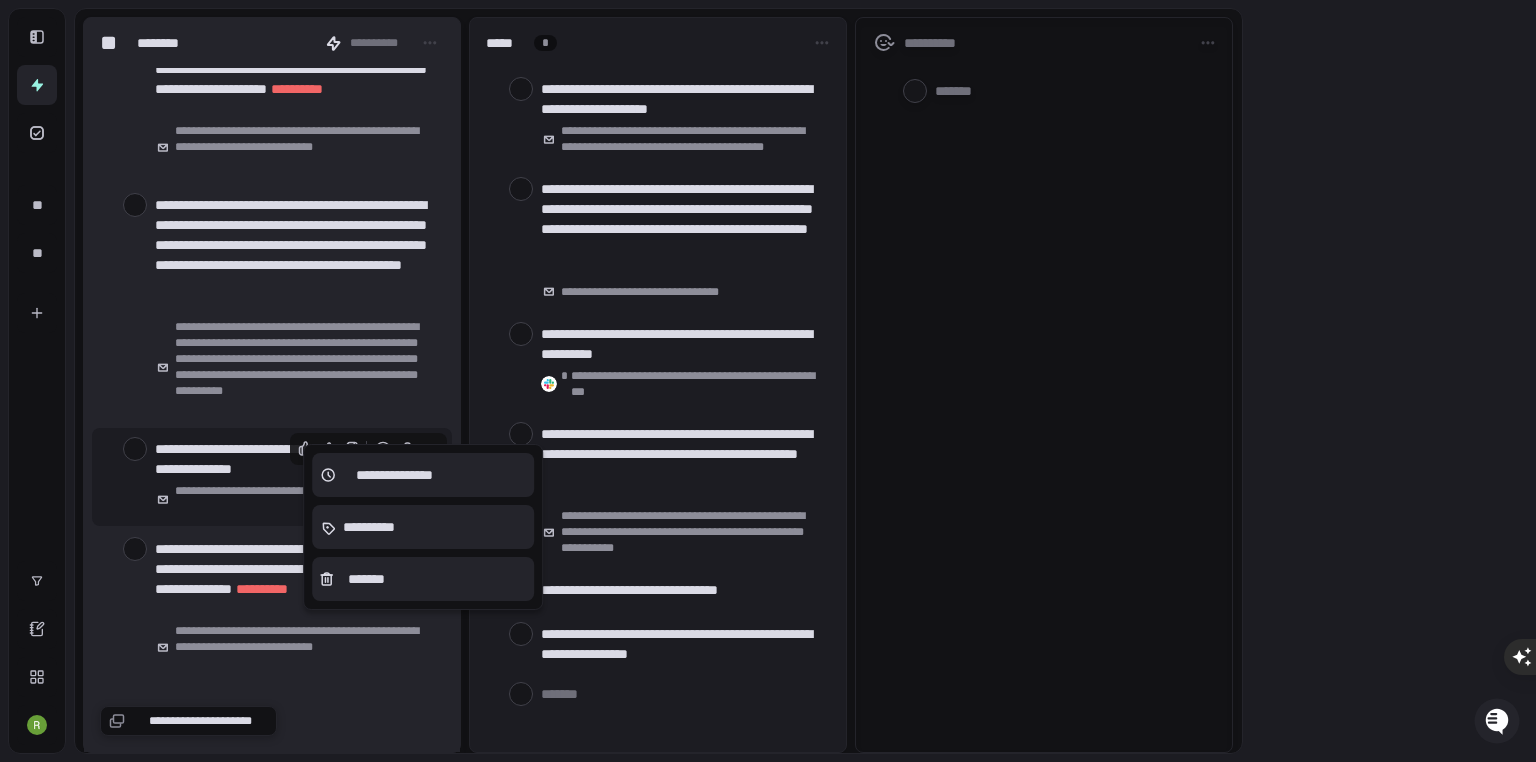 click at bounding box center [768, 381] 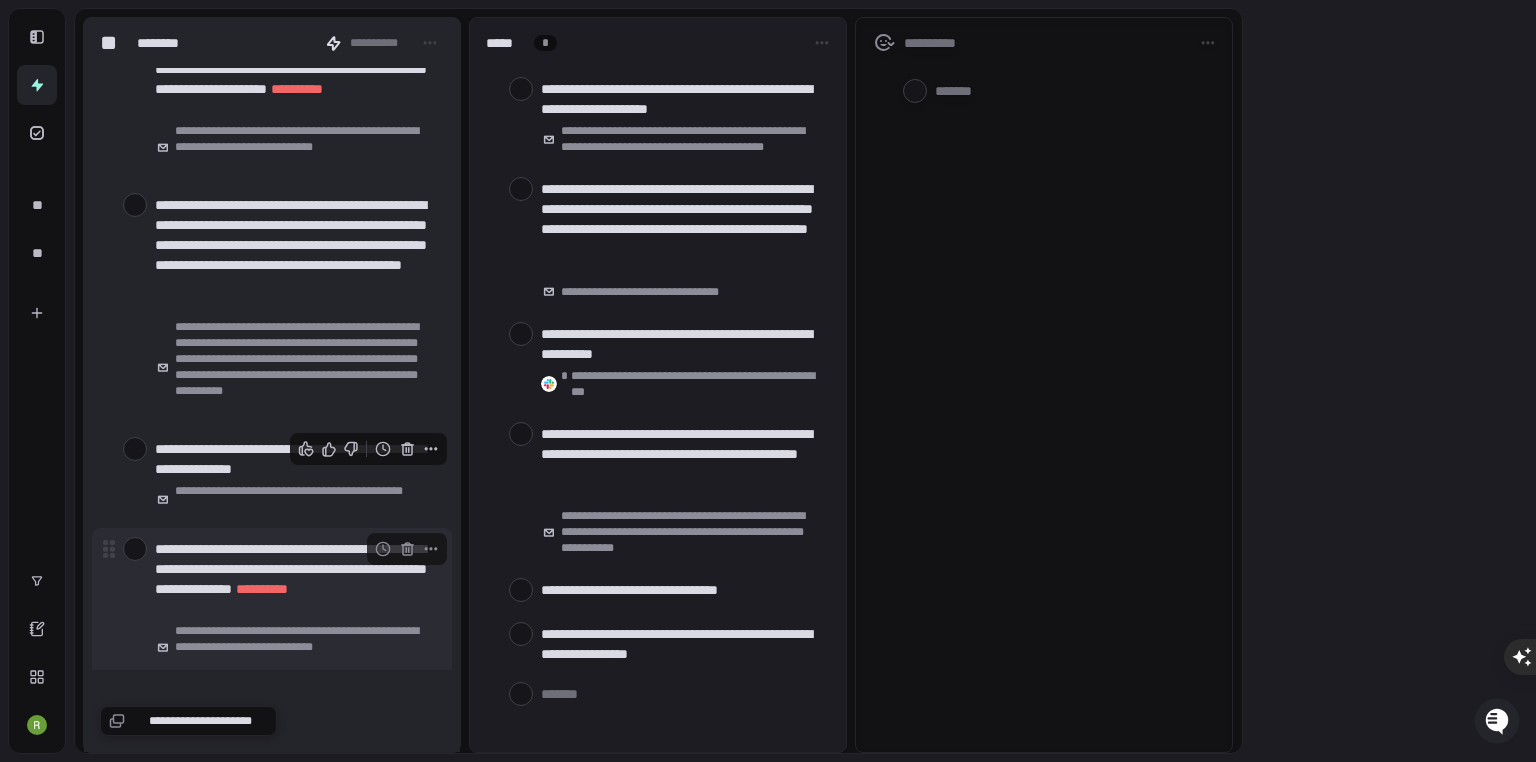 drag, startPoint x: 139, startPoint y: 527, endPoint x: 163, endPoint y: 538, distance: 26.400757 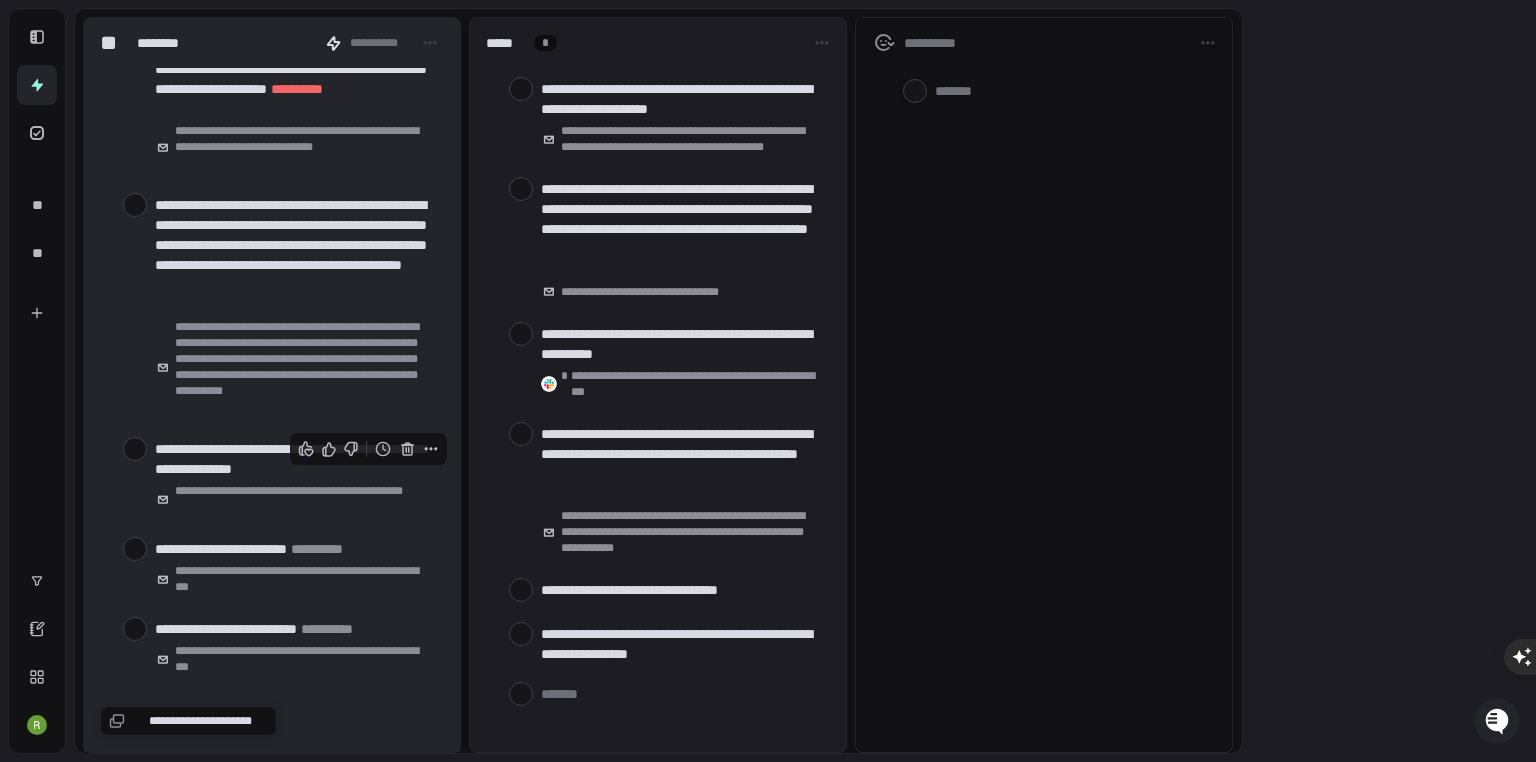scroll, scrollTop: 5040, scrollLeft: 0, axis: vertical 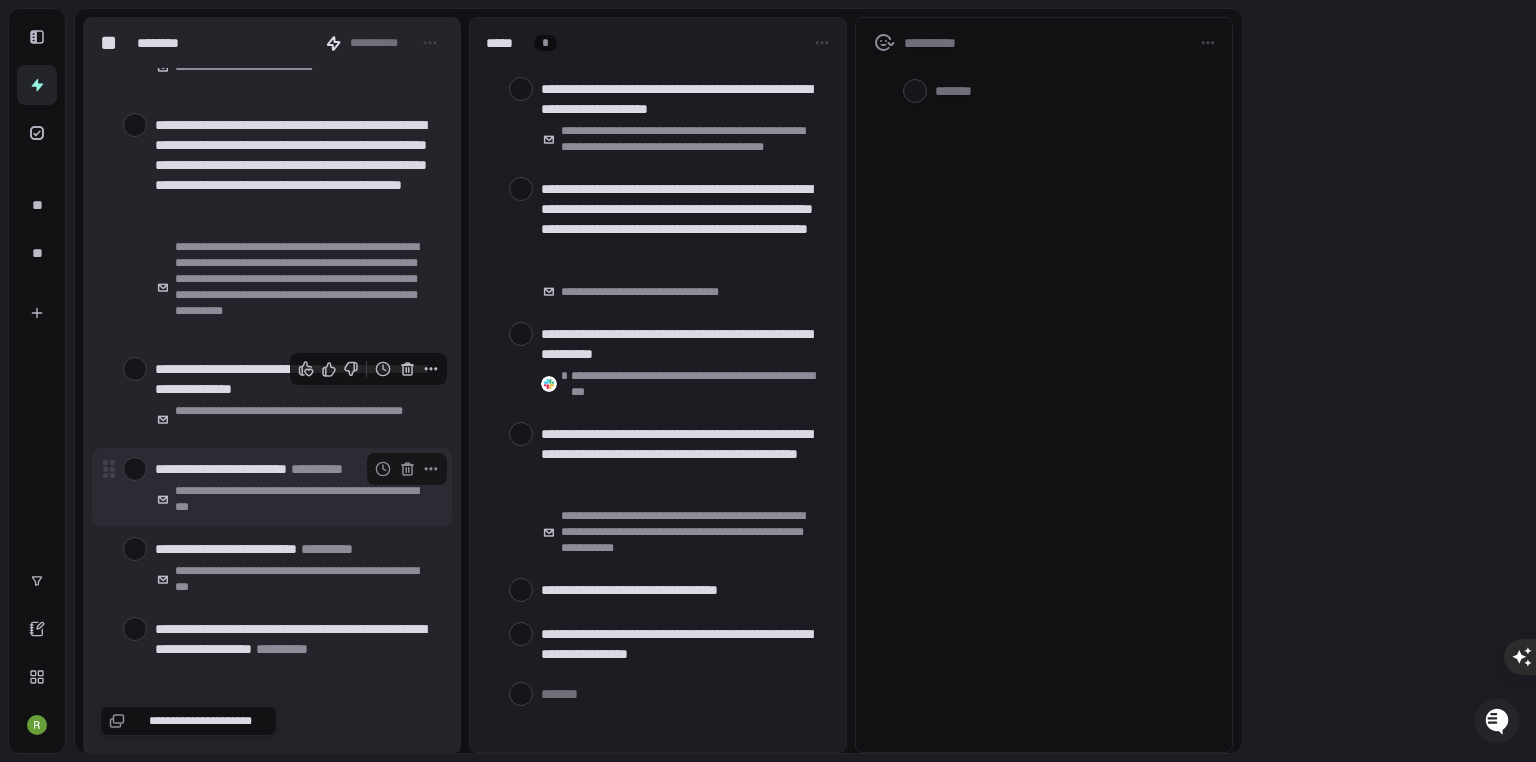 click at bounding box center [135, 469] 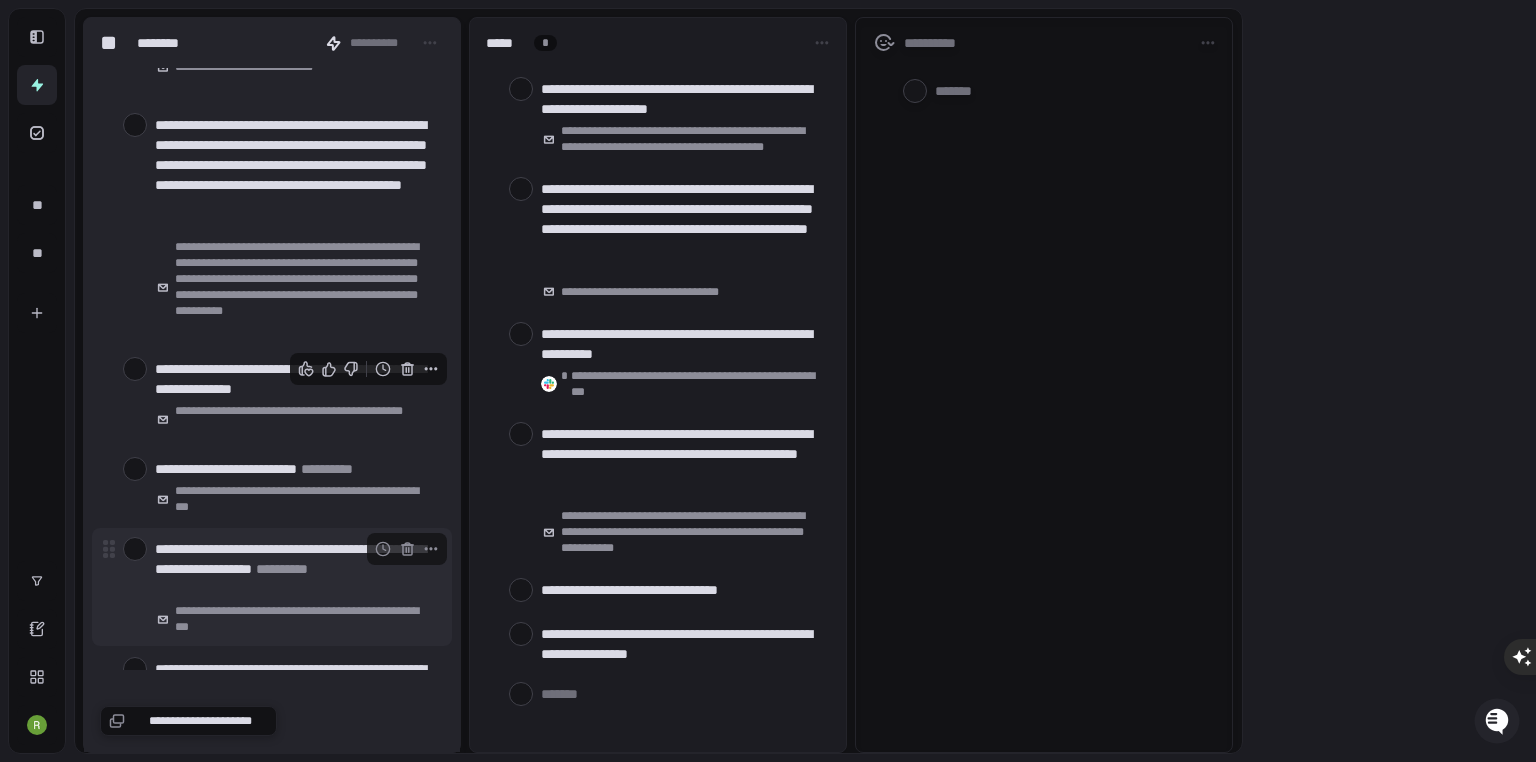 click at bounding box center [135, 549] 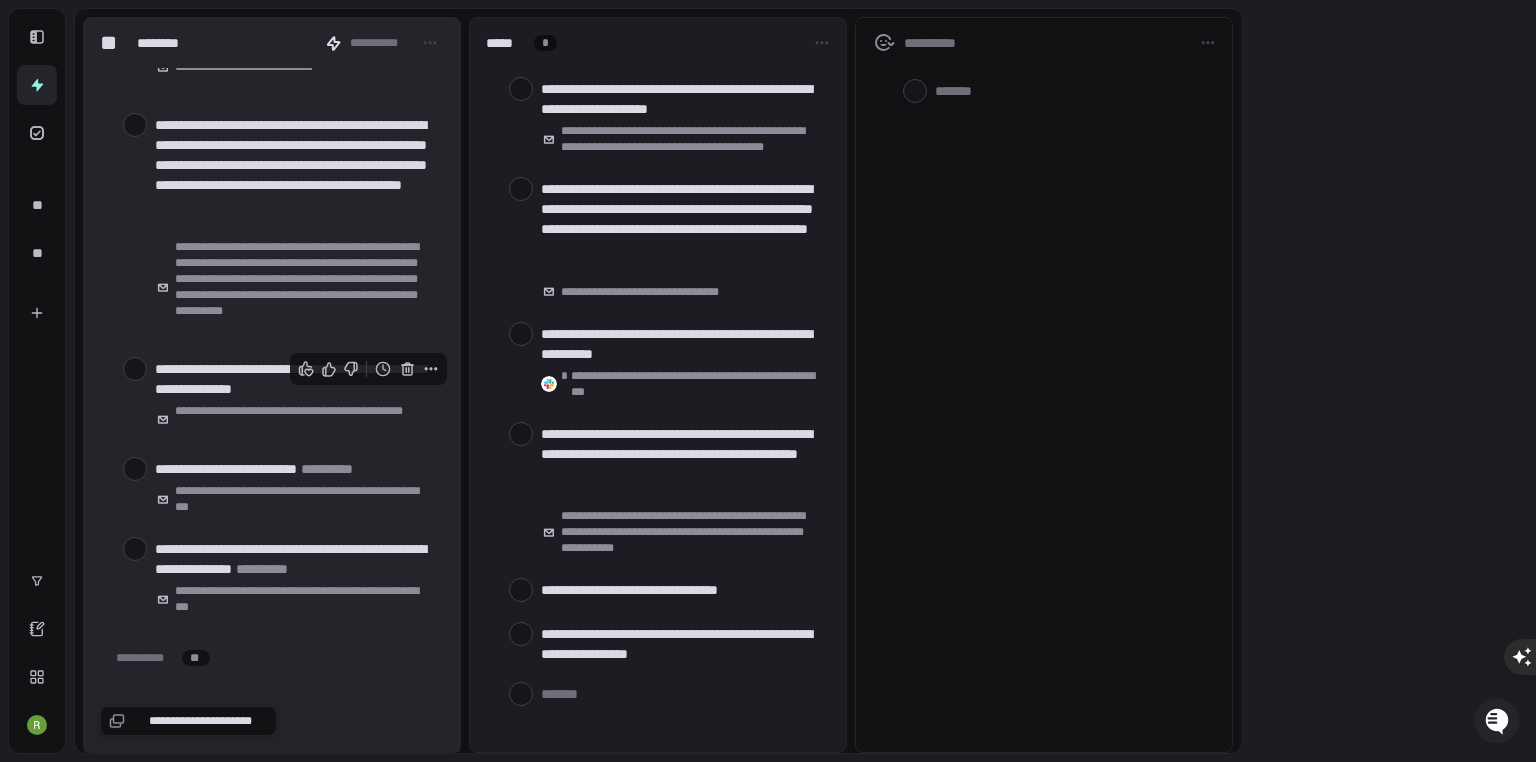 click at bounding box center (135, 549) 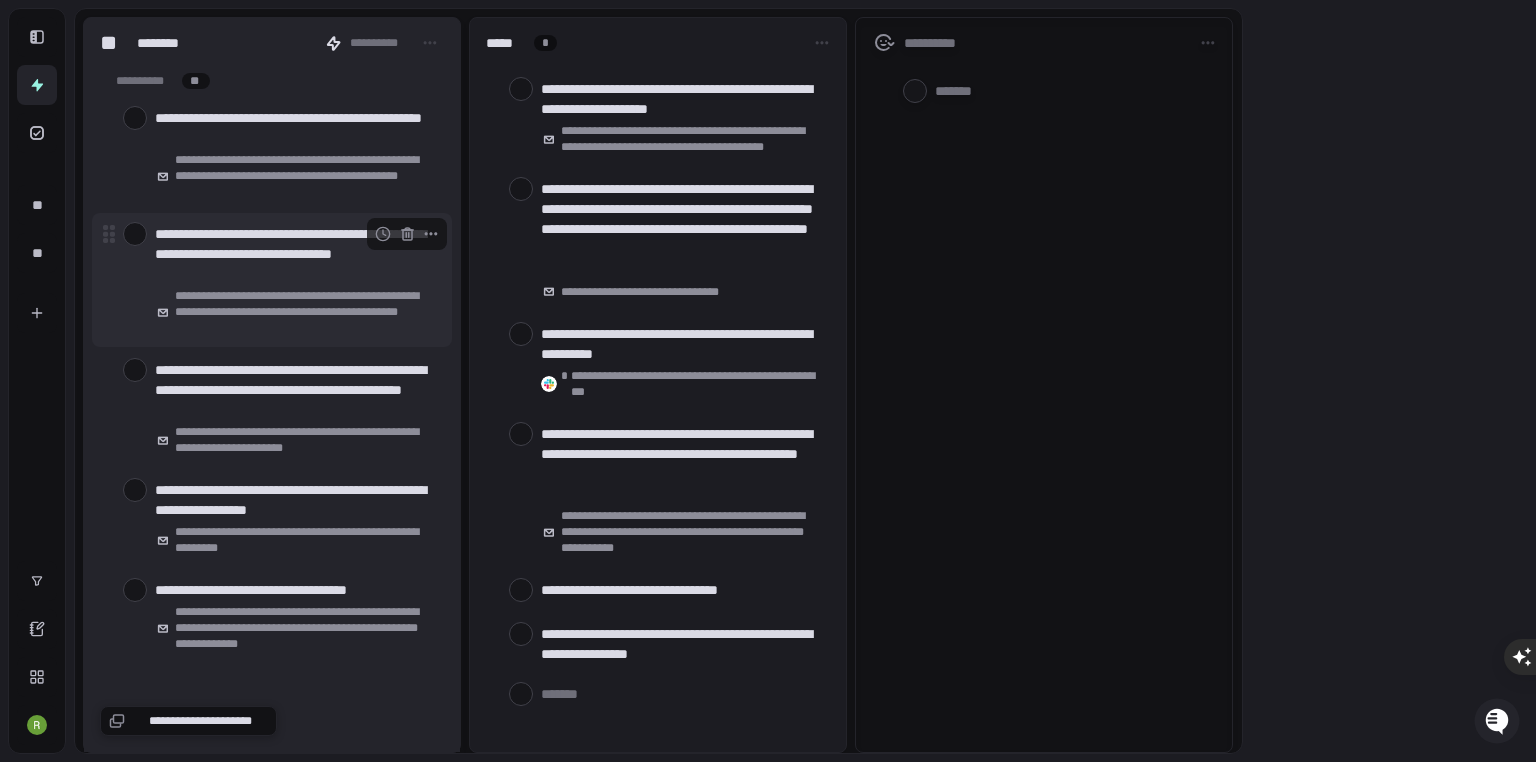 scroll, scrollTop: 5520, scrollLeft: 0, axis: vertical 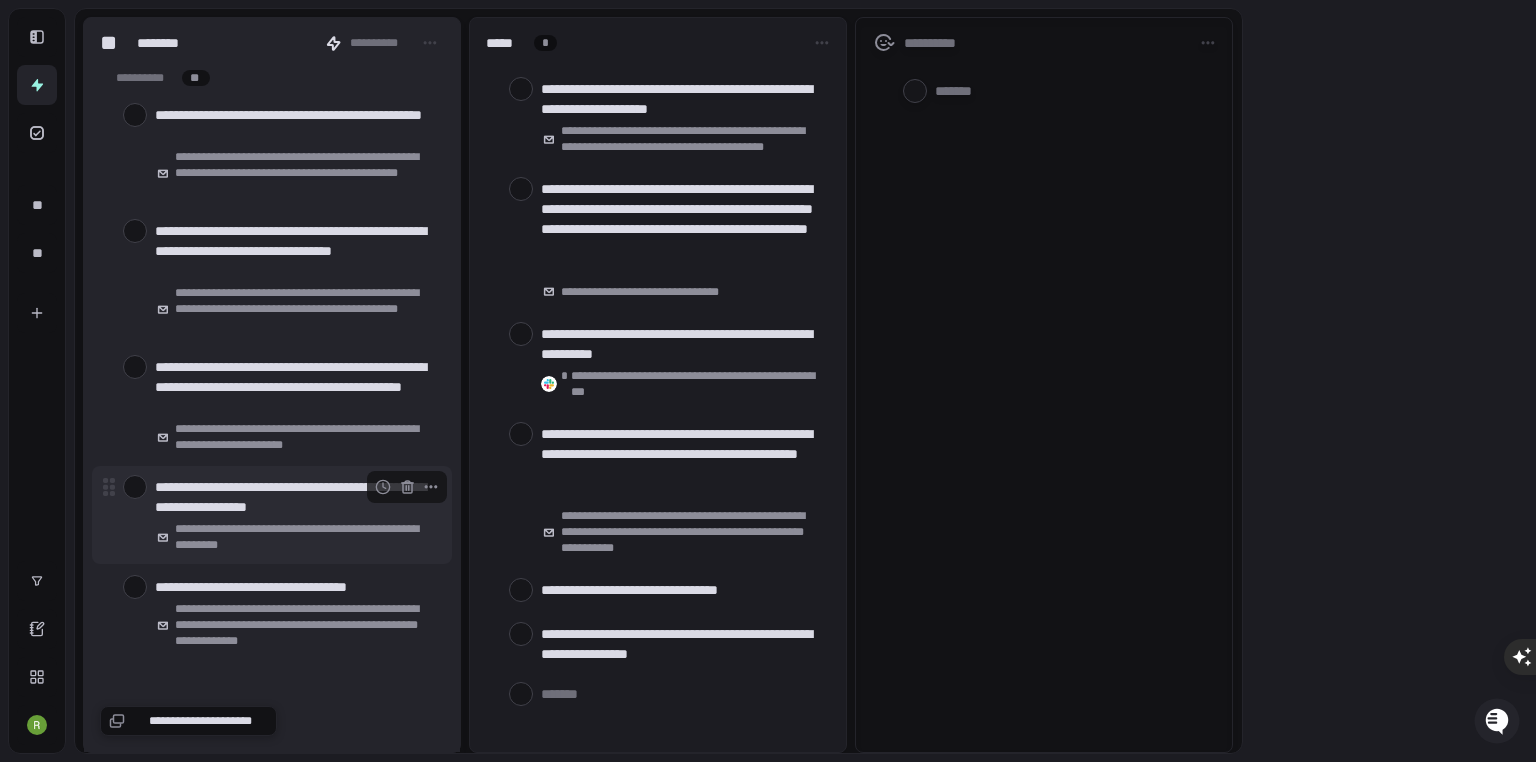 click at bounding box center [135, 487] 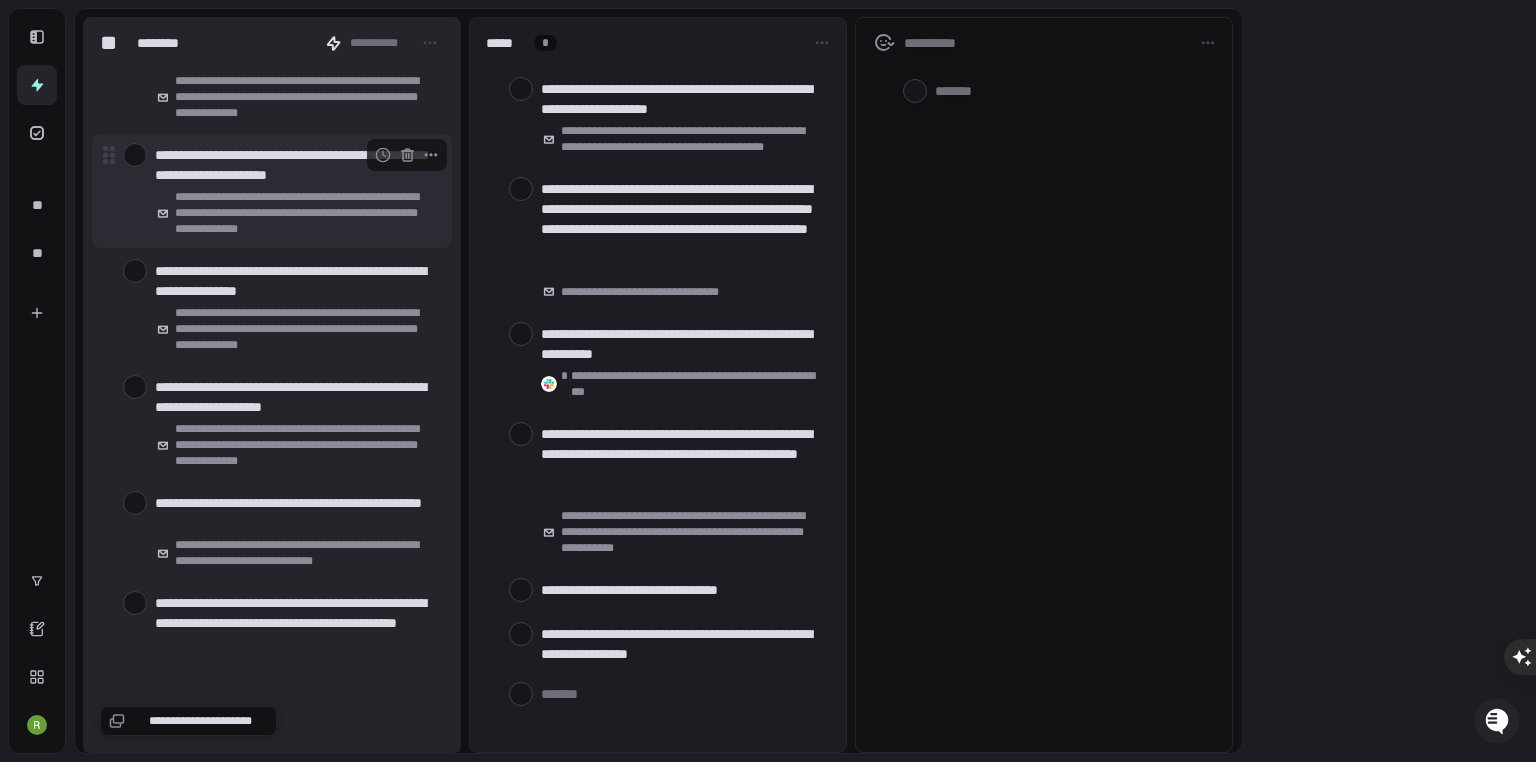 scroll, scrollTop: 6080, scrollLeft: 0, axis: vertical 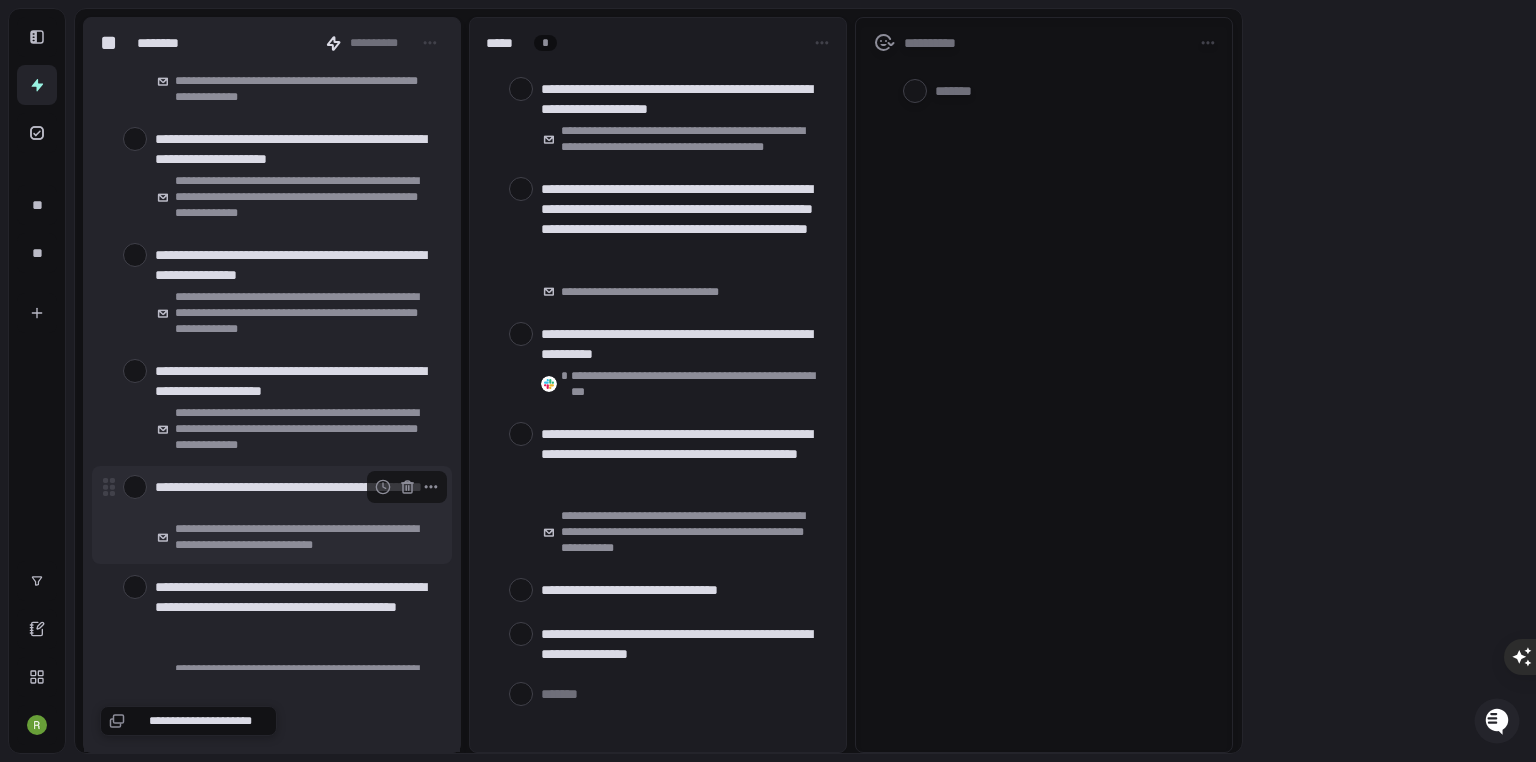 click at bounding box center [135, 487] 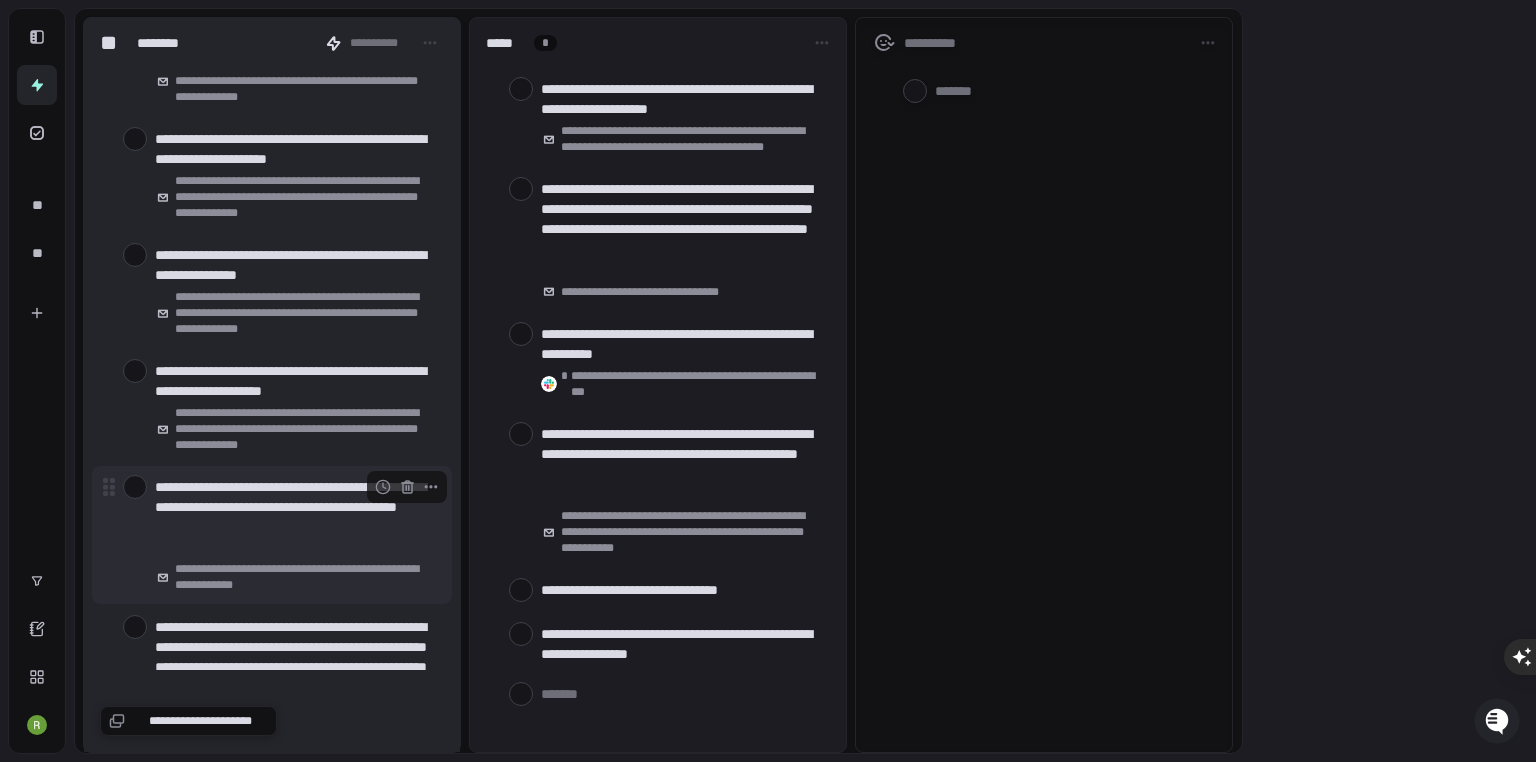 scroll, scrollTop: 6160, scrollLeft: 0, axis: vertical 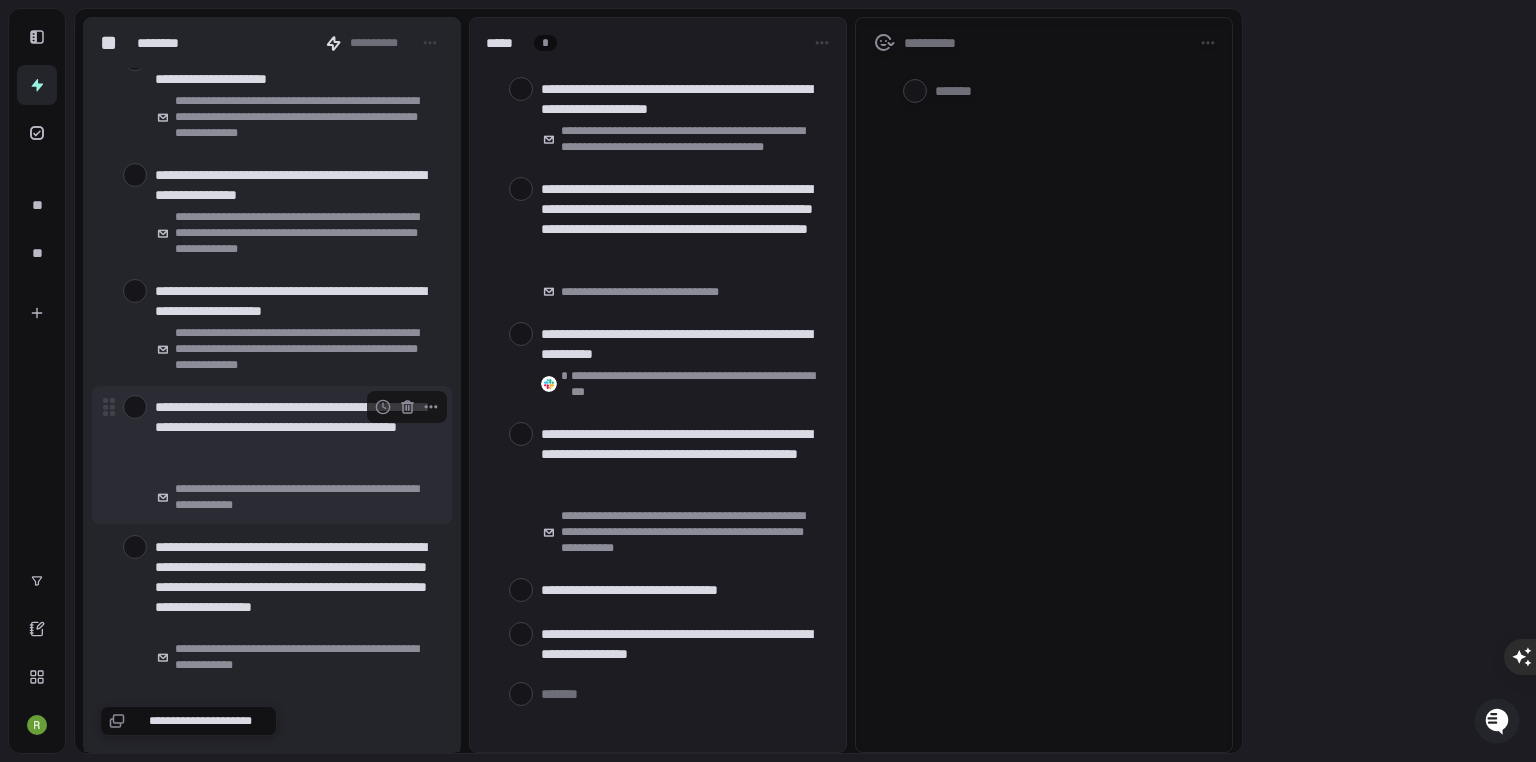 click at bounding box center [135, 407] 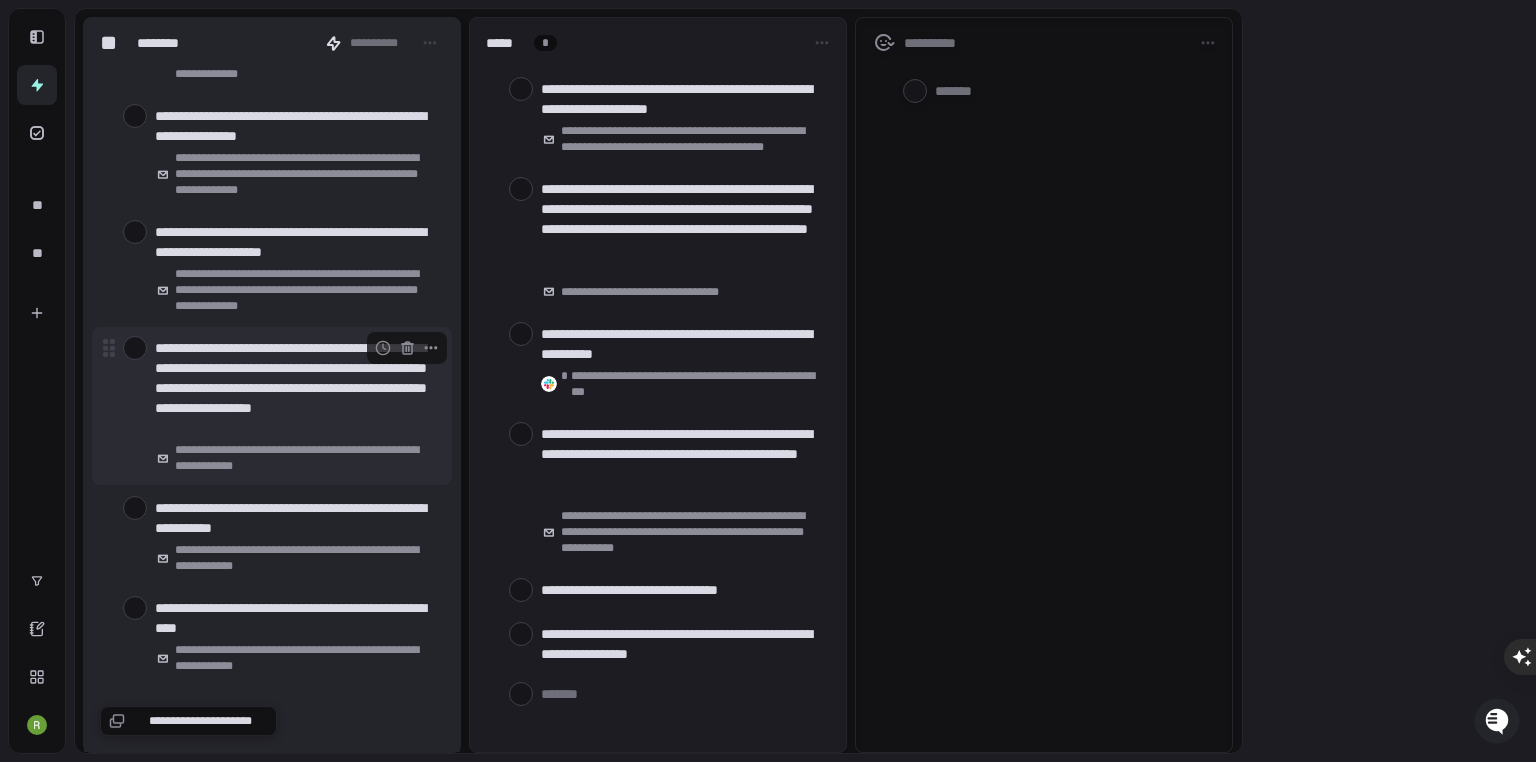 scroll, scrollTop: 6240, scrollLeft: 0, axis: vertical 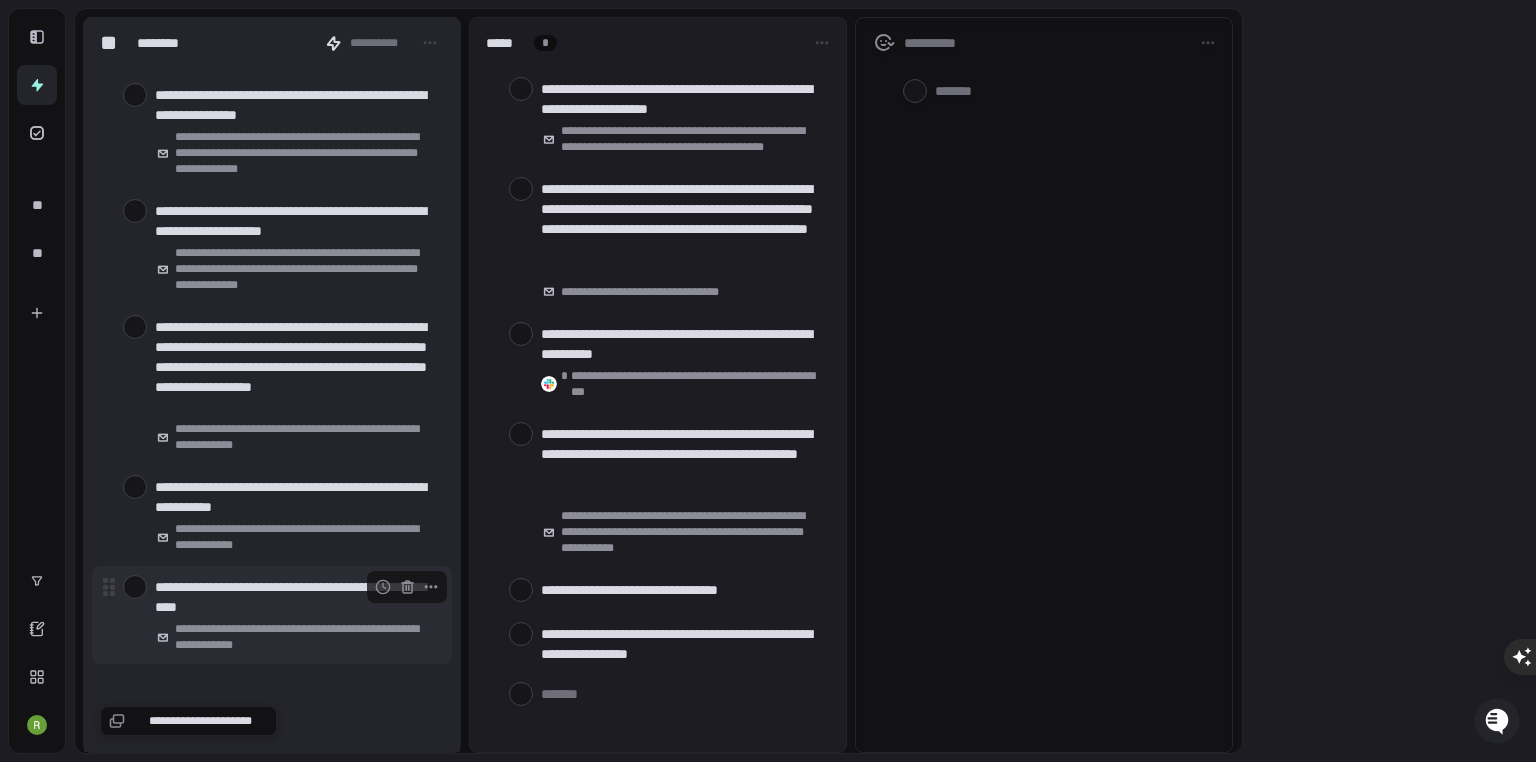 click at bounding box center [135, 587] 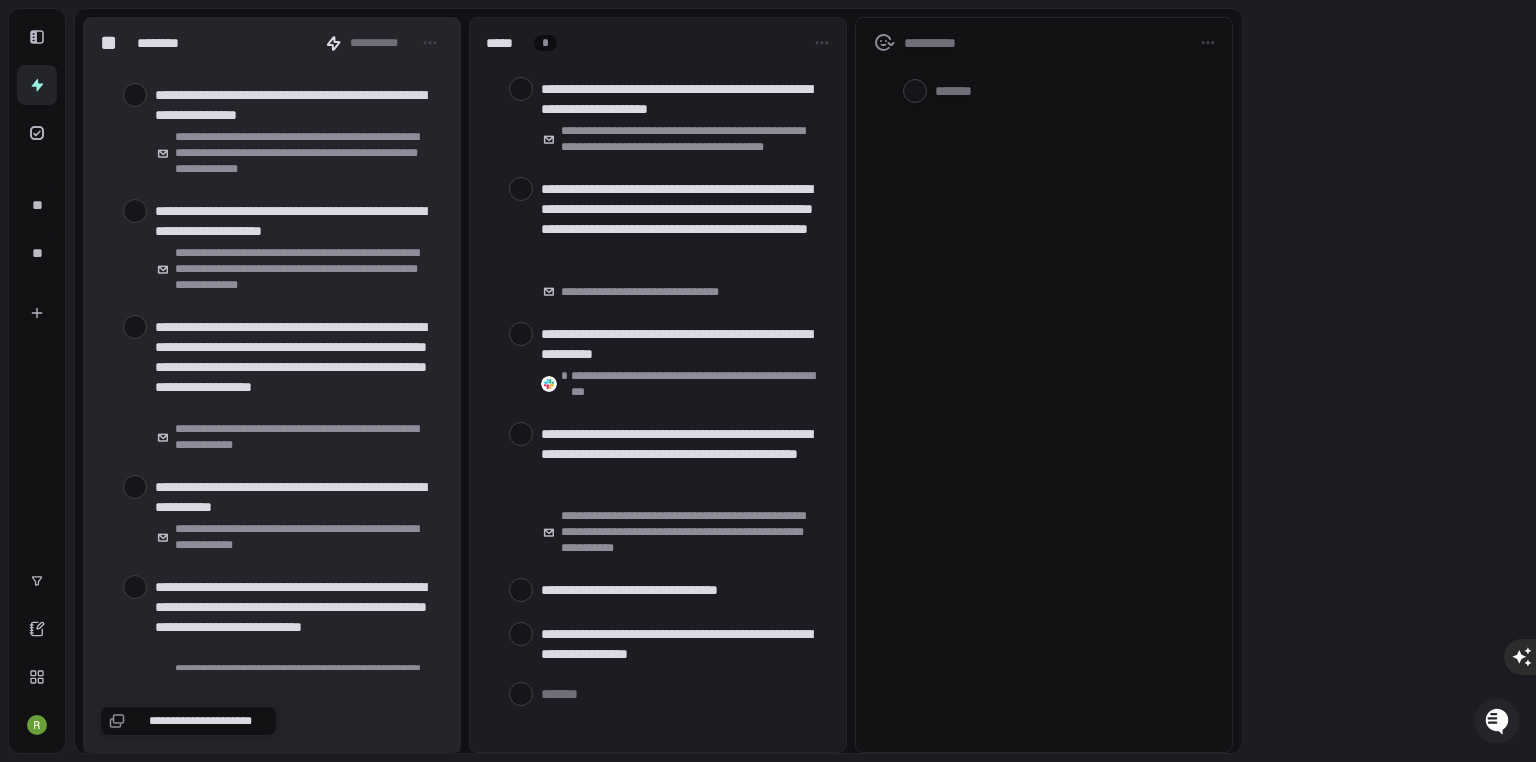 scroll, scrollTop: 6640, scrollLeft: 0, axis: vertical 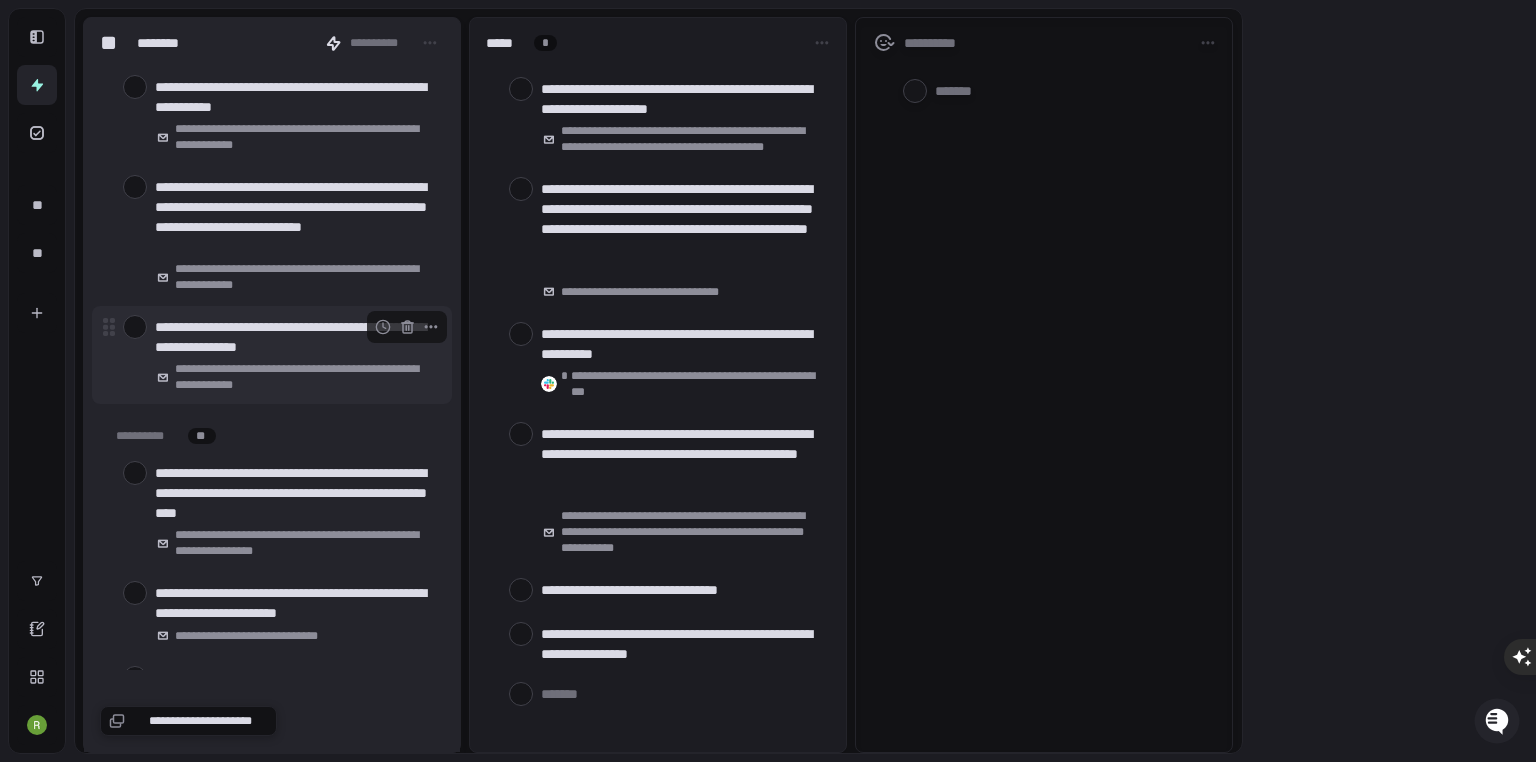 click at bounding box center [135, 327] 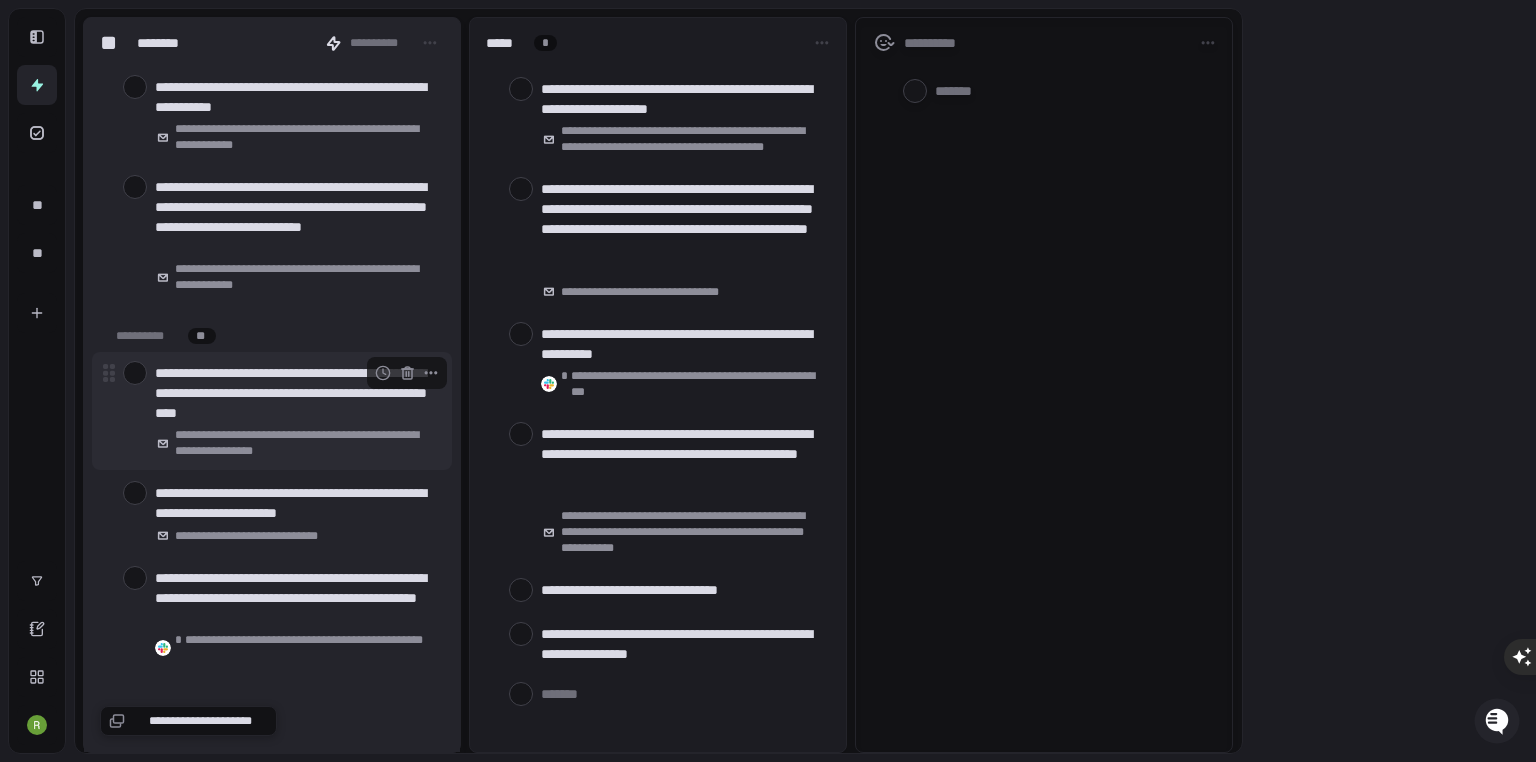 click at bounding box center [135, 373] 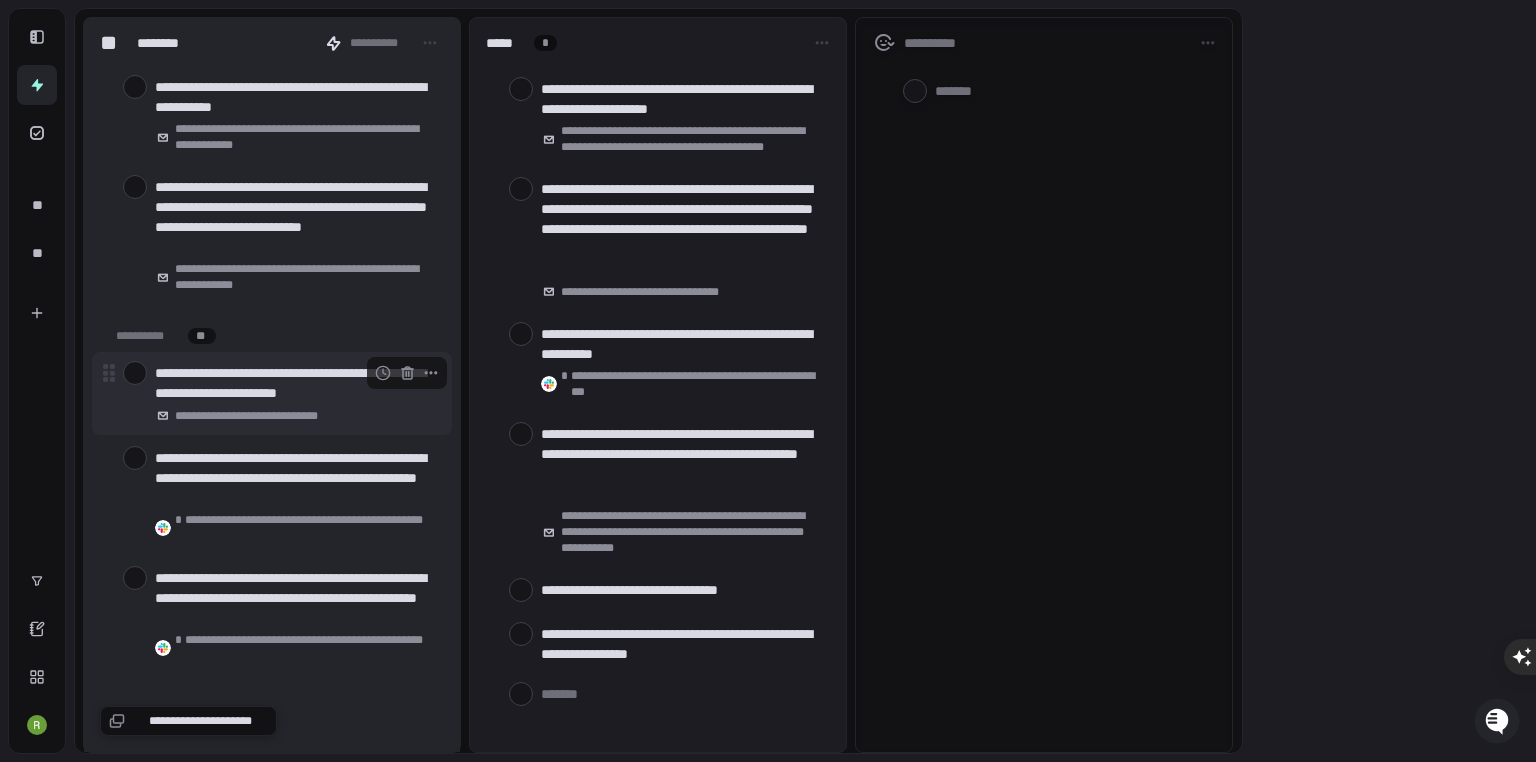 click at bounding box center (135, 373) 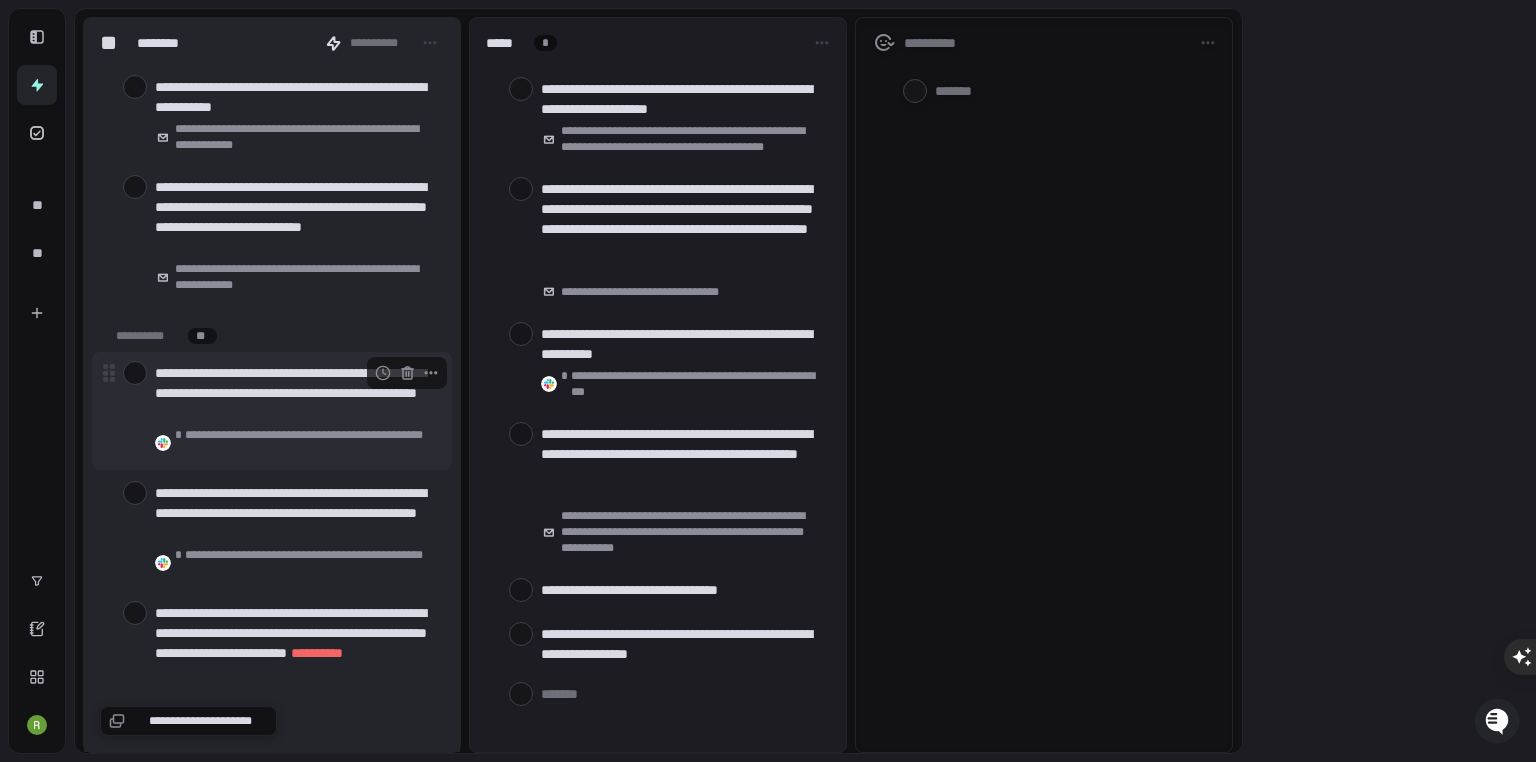 click at bounding box center [135, 373] 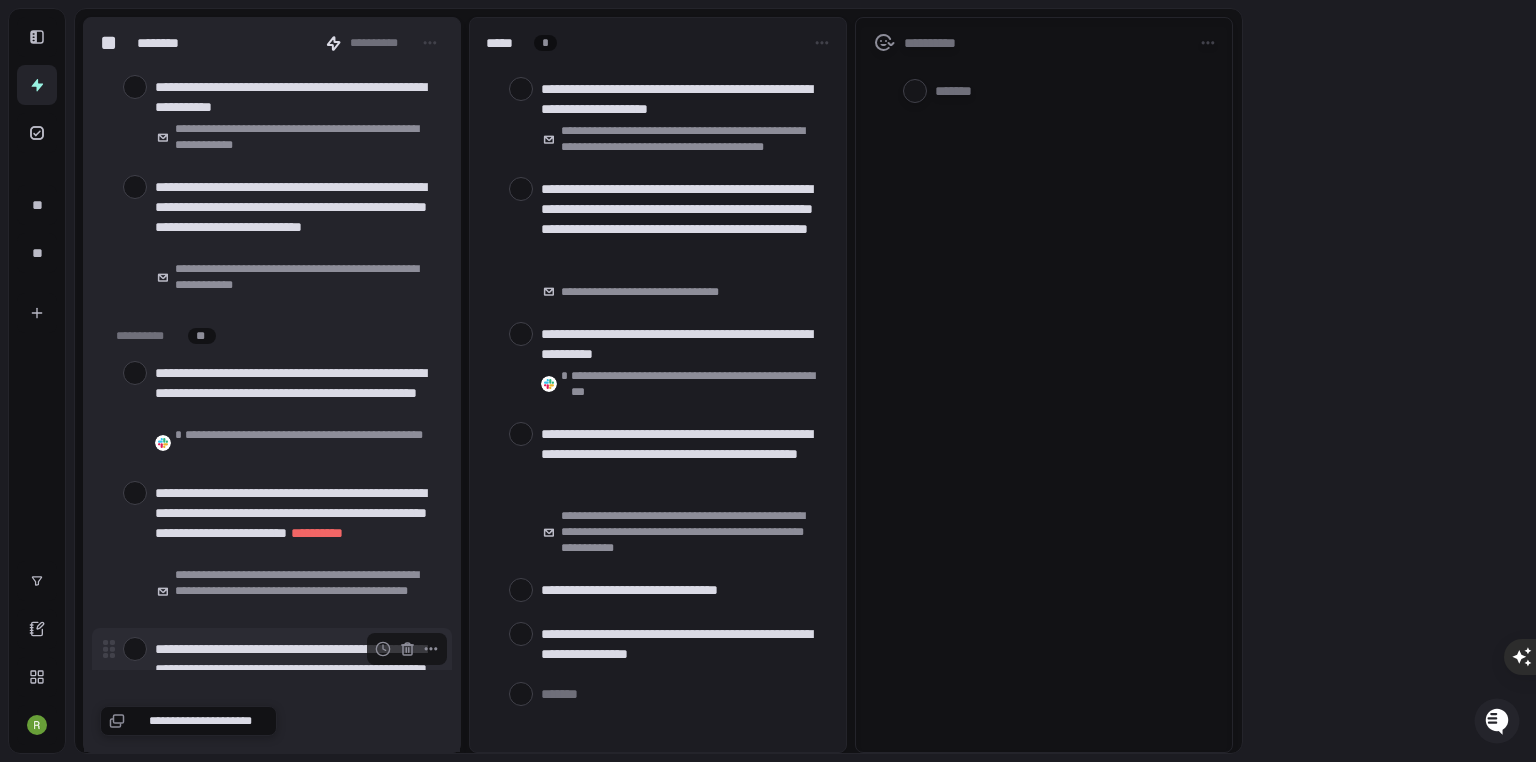 scroll, scrollTop: 6800, scrollLeft: 0, axis: vertical 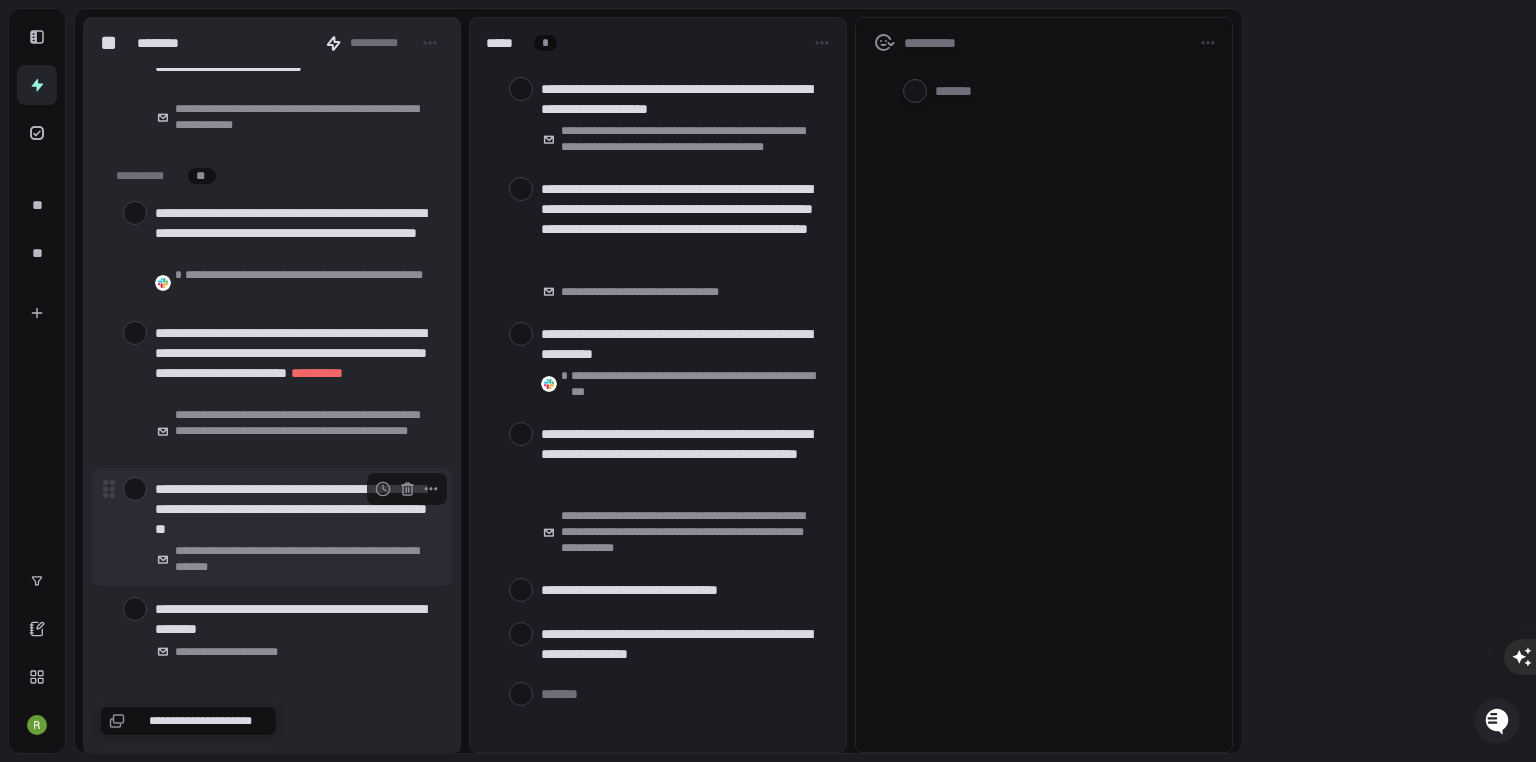 click at bounding box center [135, 489] 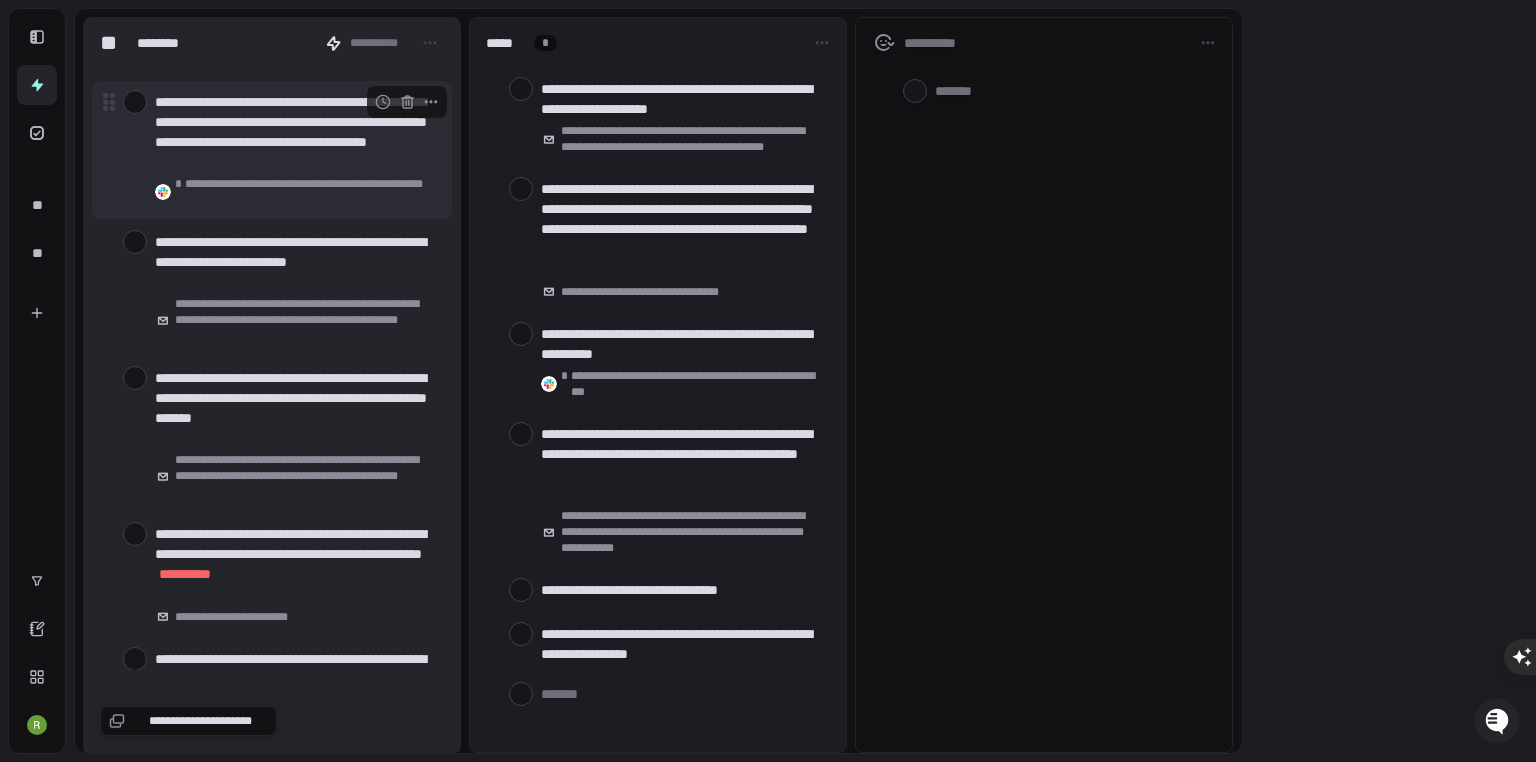 scroll, scrollTop: 7280, scrollLeft: 0, axis: vertical 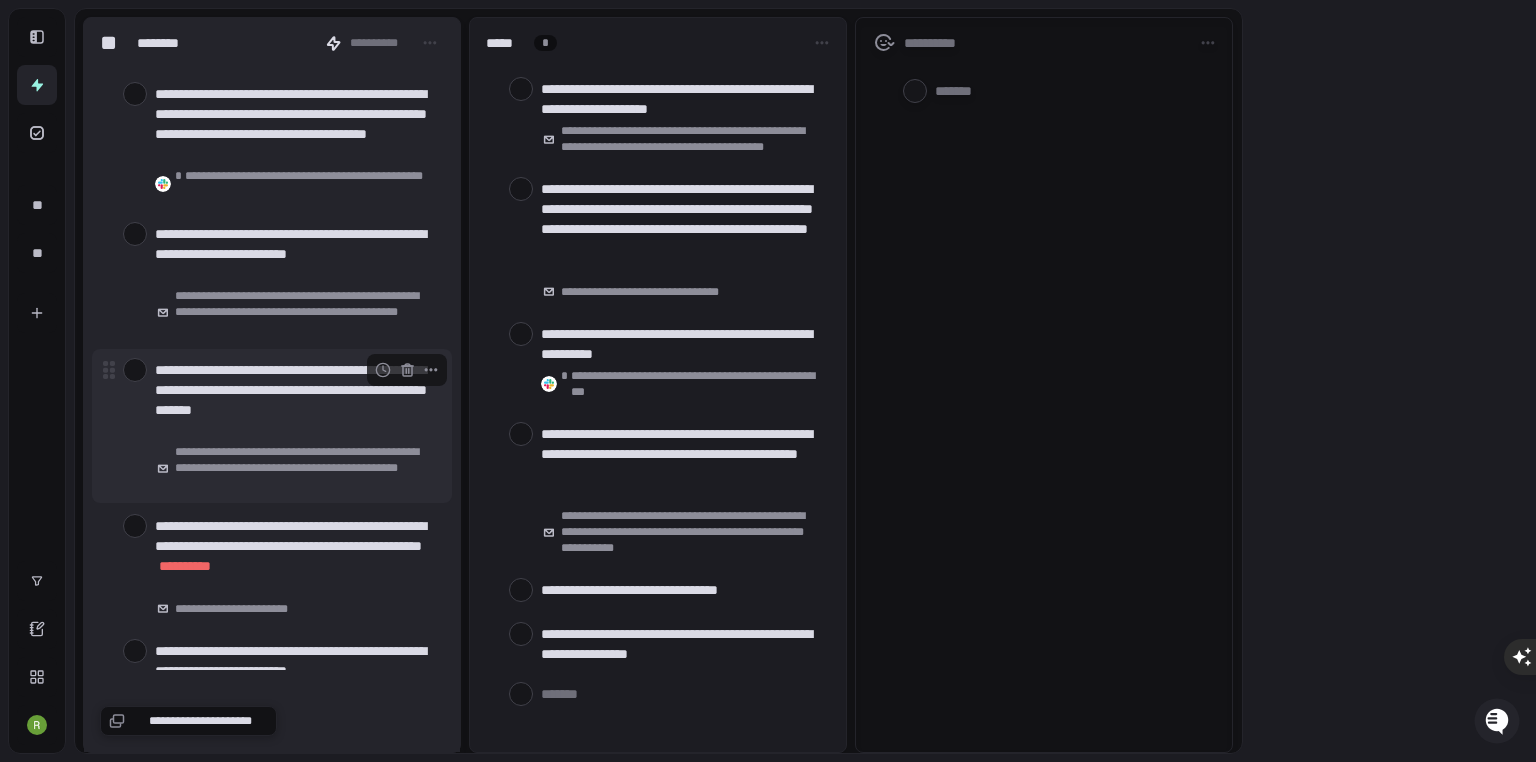 click at bounding box center (135, 370) 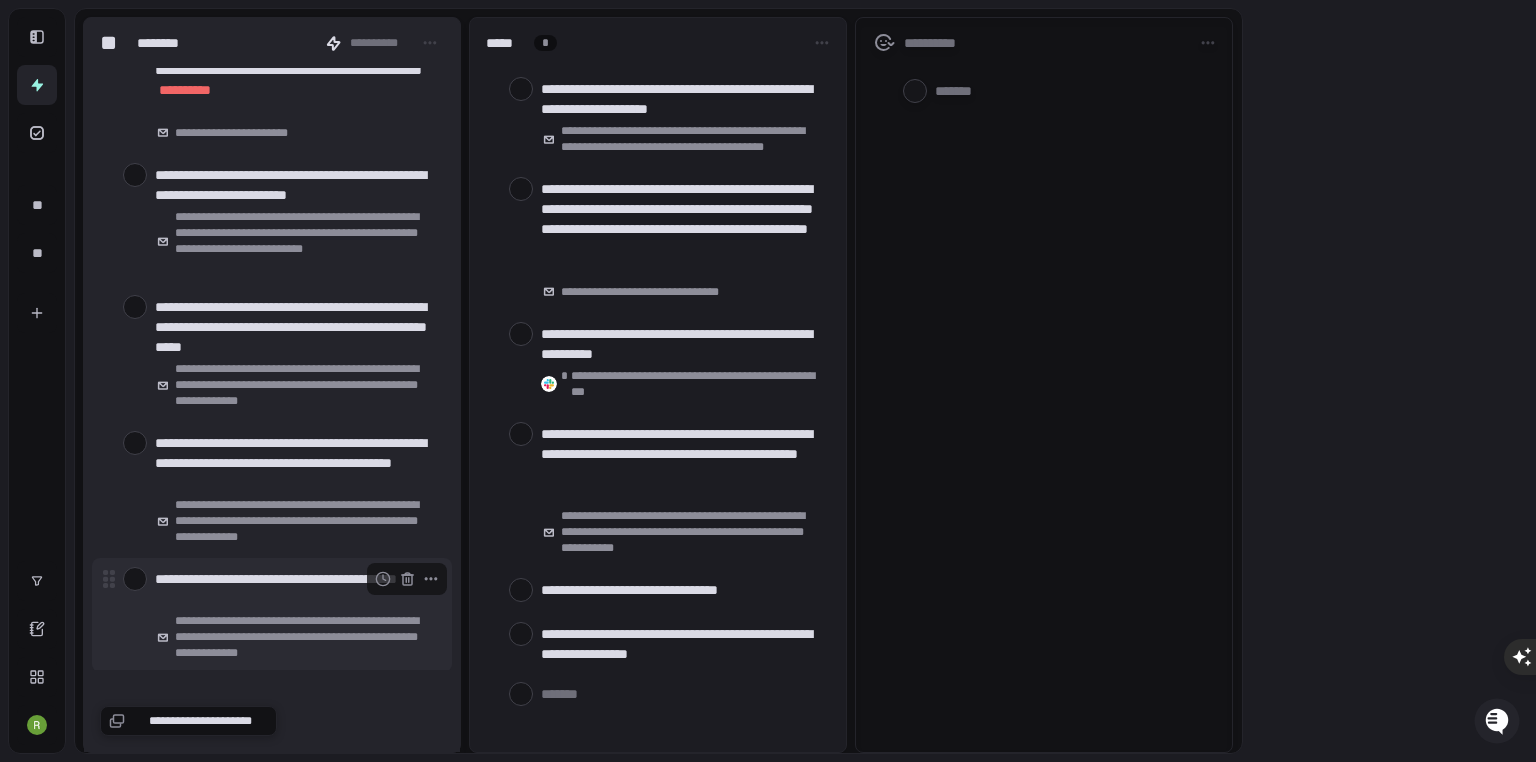 scroll, scrollTop: 7680, scrollLeft: 0, axis: vertical 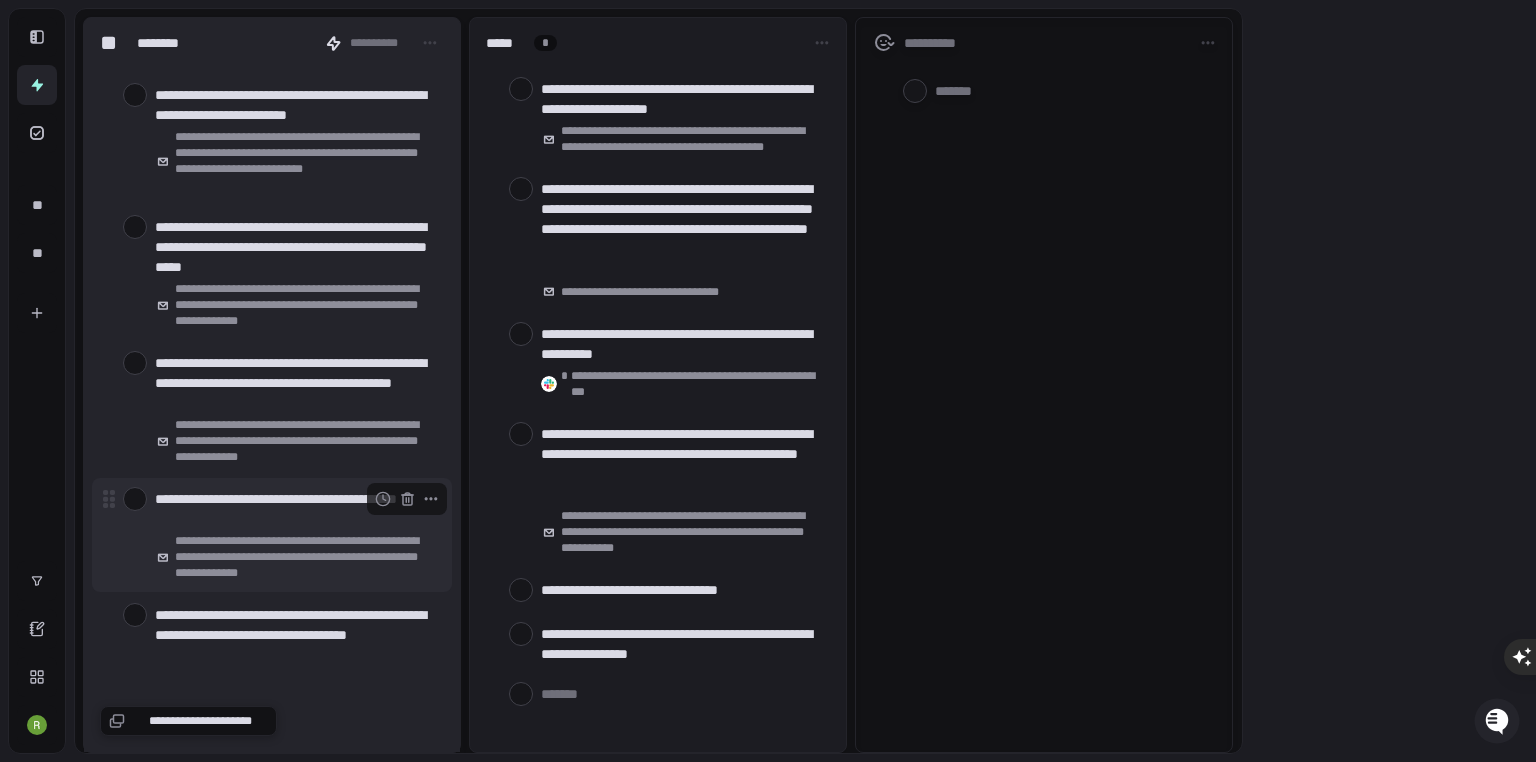click at bounding box center [135, 499] 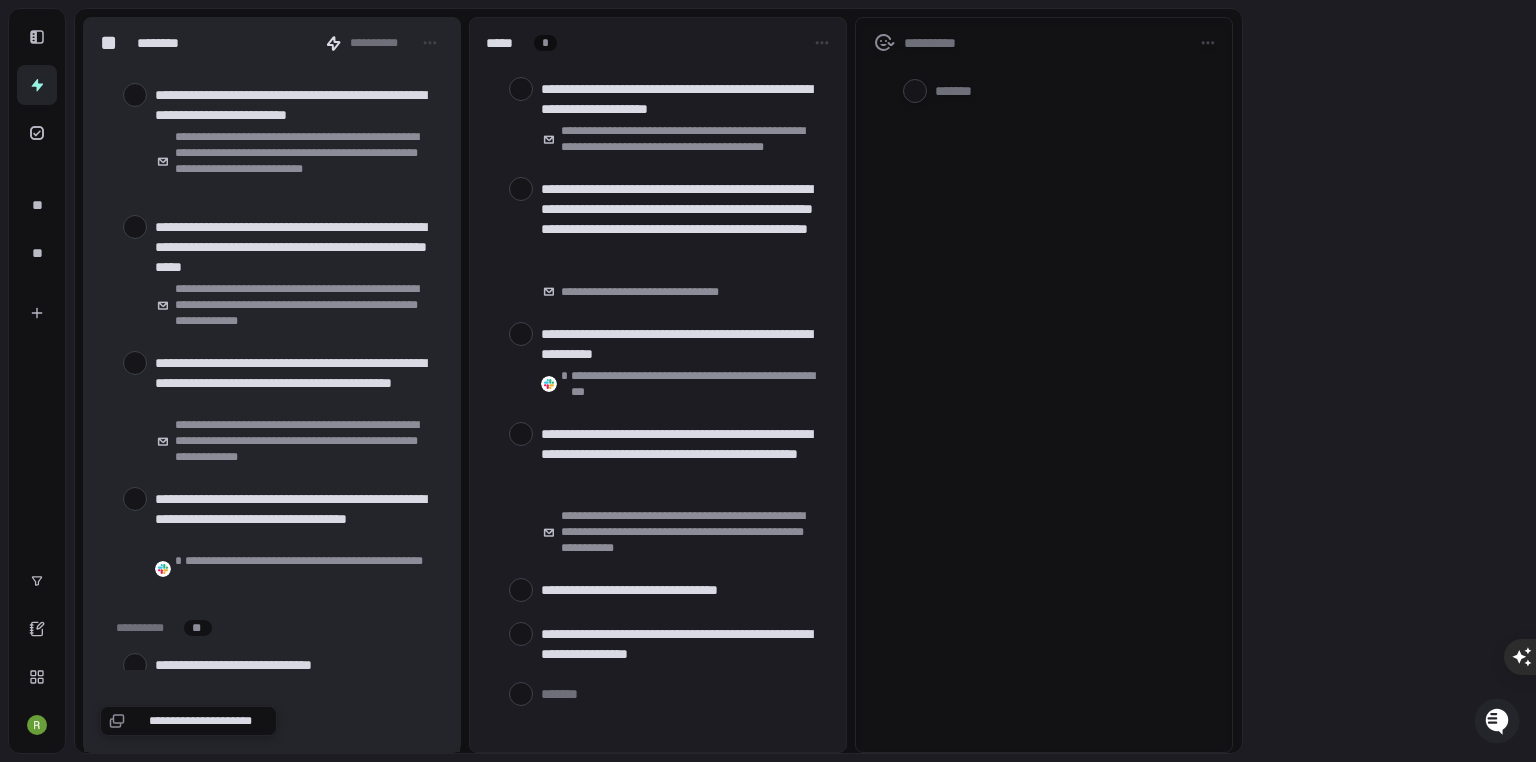 scroll, scrollTop: 7760, scrollLeft: 0, axis: vertical 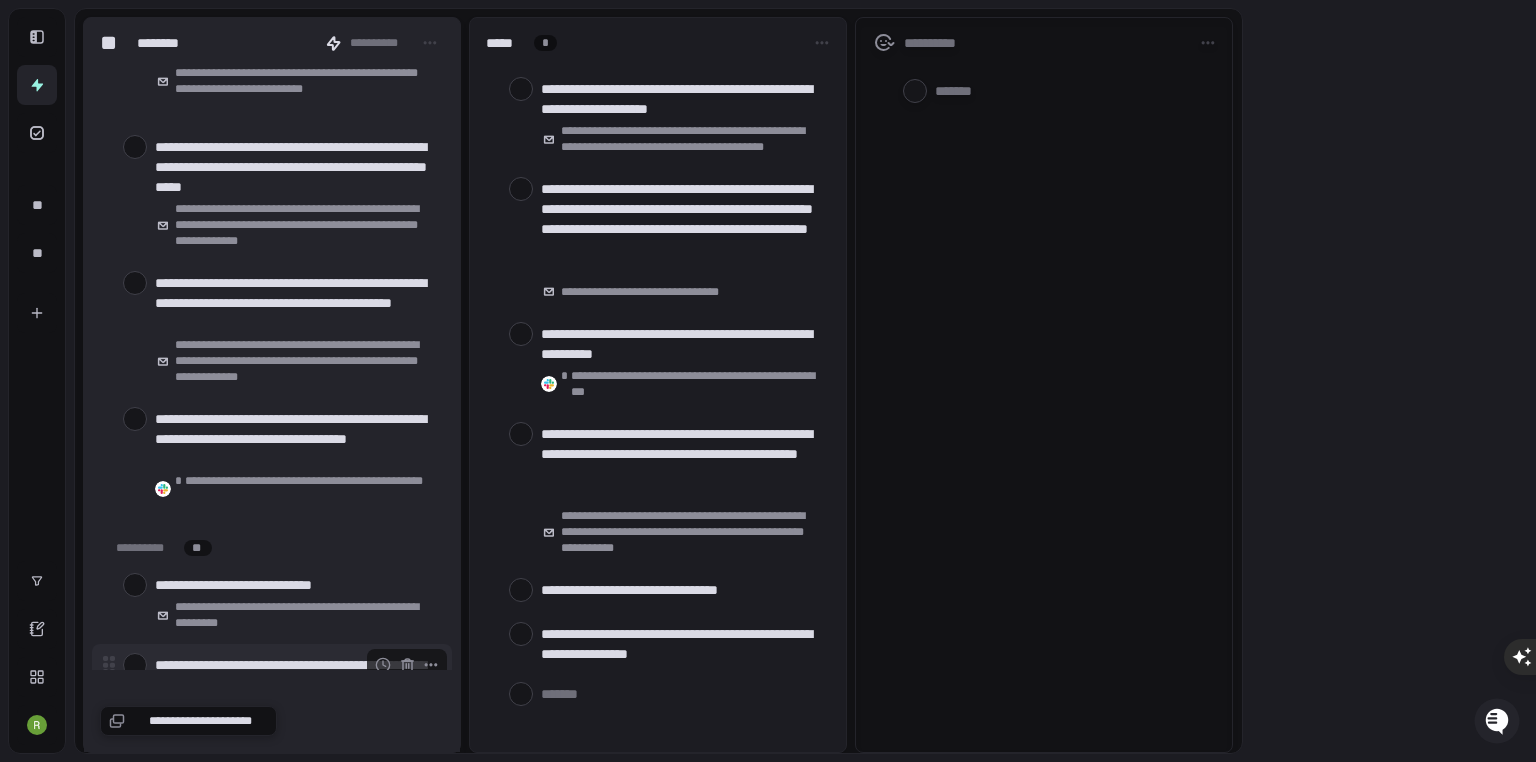 click at bounding box center (135, 665) 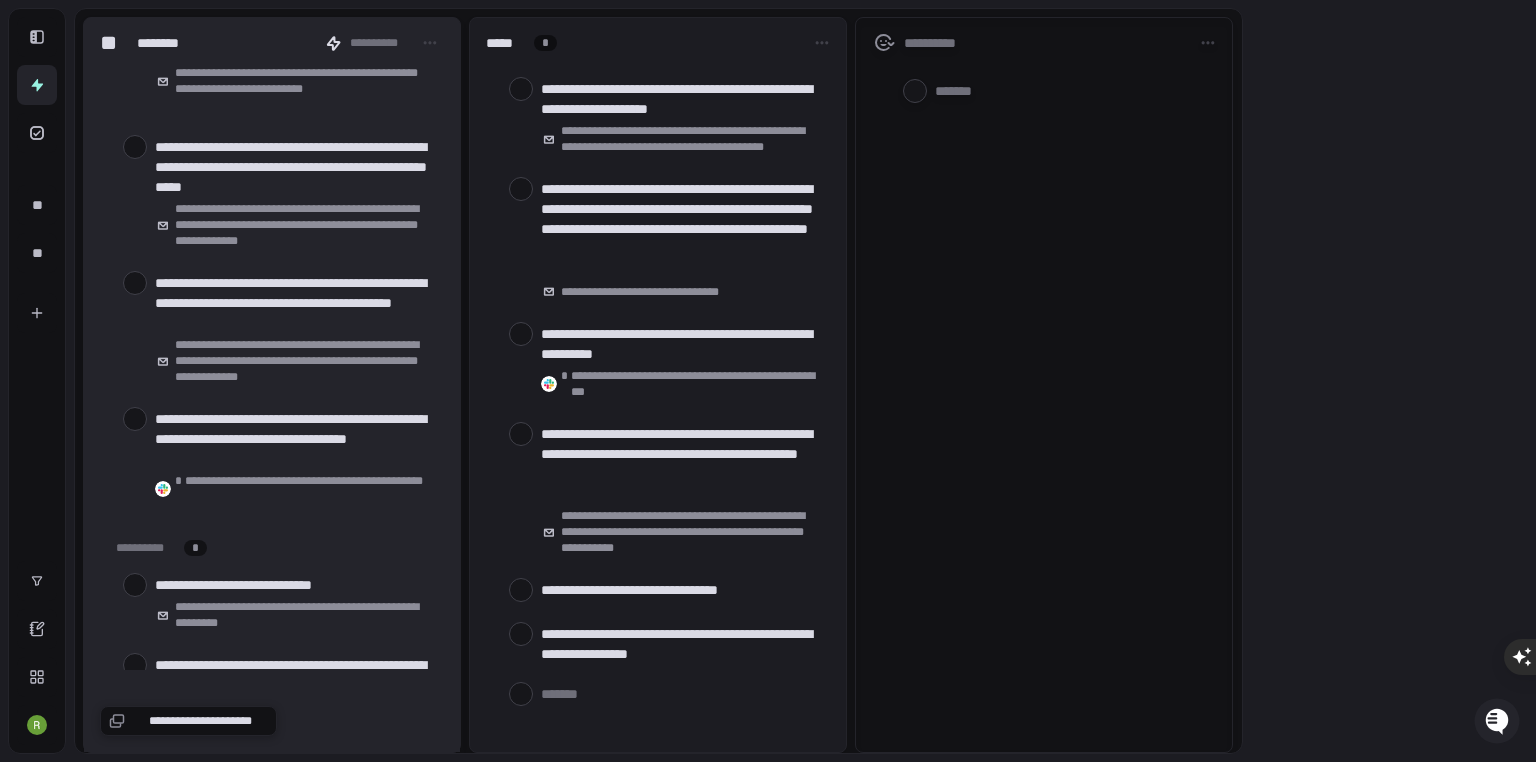 click on "**********" at bounding box center (1044, 385) 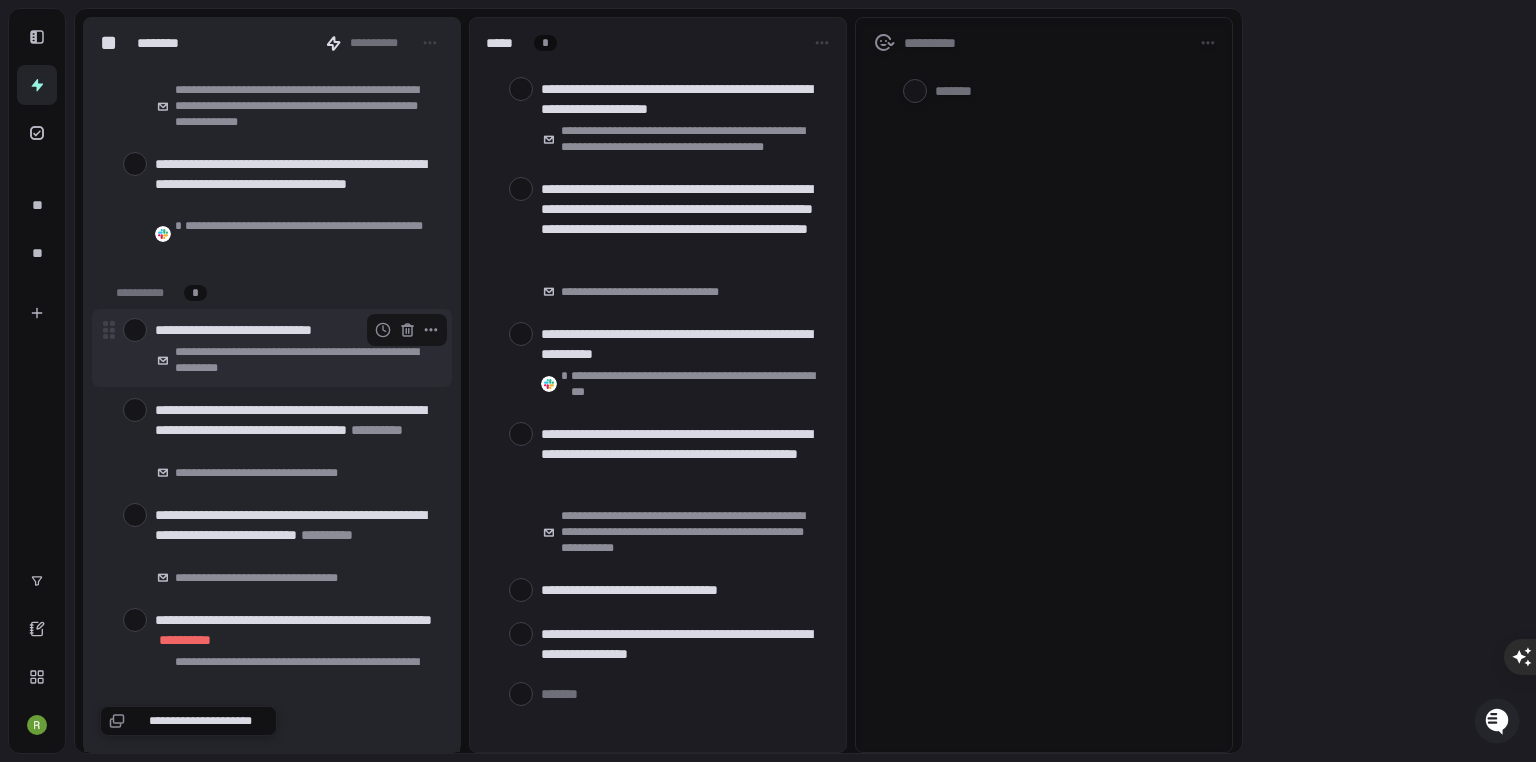 scroll, scrollTop: 8160, scrollLeft: 0, axis: vertical 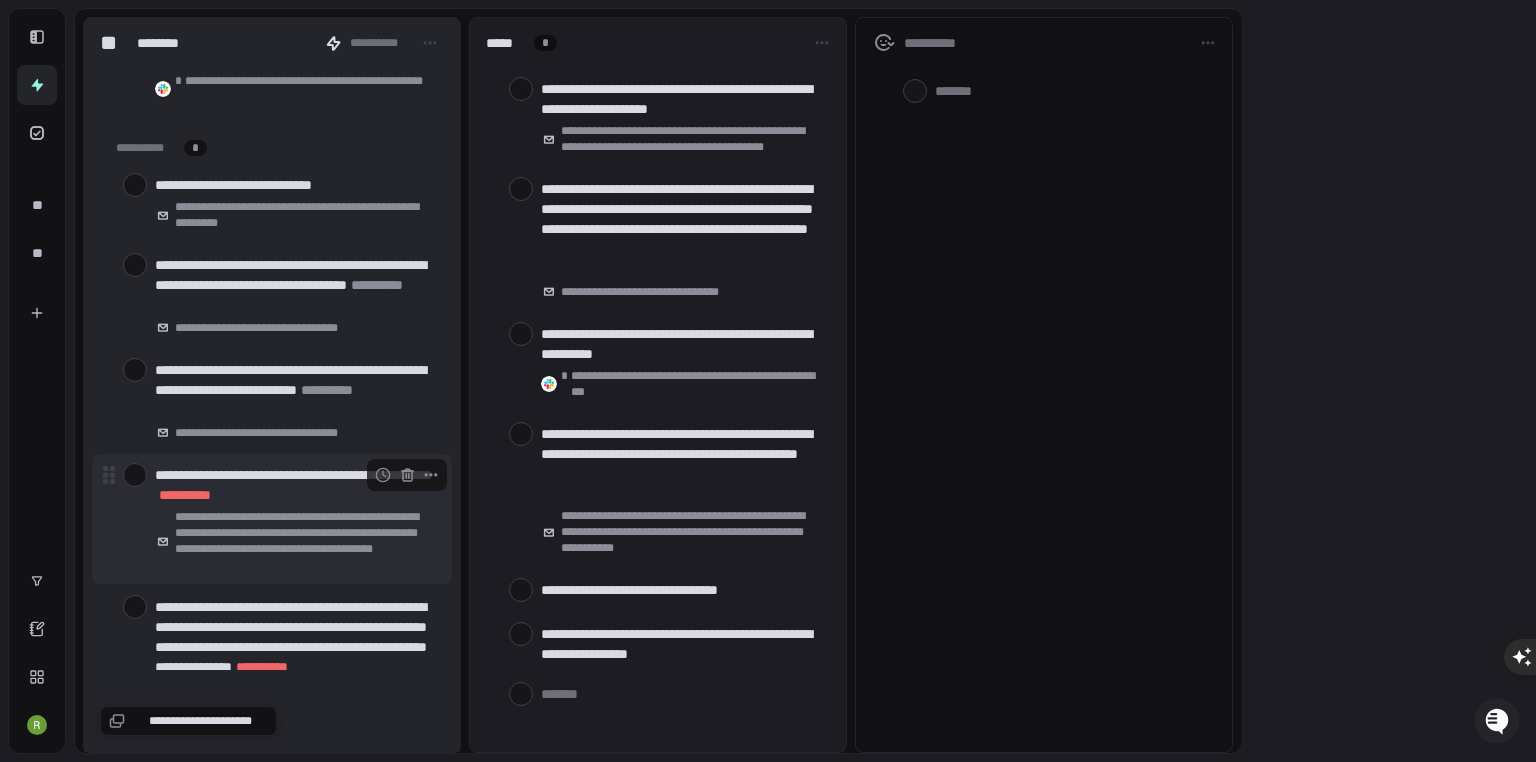 click at bounding box center (135, 475) 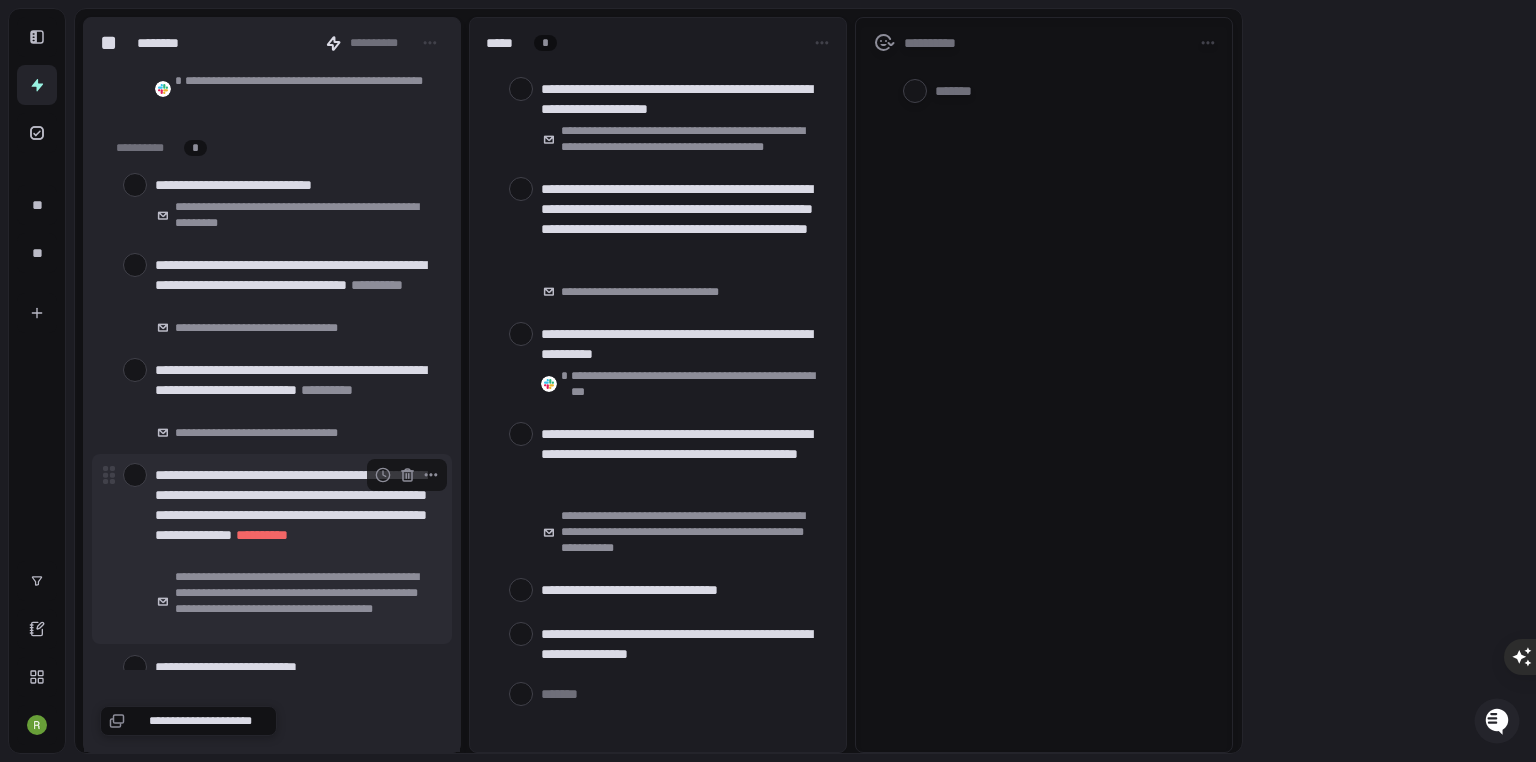 click at bounding box center (135, 475) 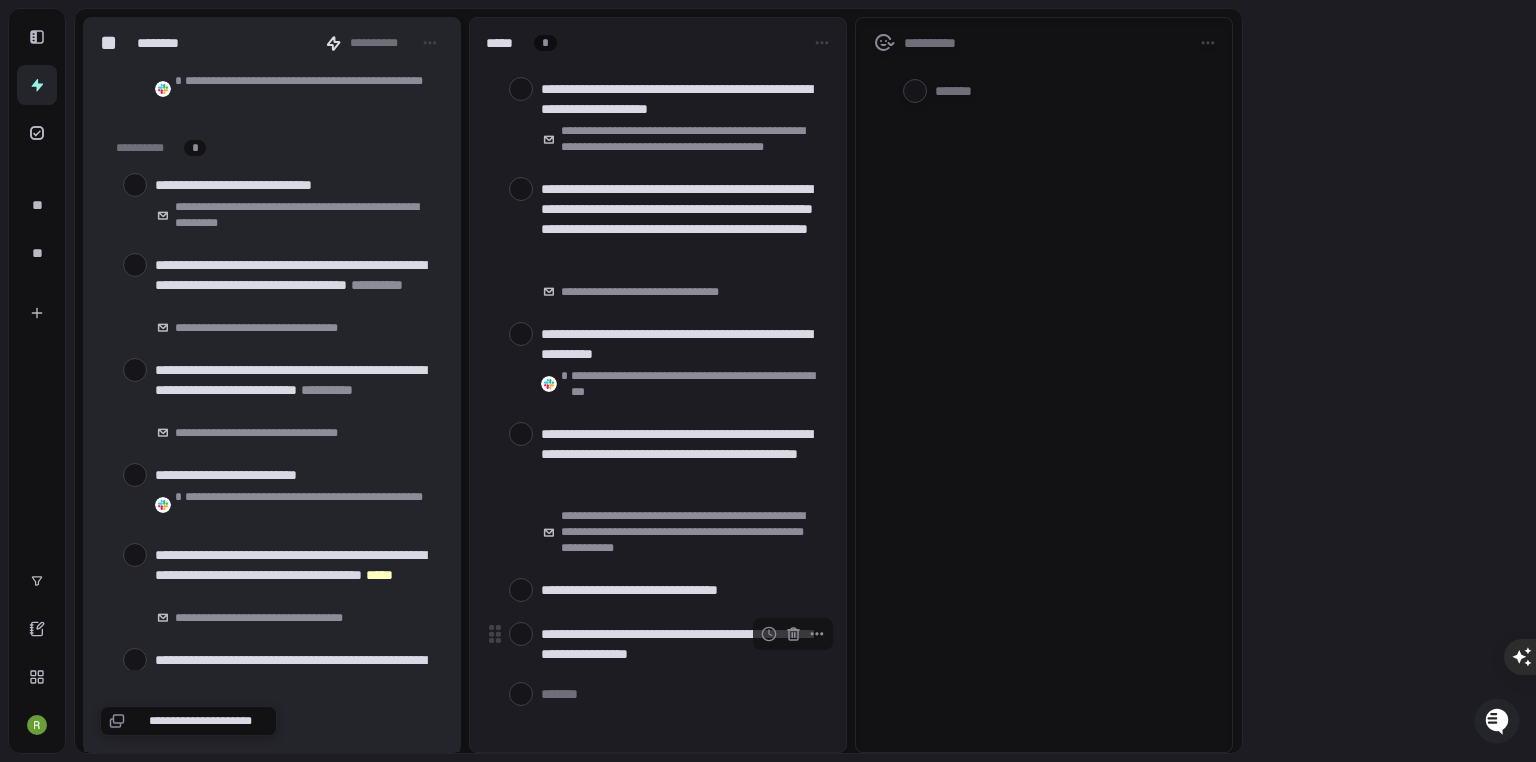 scroll, scrollTop: 8240, scrollLeft: 0, axis: vertical 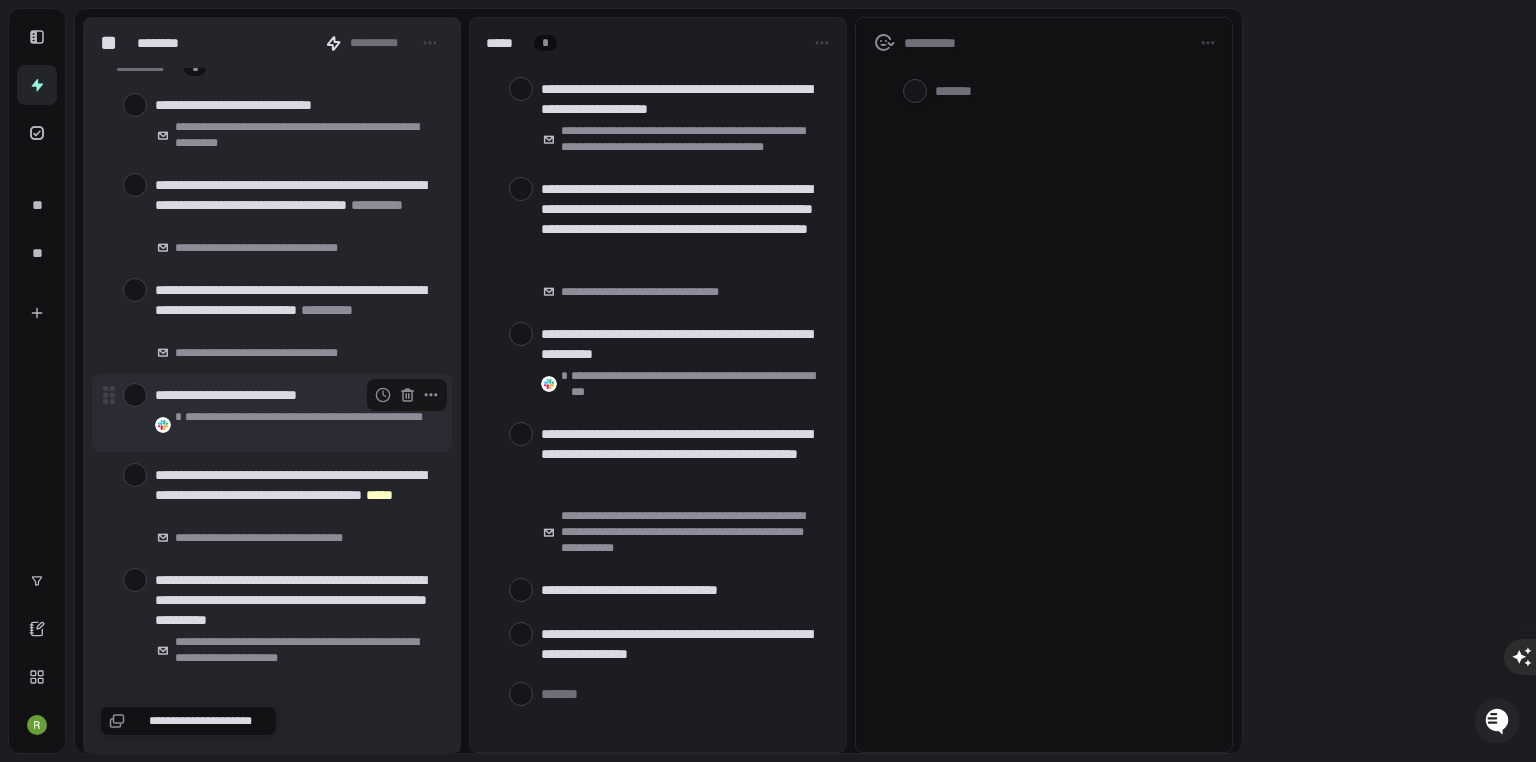 click at bounding box center (135, 395) 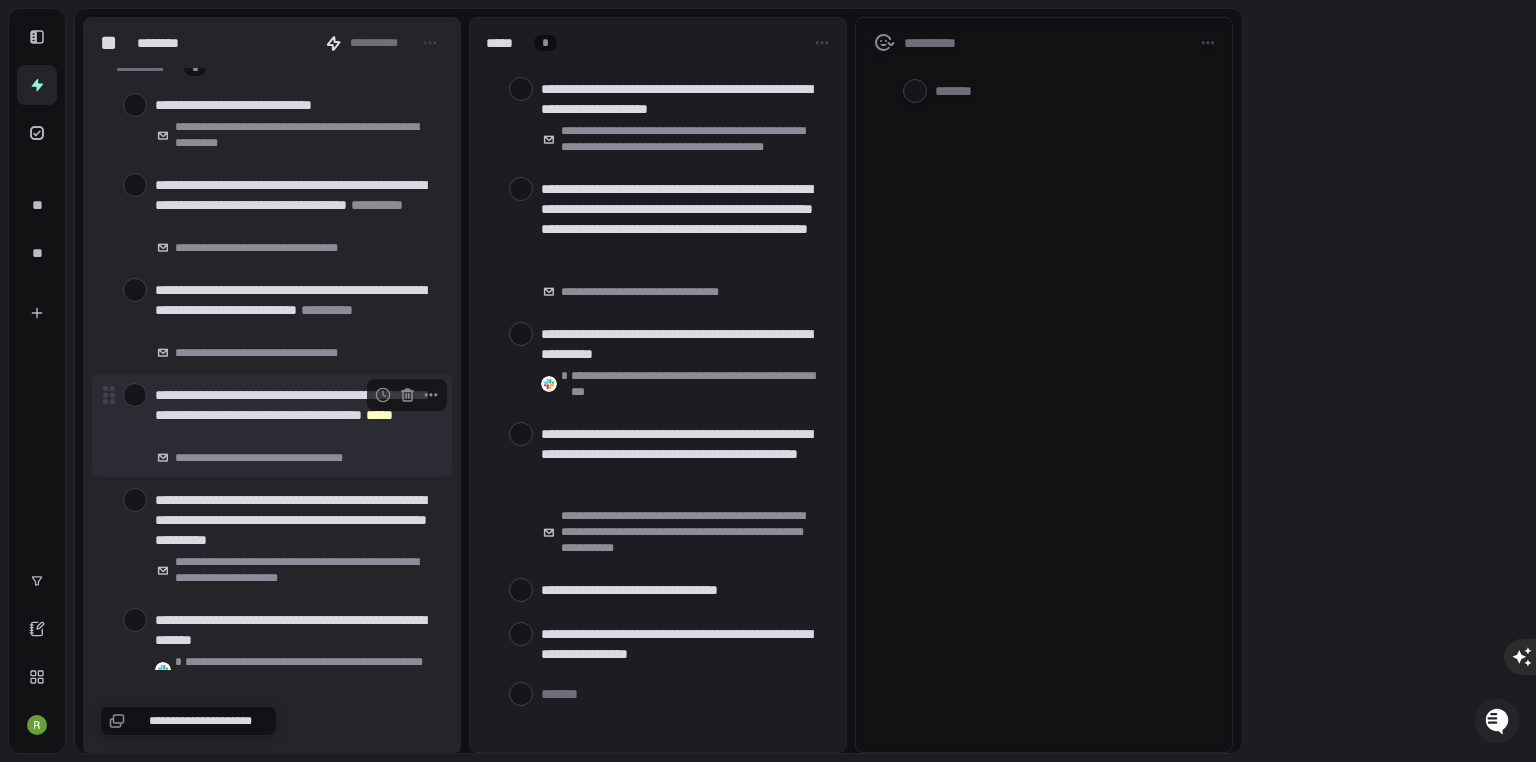 click at bounding box center [135, 395] 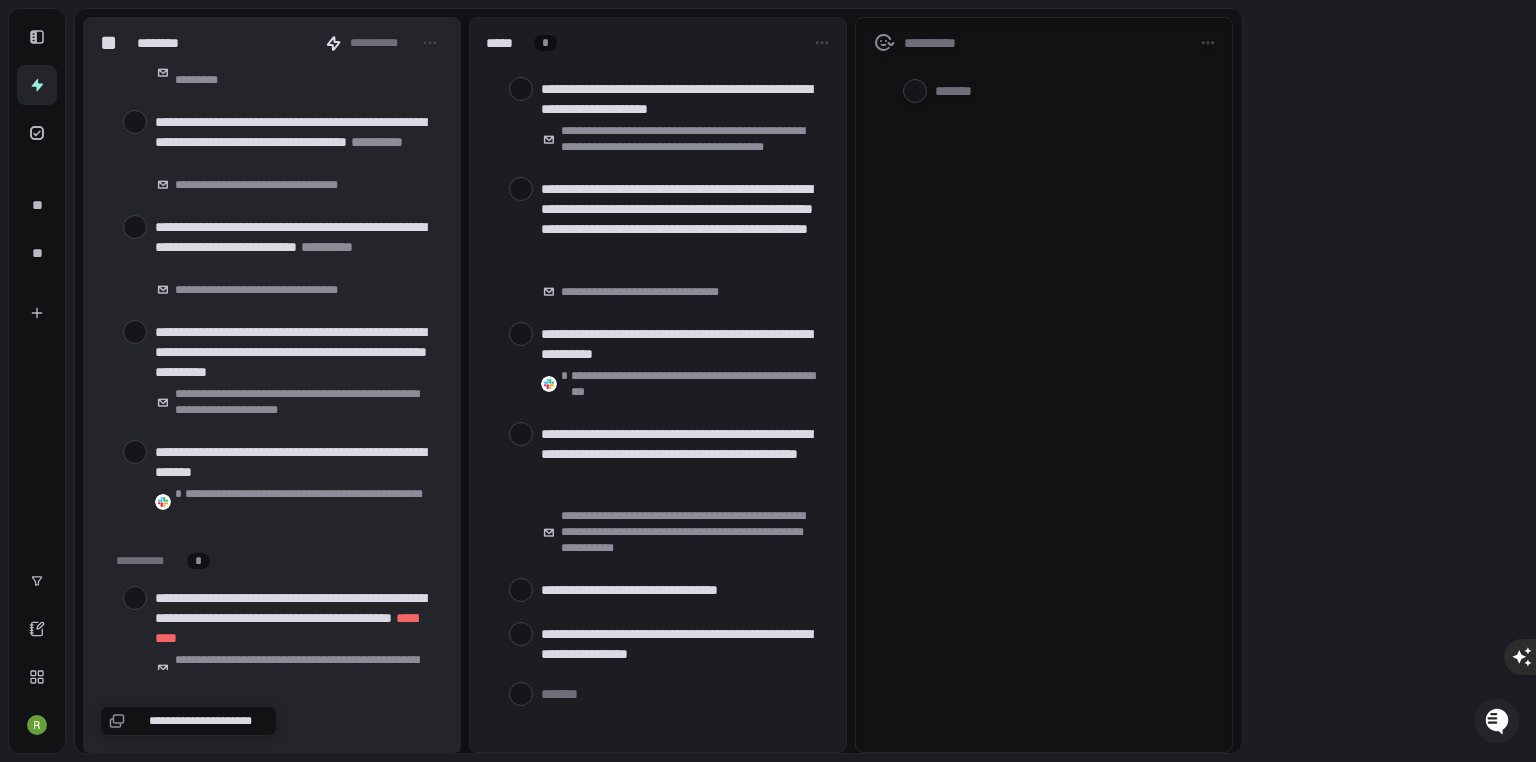 scroll, scrollTop: 8320, scrollLeft: 0, axis: vertical 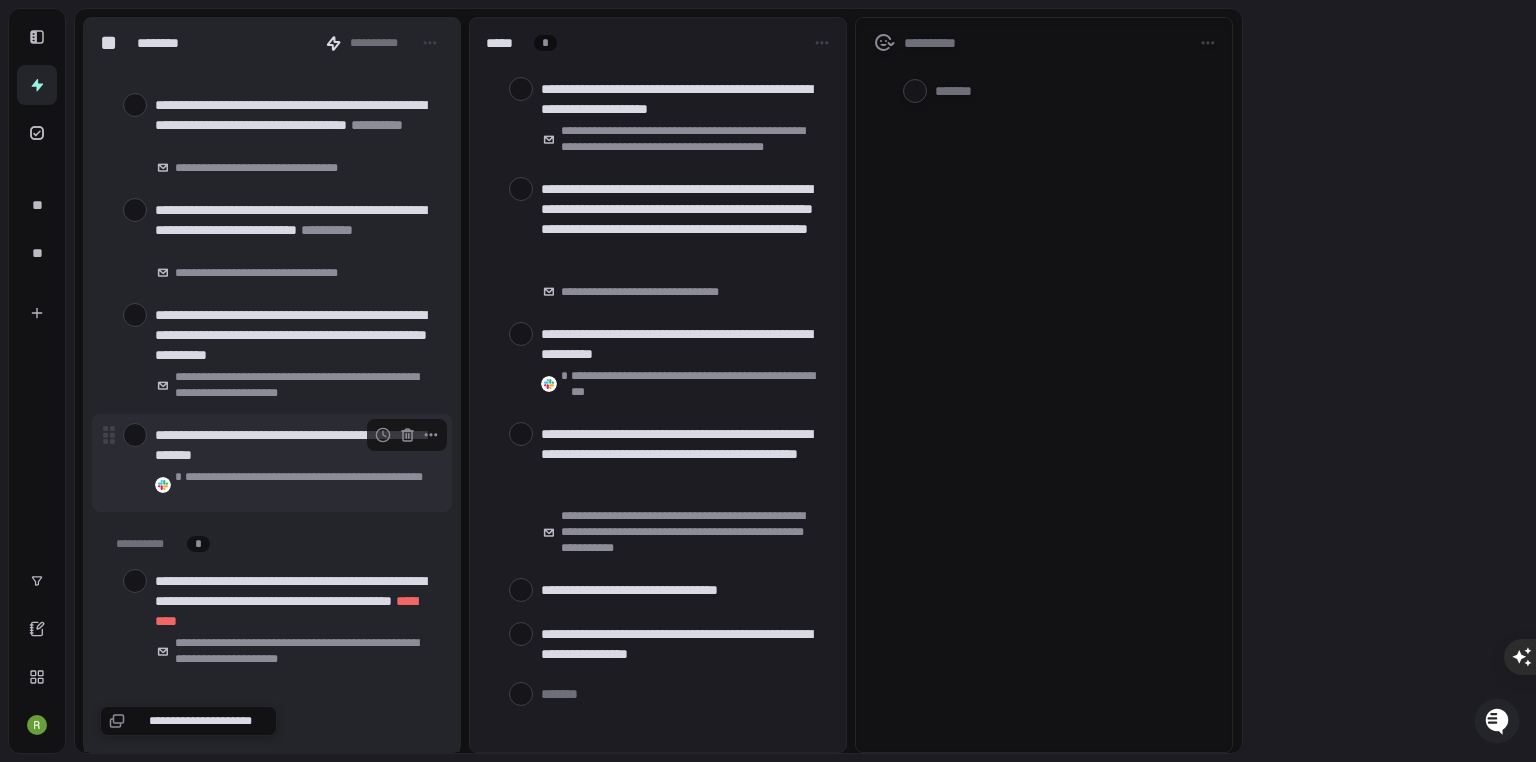 click at bounding box center [135, 435] 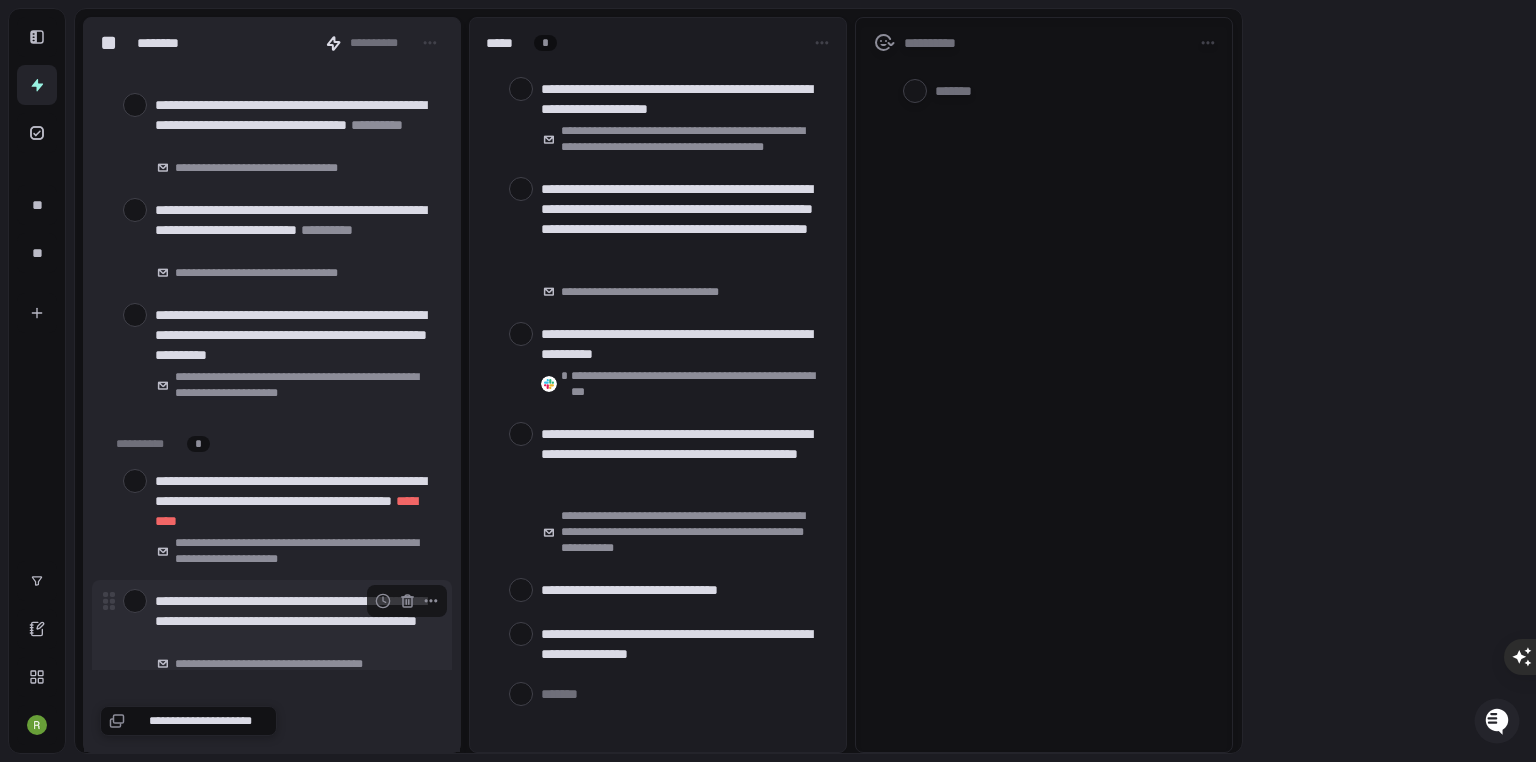 scroll, scrollTop: 8400, scrollLeft: 0, axis: vertical 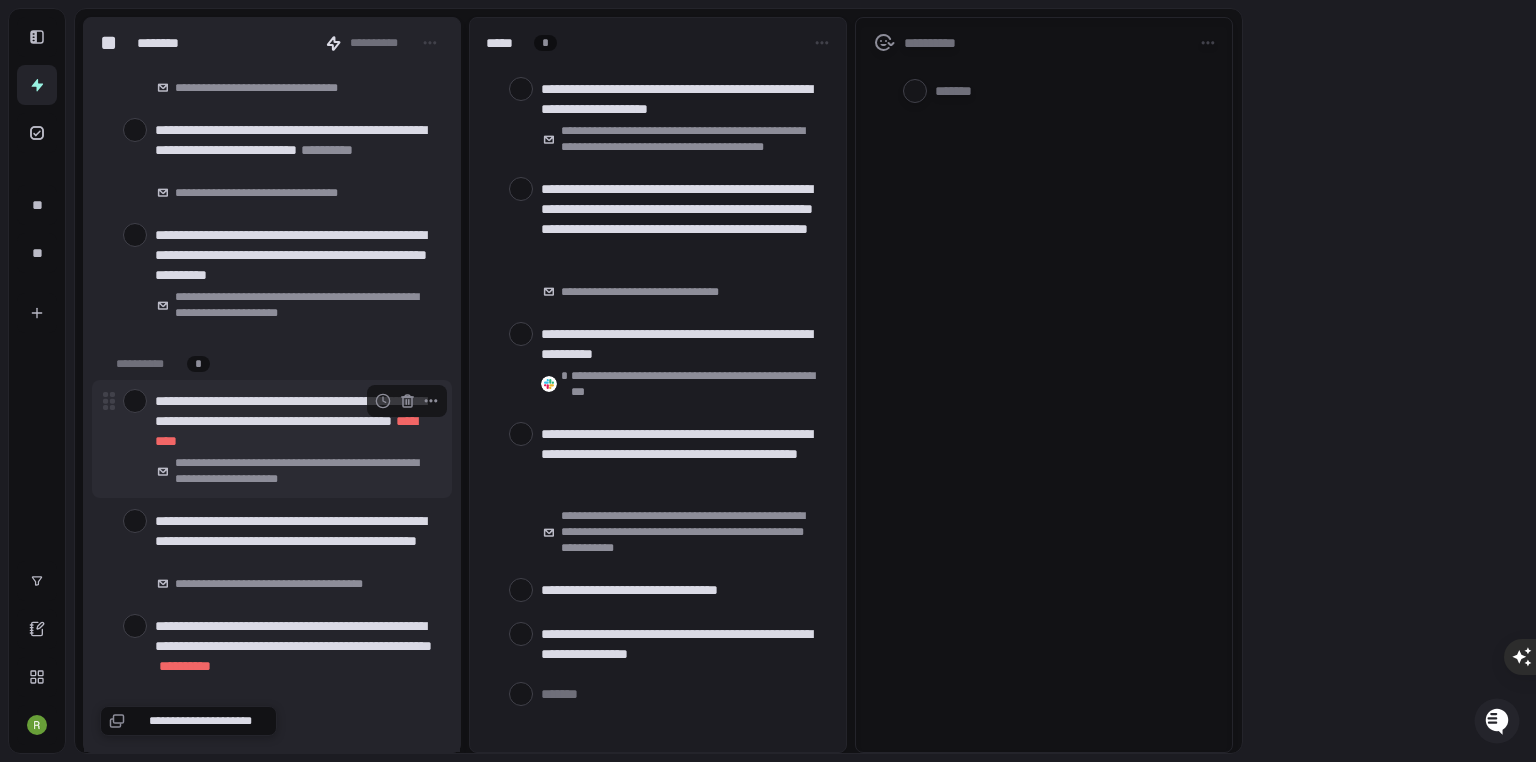 click at bounding box center (135, 401) 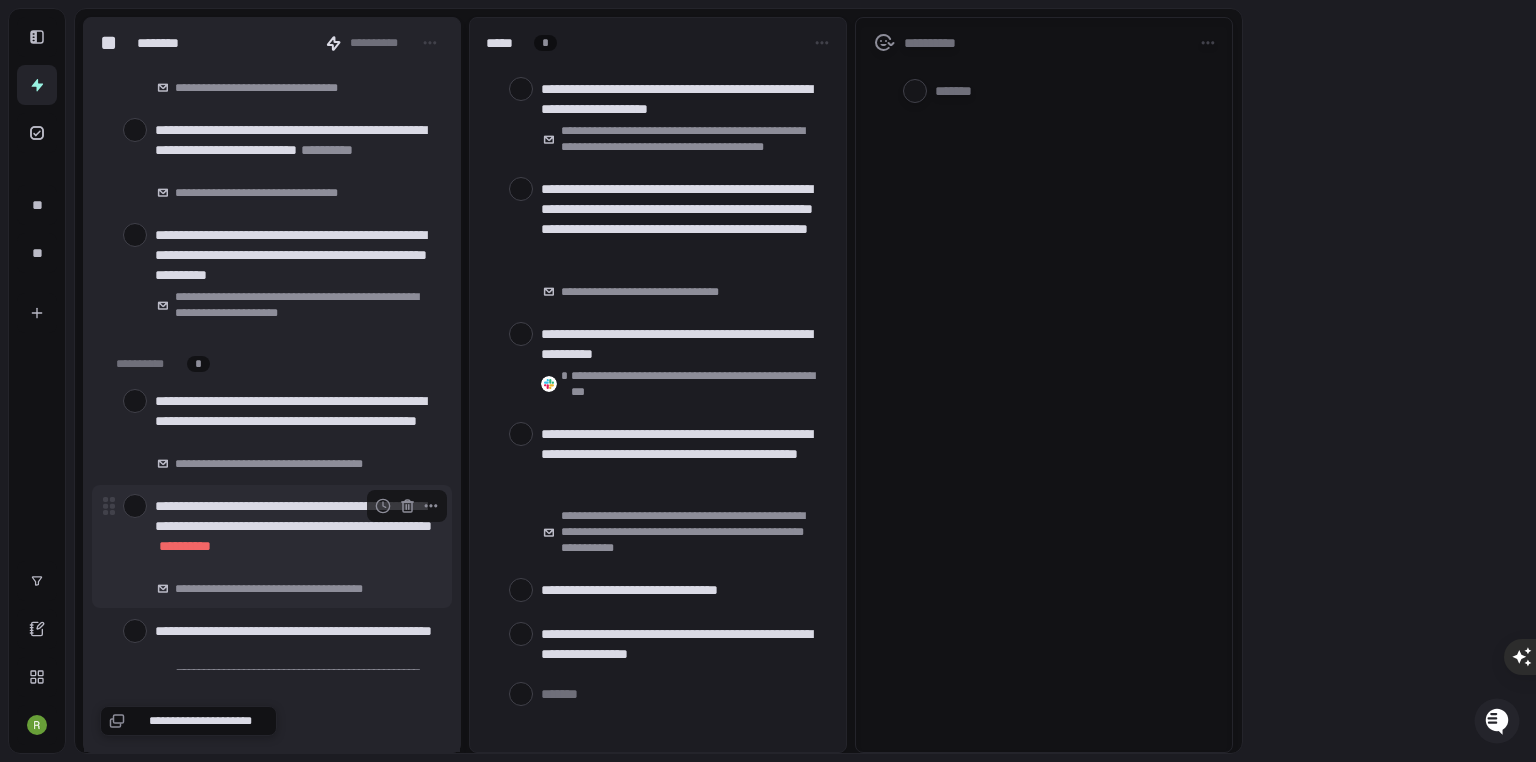 click at bounding box center [135, 506] 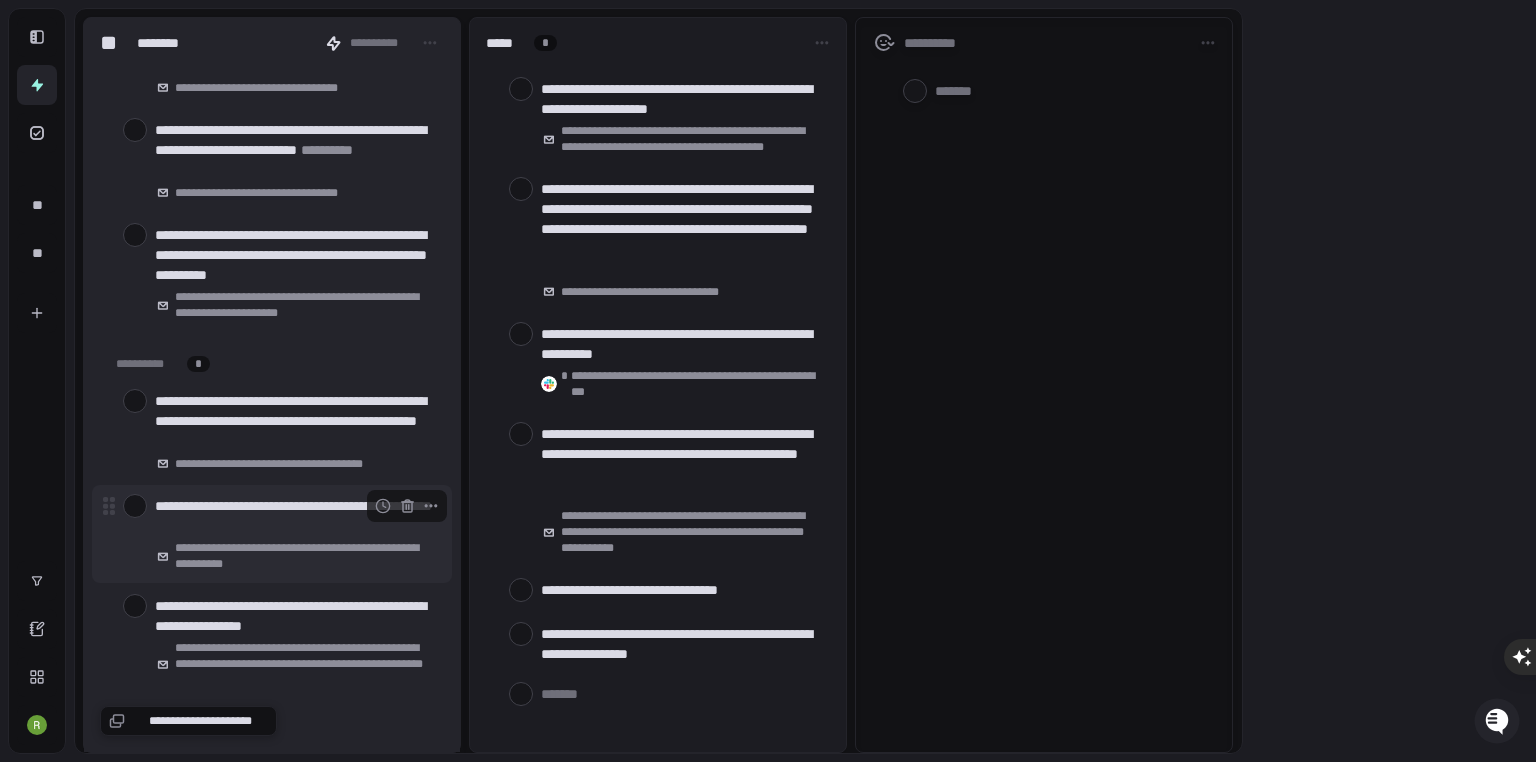 click at bounding box center (135, 506) 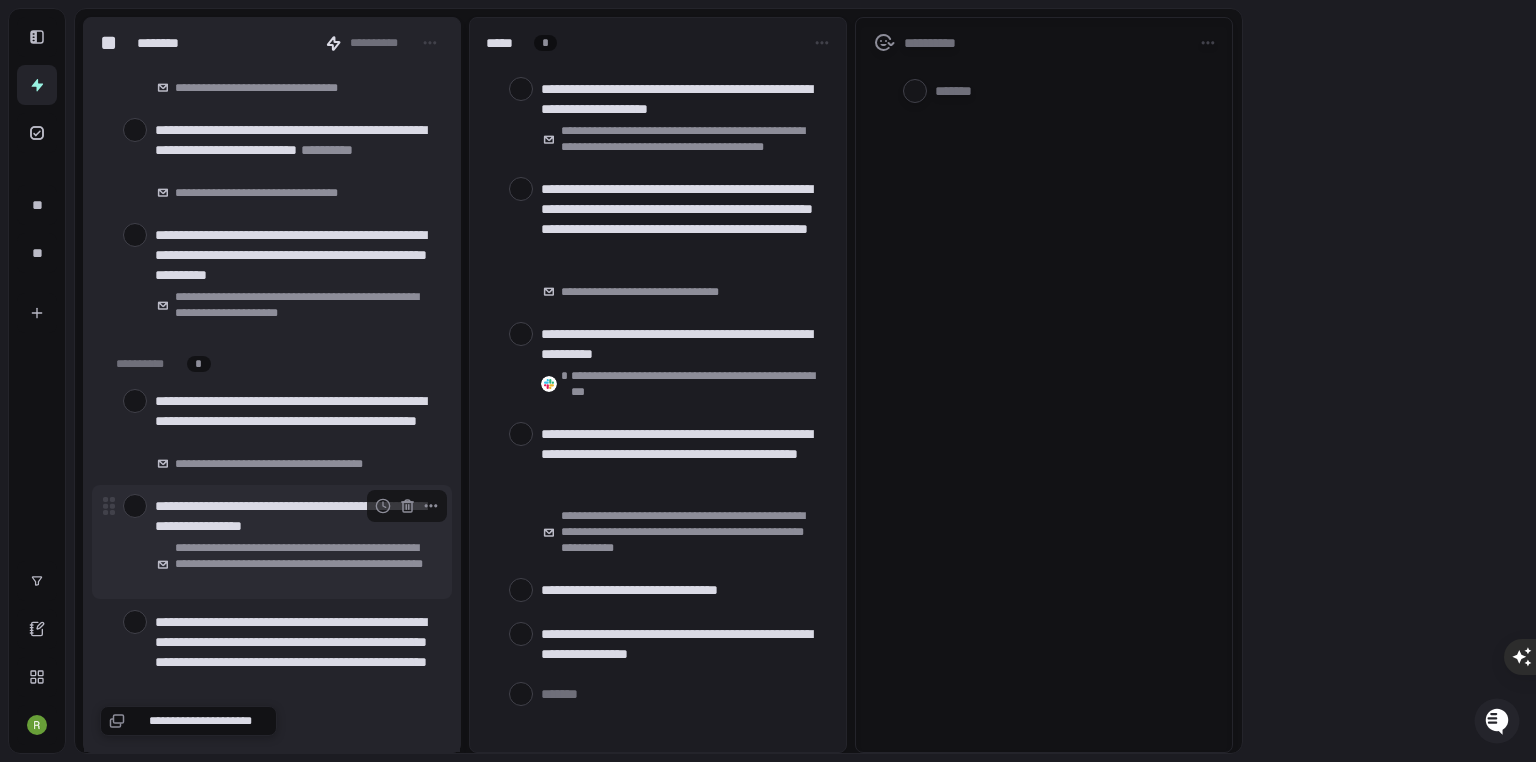 click at bounding box center [135, 506] 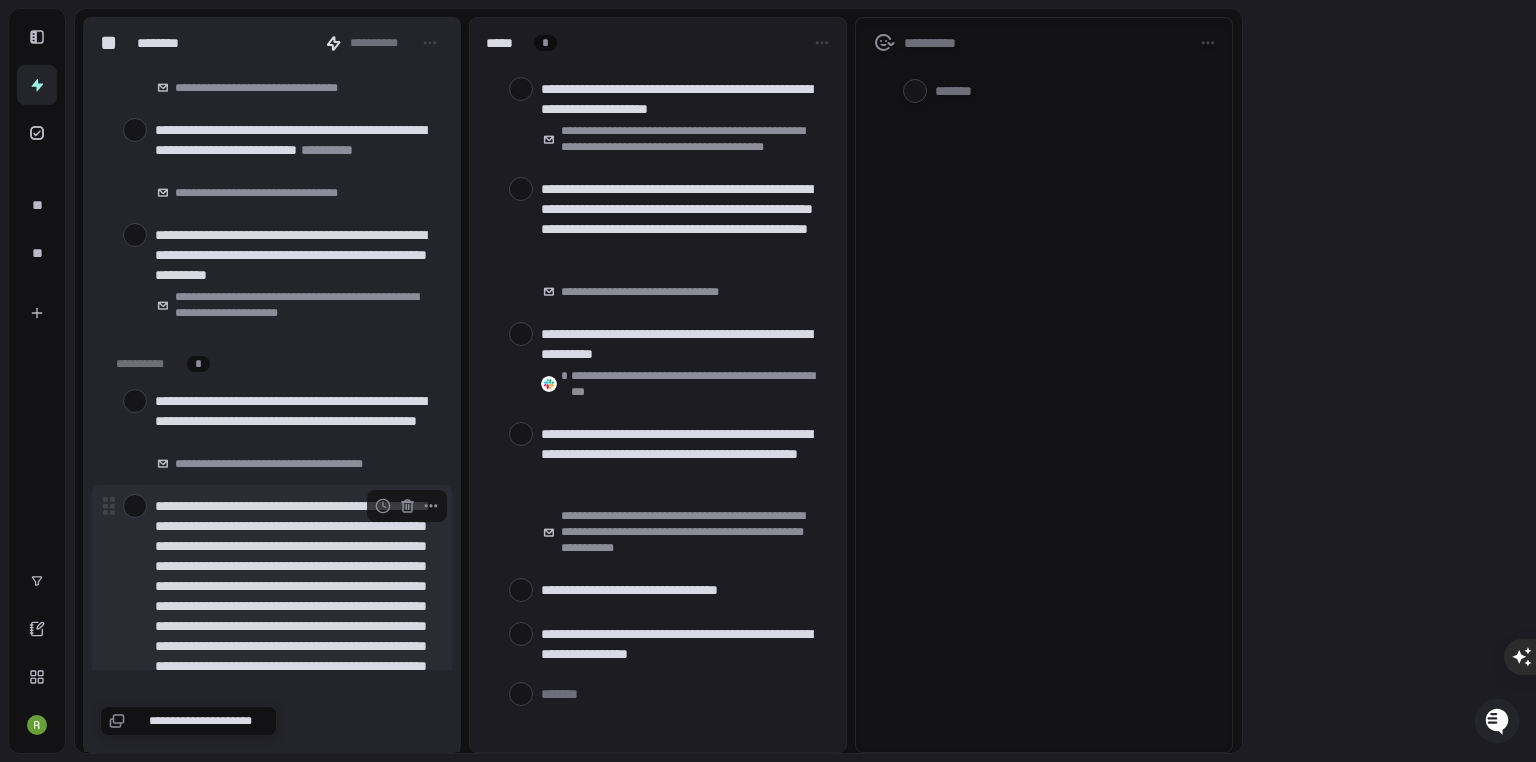 scroll, scrollTop: 9200, scrollLeft: 0, axis: vertical 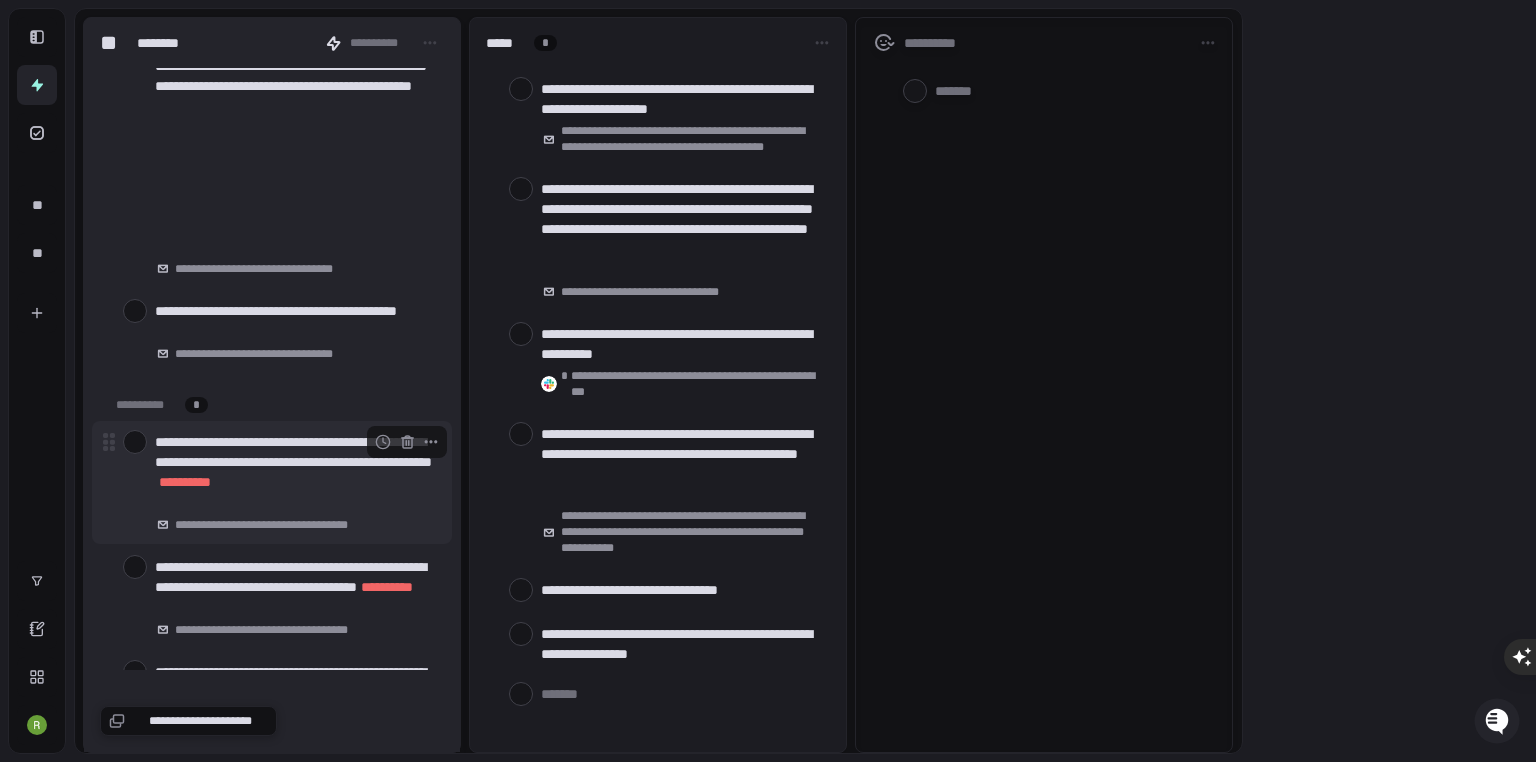 click at bounding box center (135, 442) 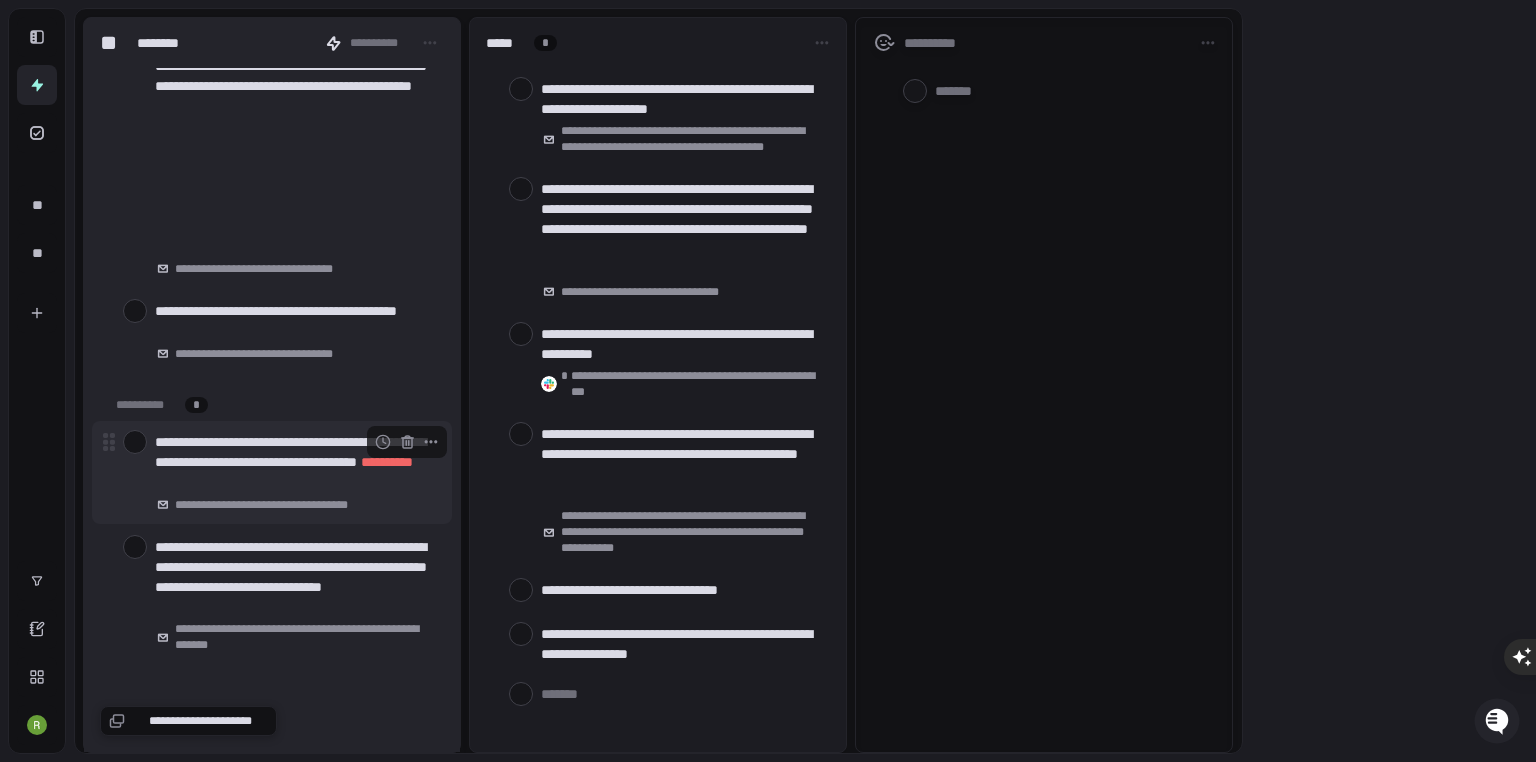 click at bounding box center [135, 442] 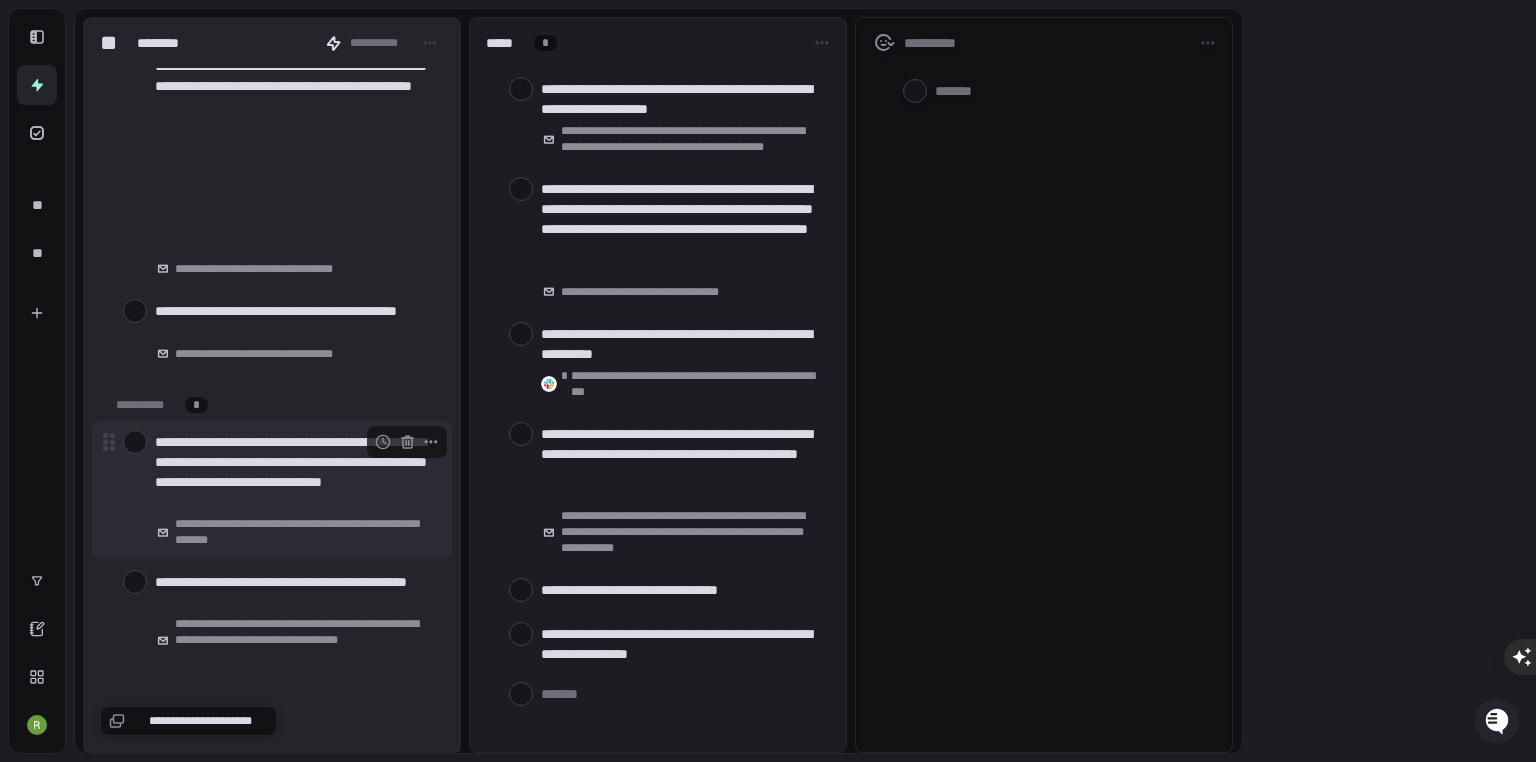 click at bounding box center (135, 442) 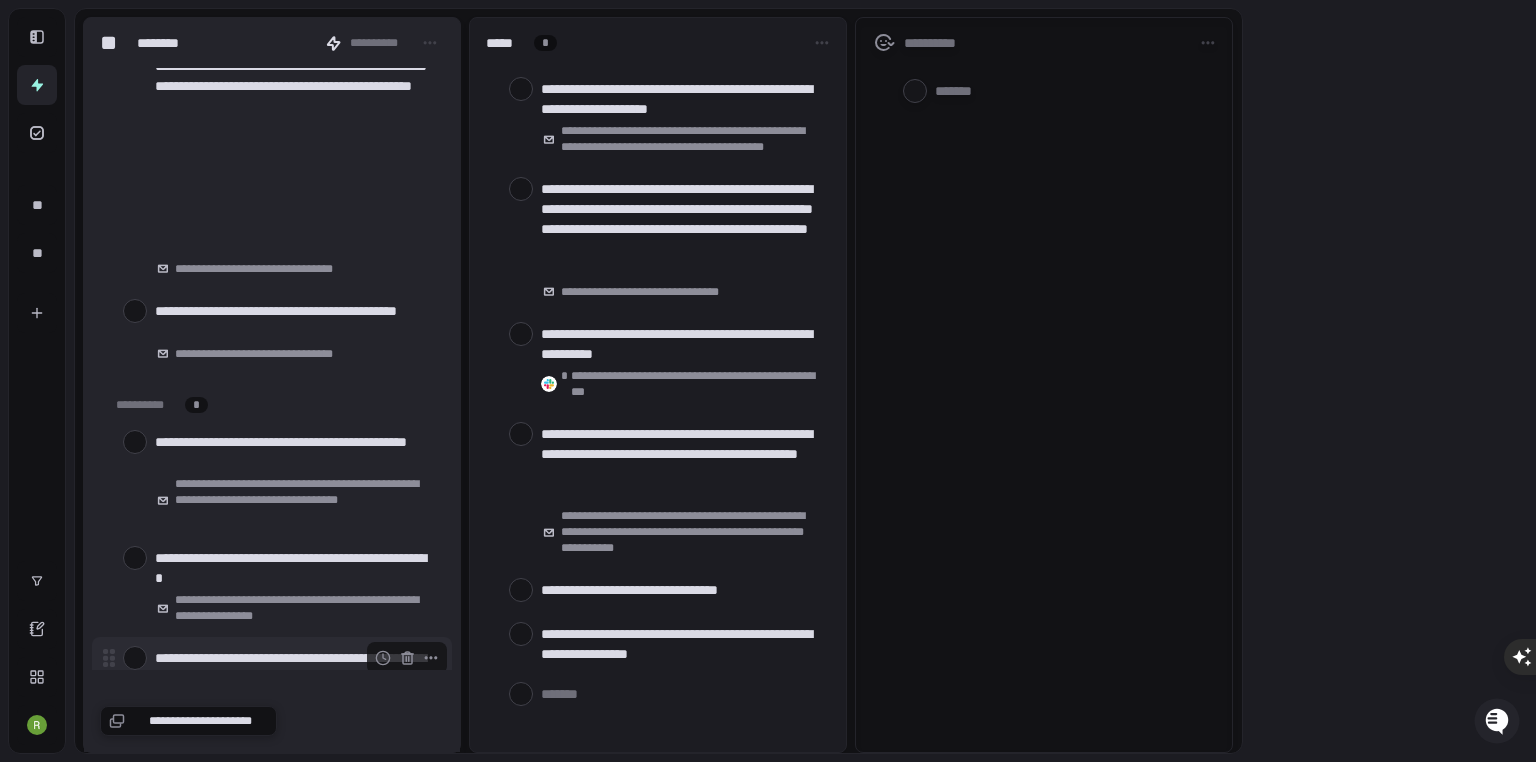 click at bounding box center [135, 442] 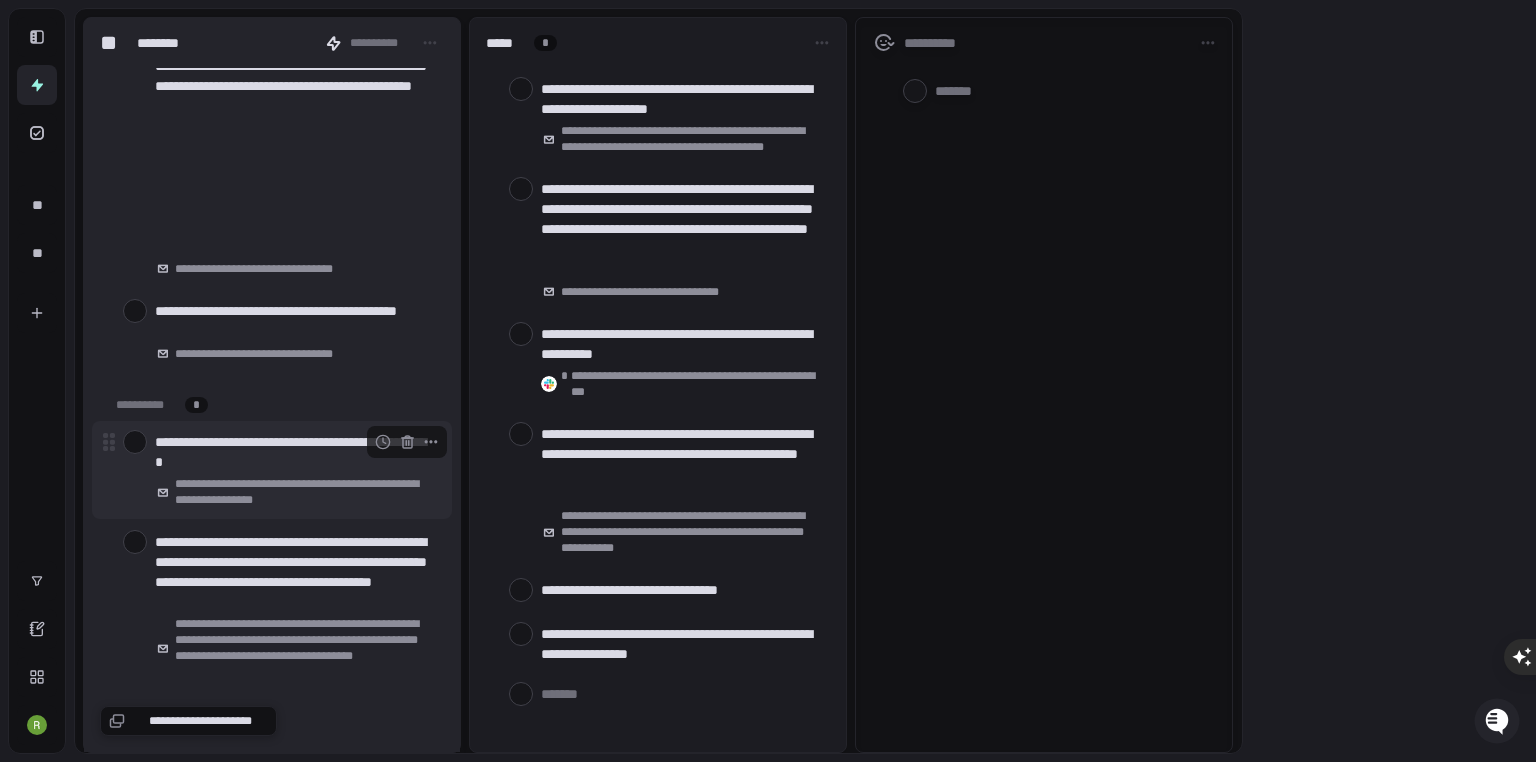 click at bounding box center [135, 442] 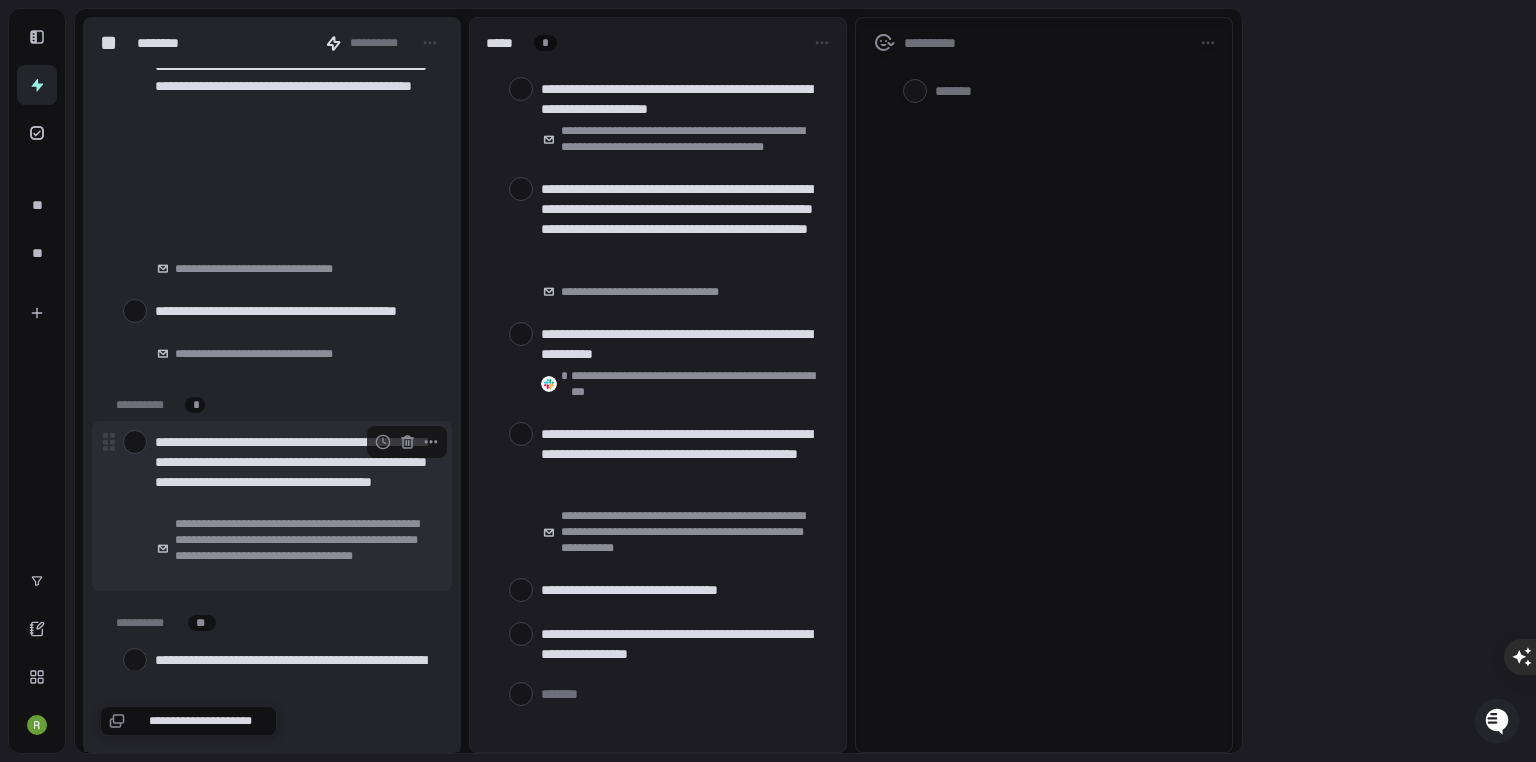 click at bounding box center (135, 442) 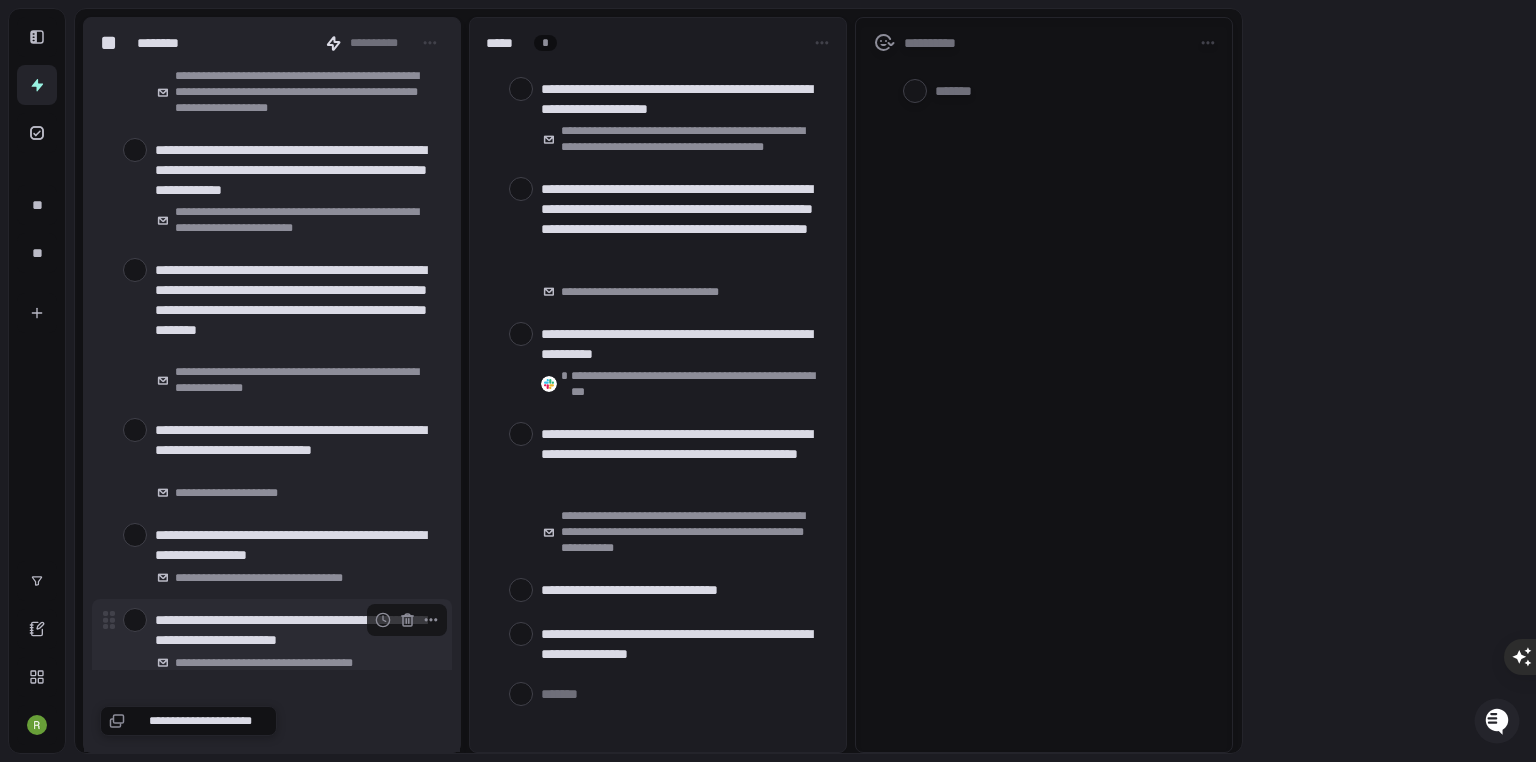 scroll, scrollTop: 10000, scrollLeft: 0, axis: vertical 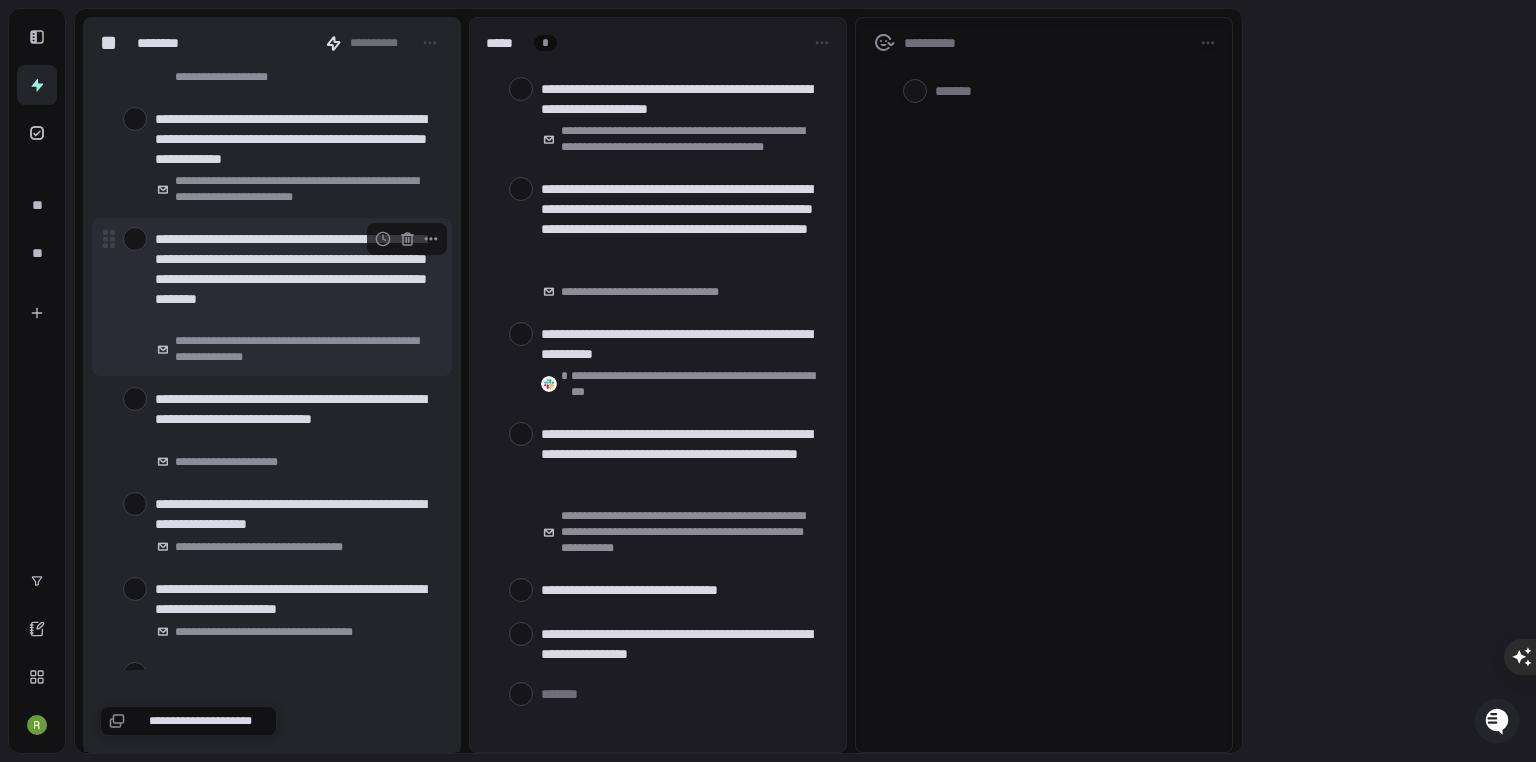click at bounding box center [135, 239] 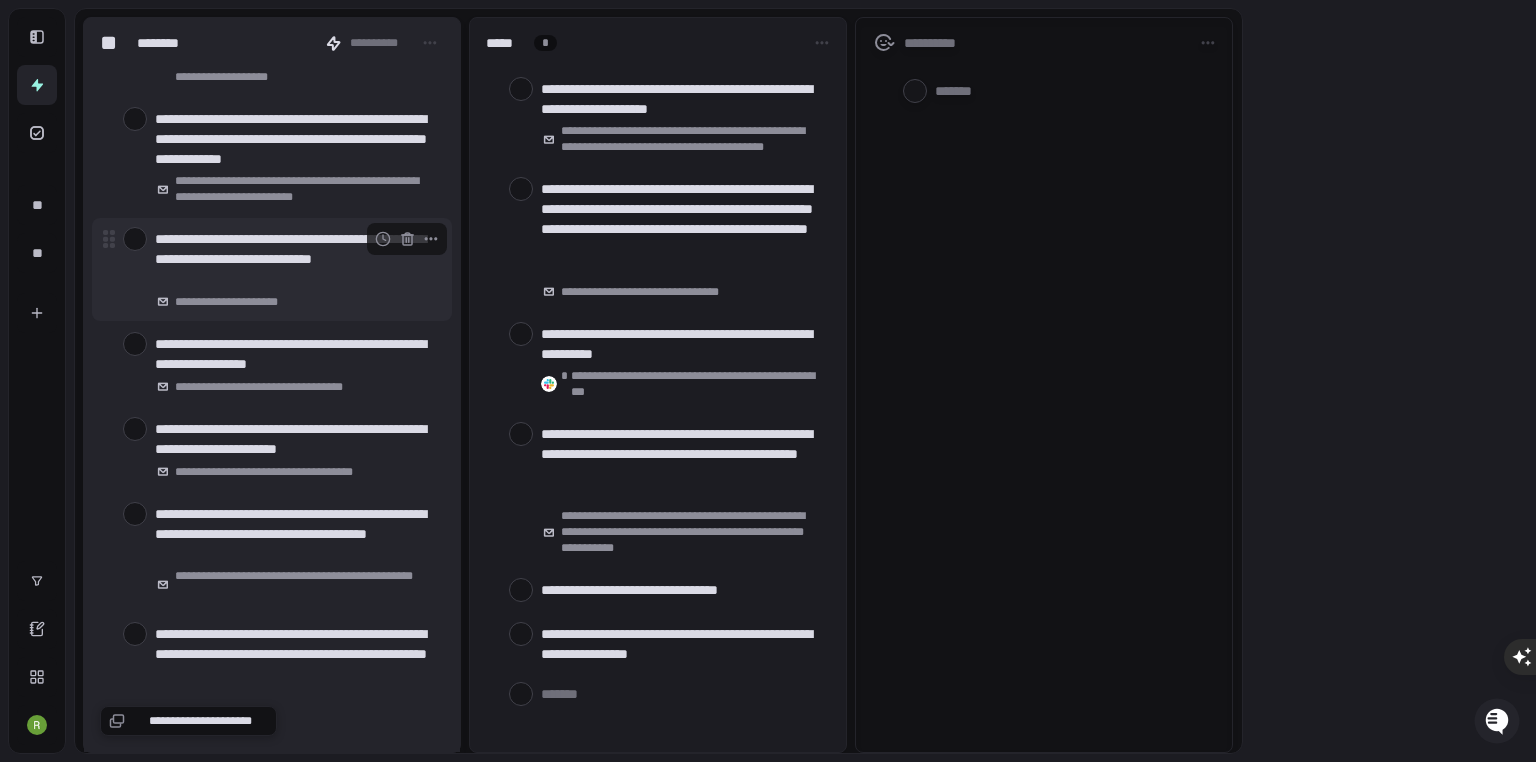 click at bounding box center [135, 239] 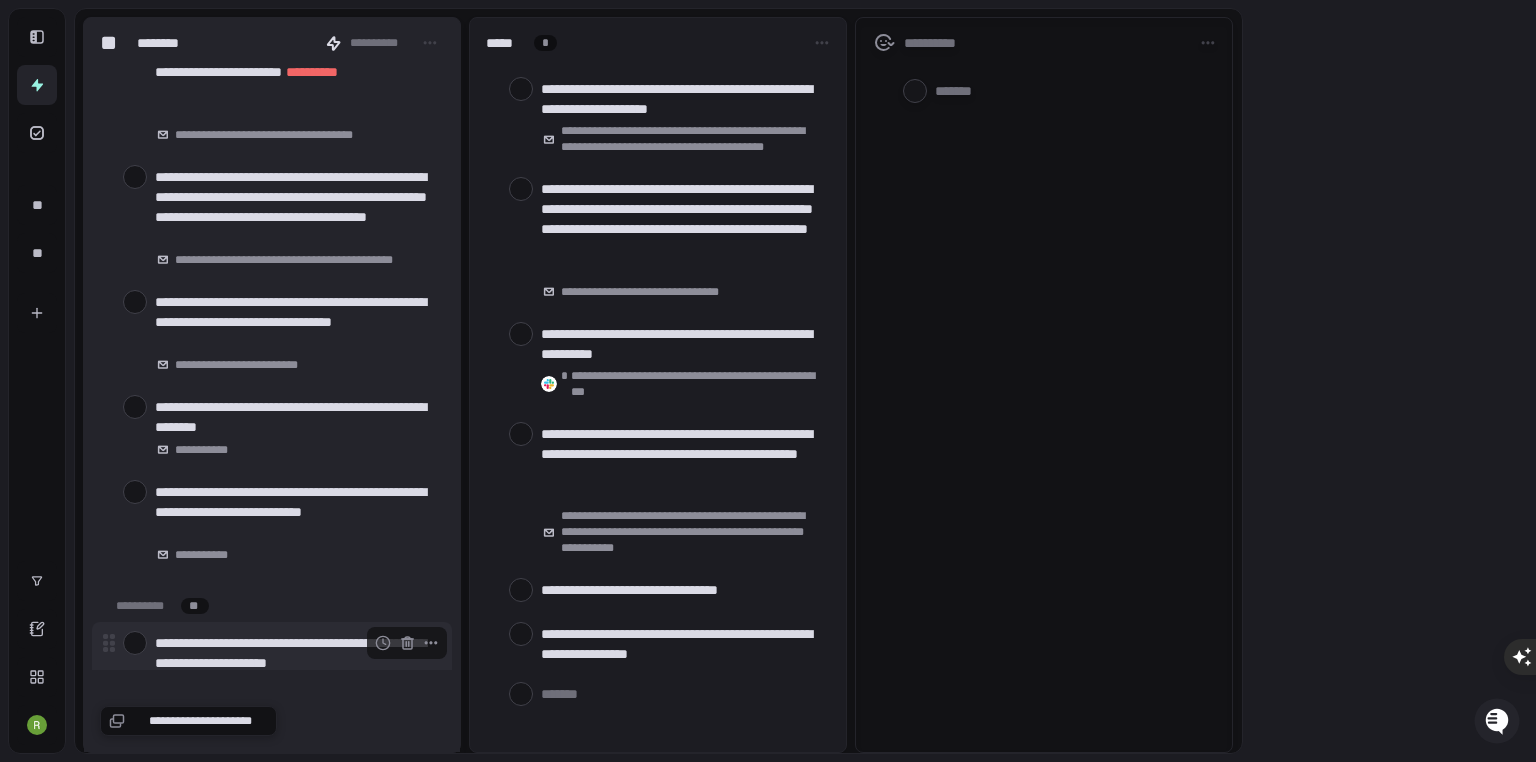 scroll, scrollTop: 11040, scrollLeft: 0, axis: vertical 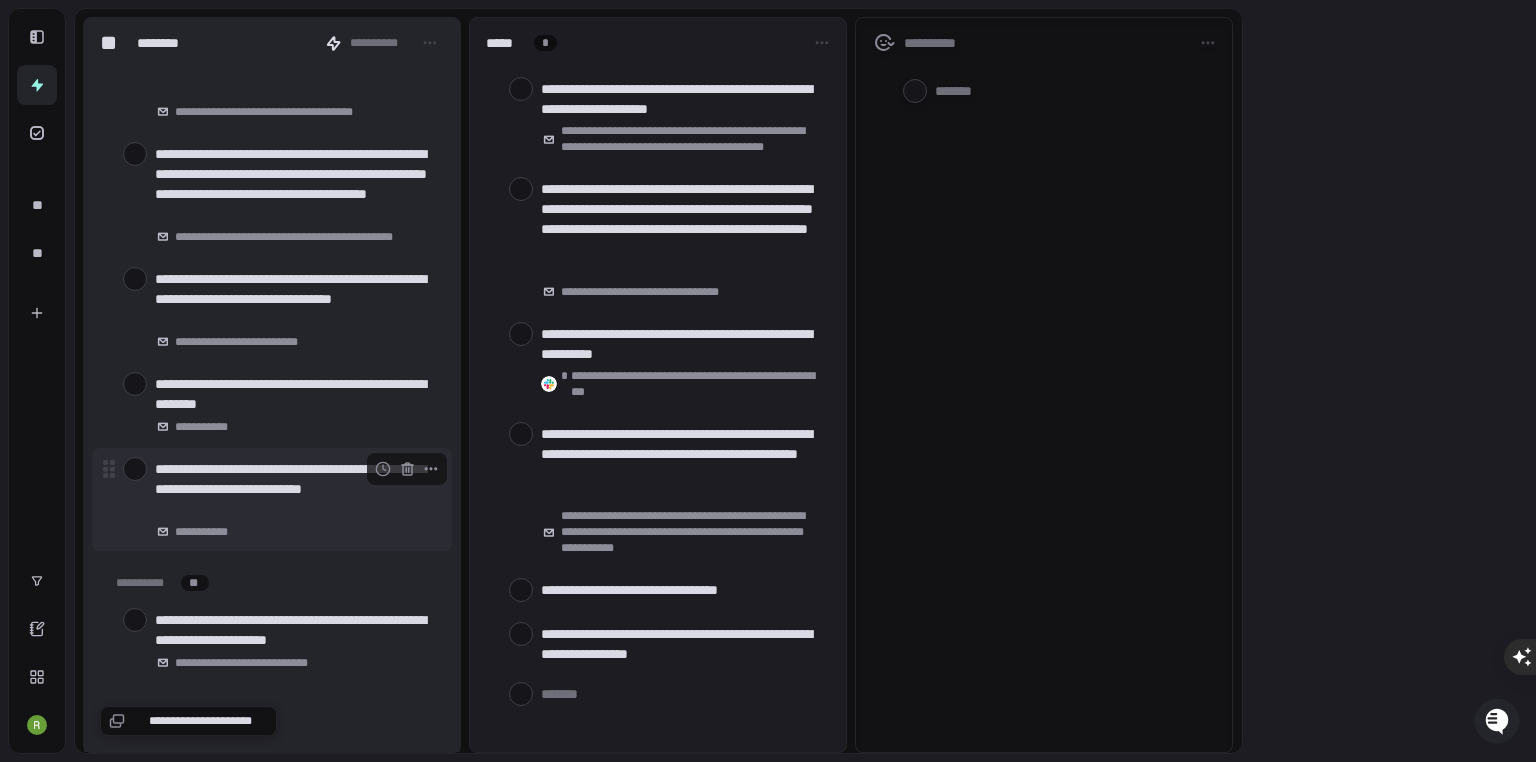 click at bounding box center [135, 469] 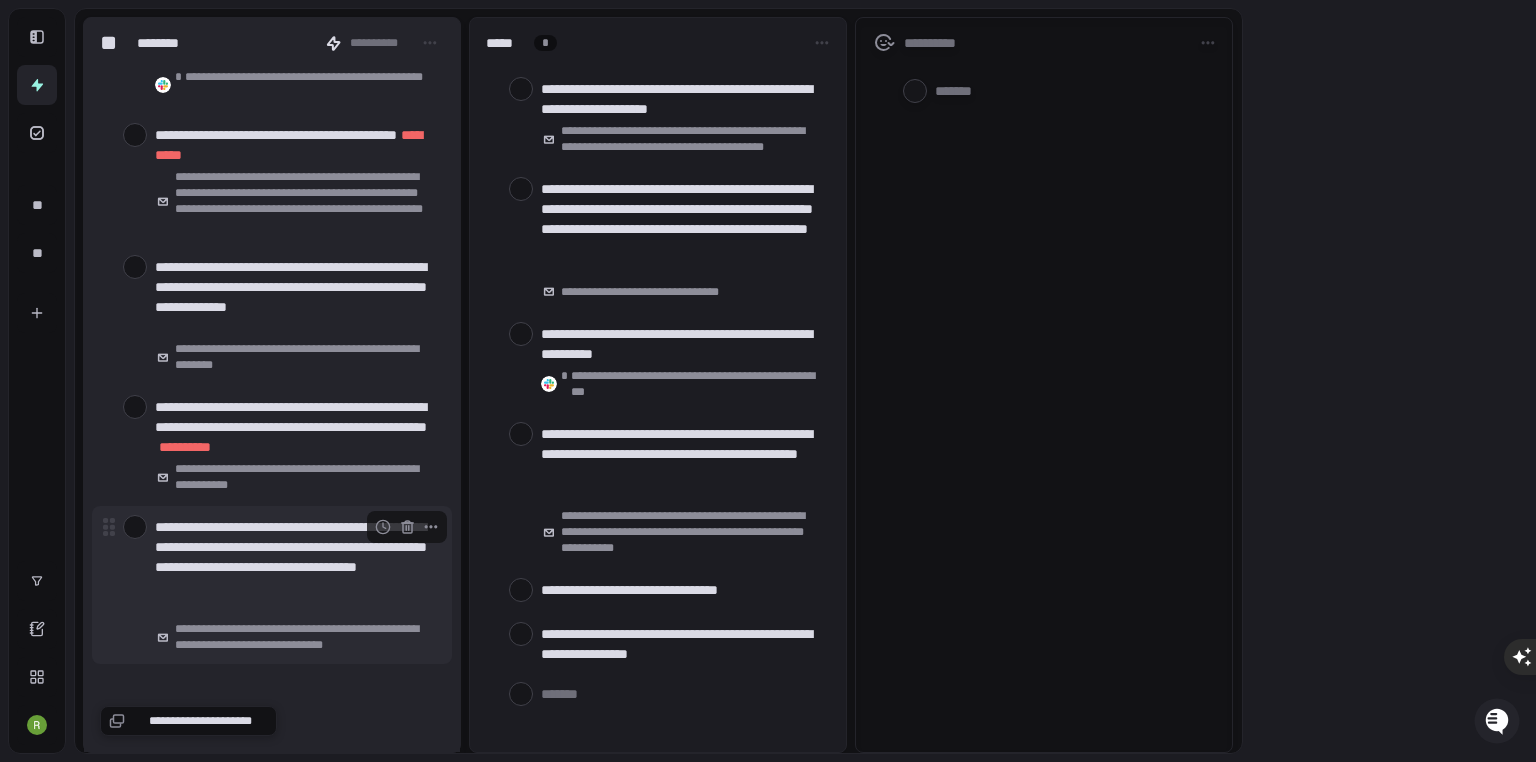 scroll, scrollTop: 11840, scrollLeft: 0, axis: vertical 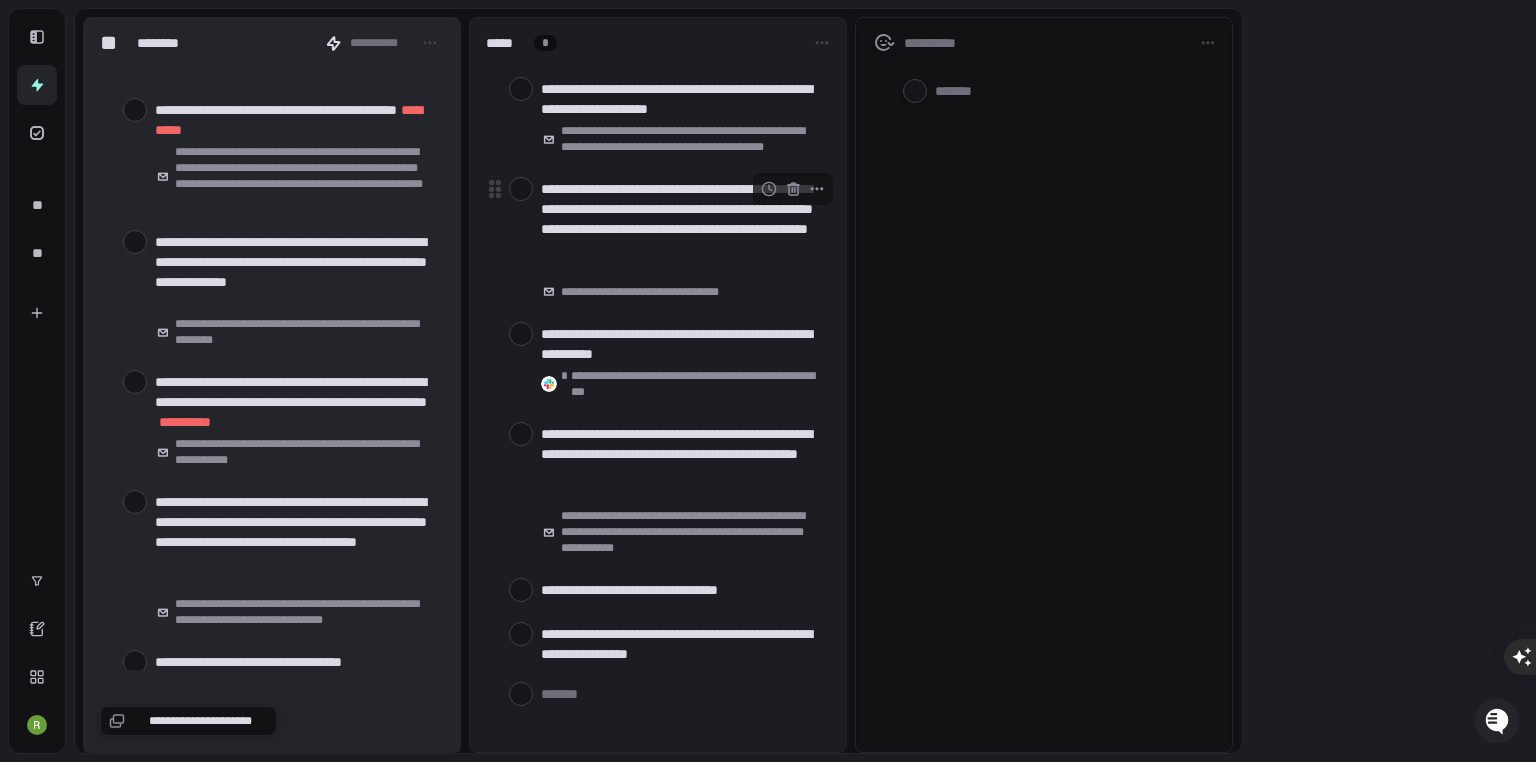 click at bounding box center [521, 189] 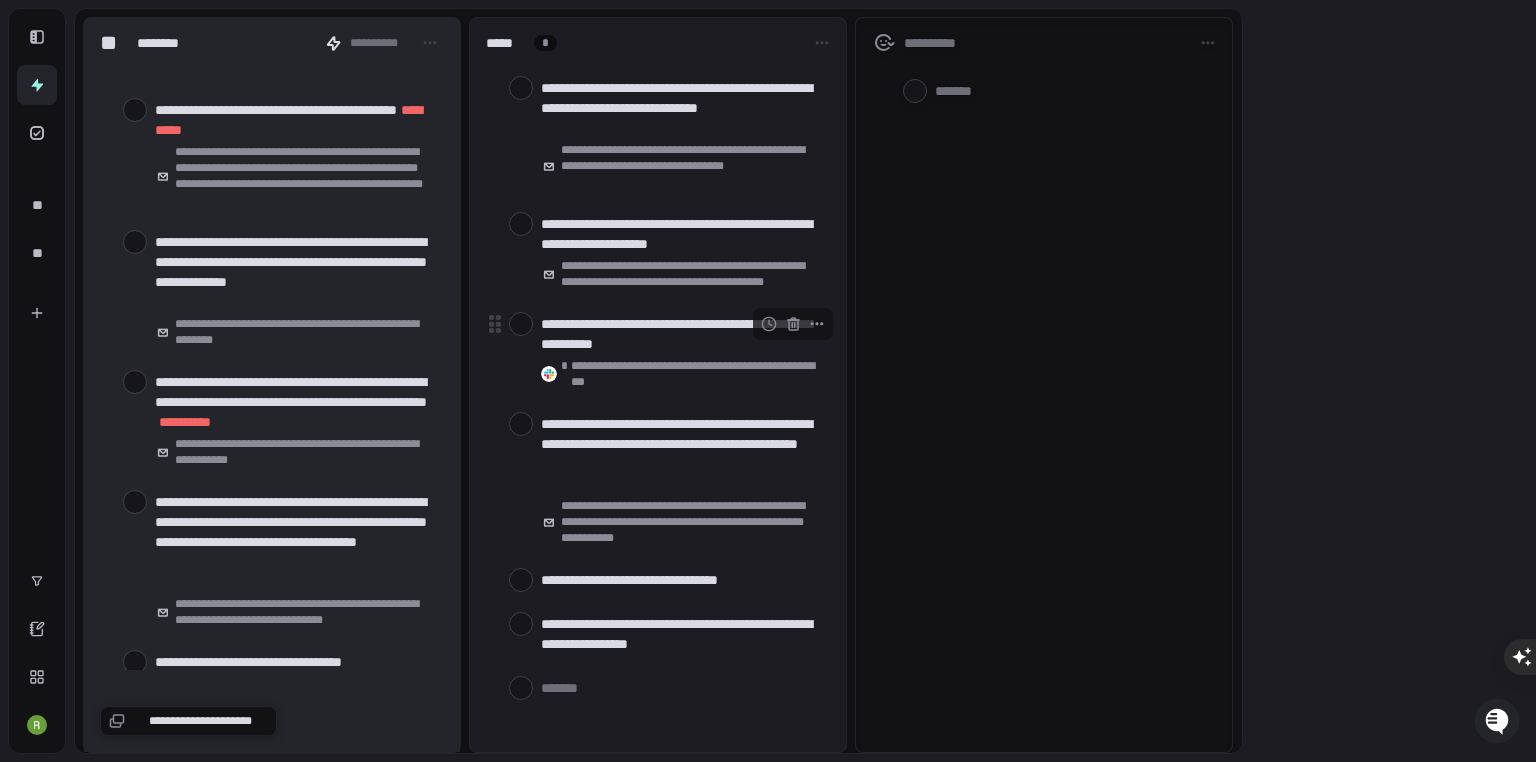 scroll, scrollTop: 0, scrollLeft: 0, axis: both 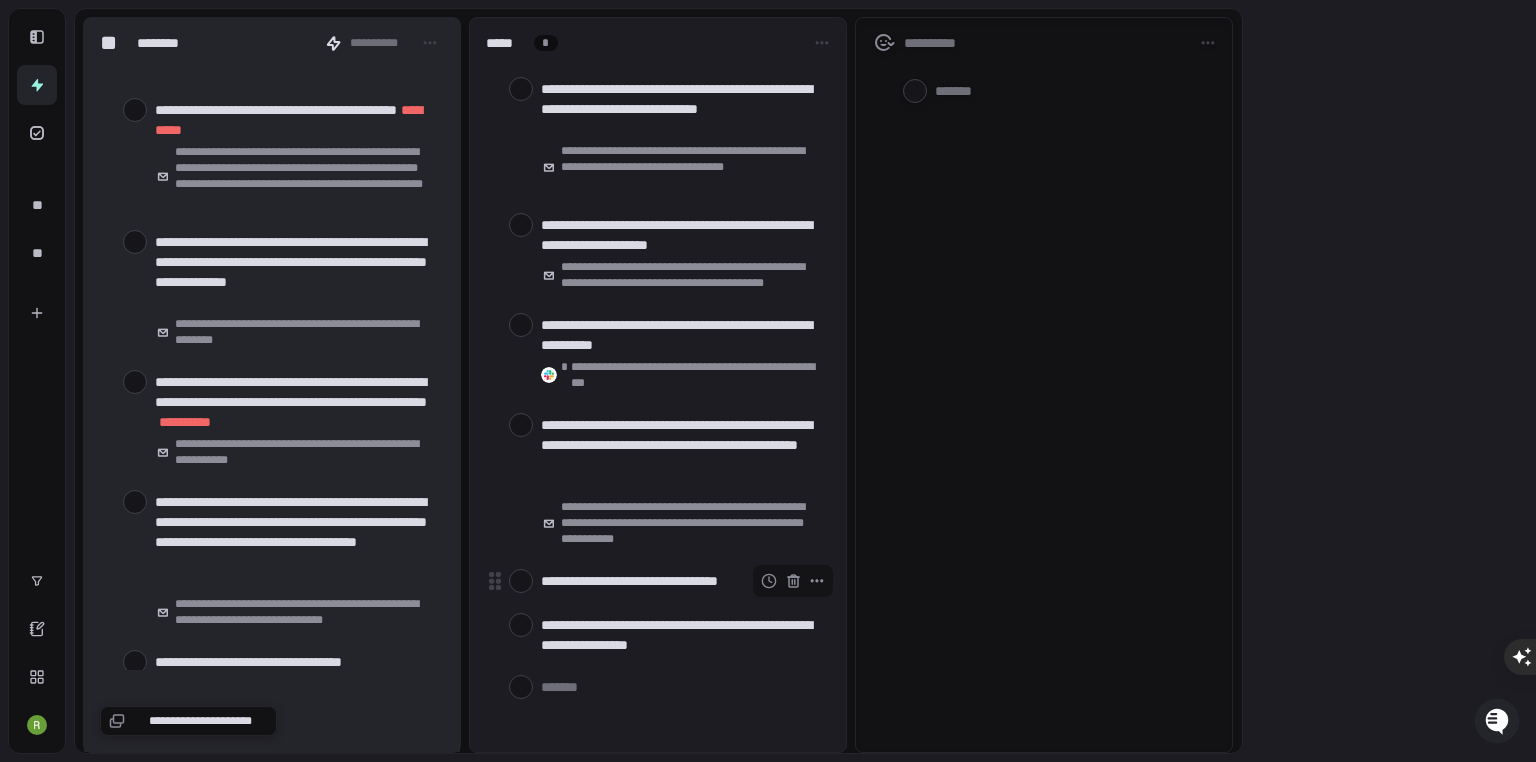 click at bounding box center (521, 581) 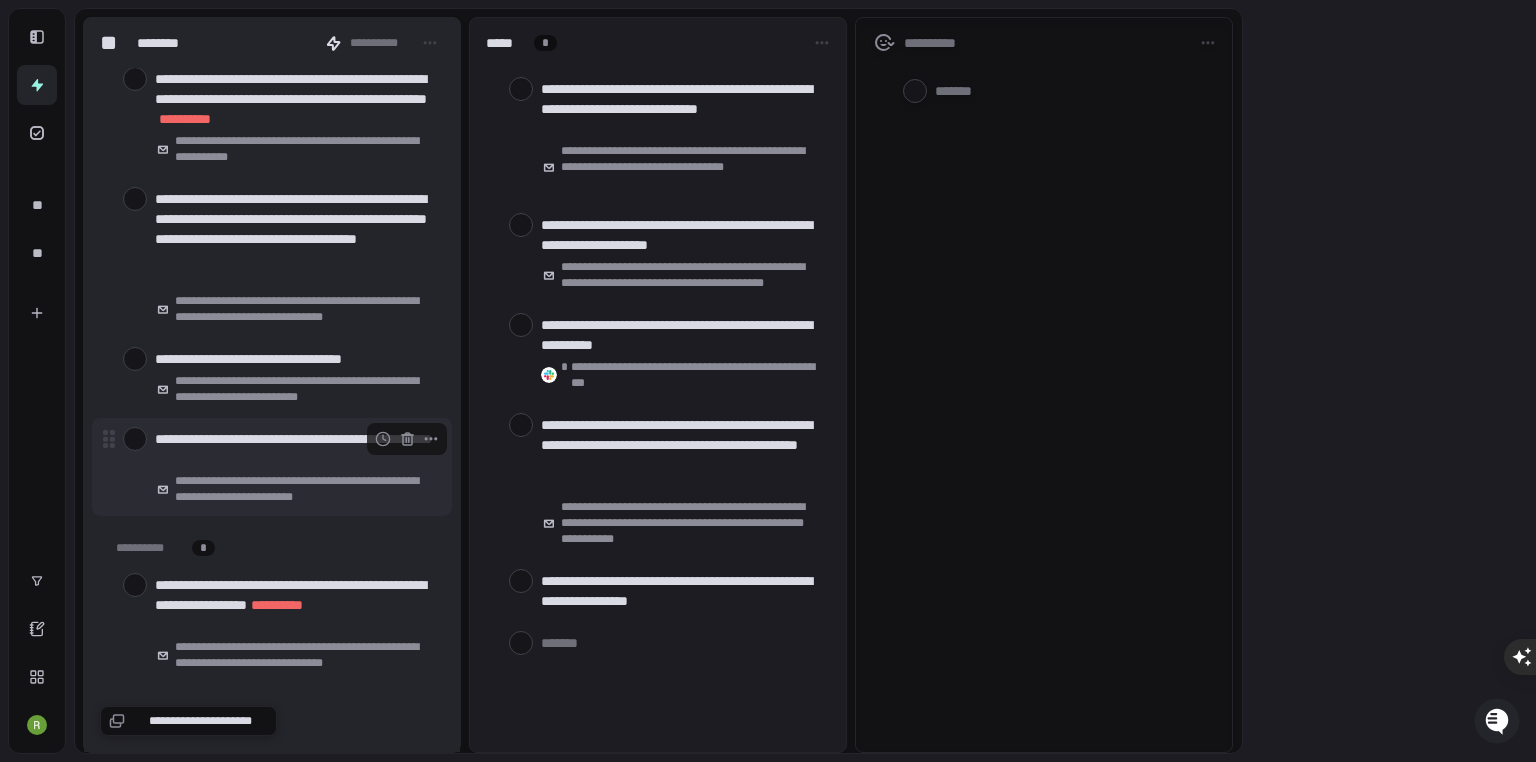 scroll, scrollTop: 12160, scrollLeft: 0, axis: vertical 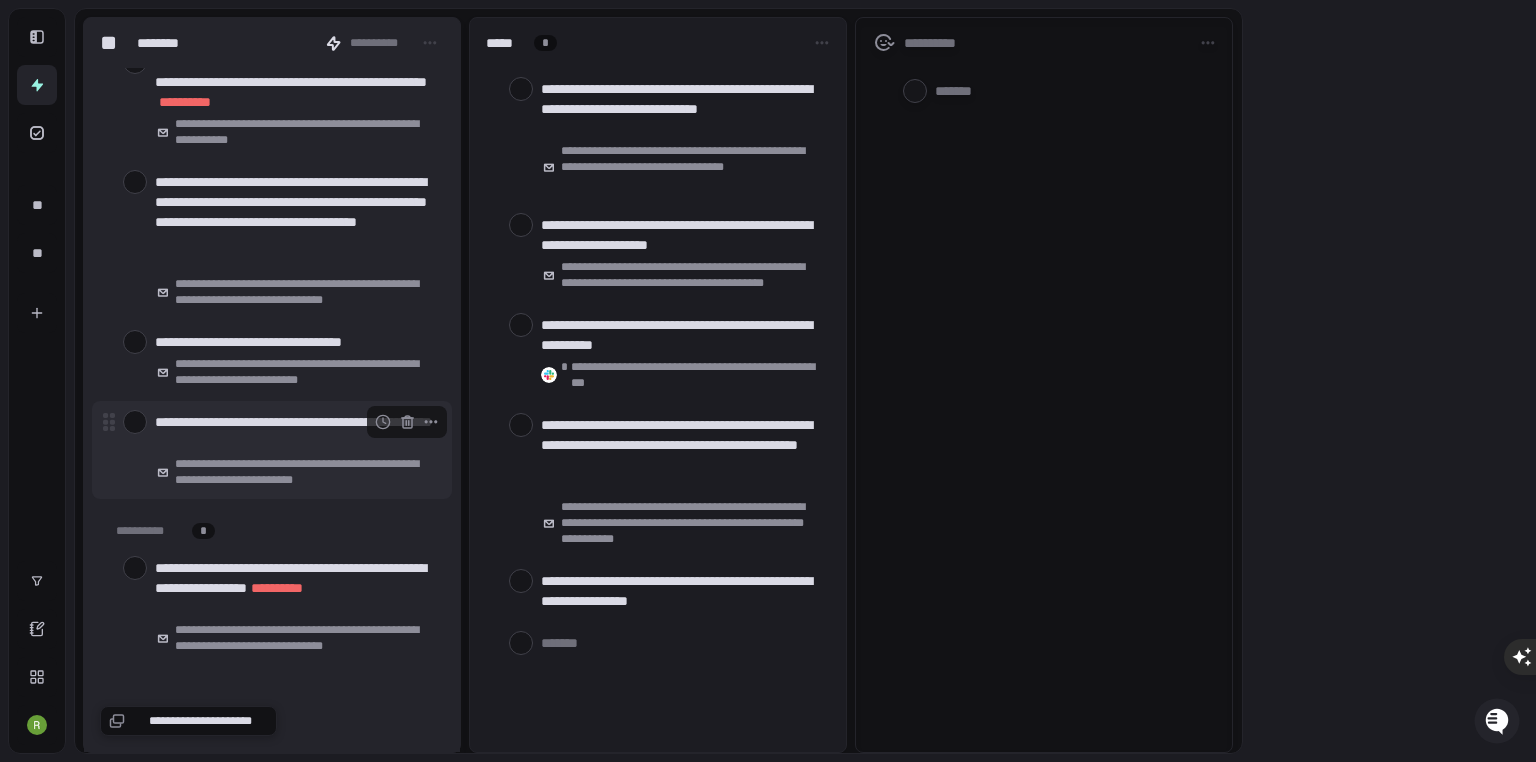 click at bounding box center (135, 422) 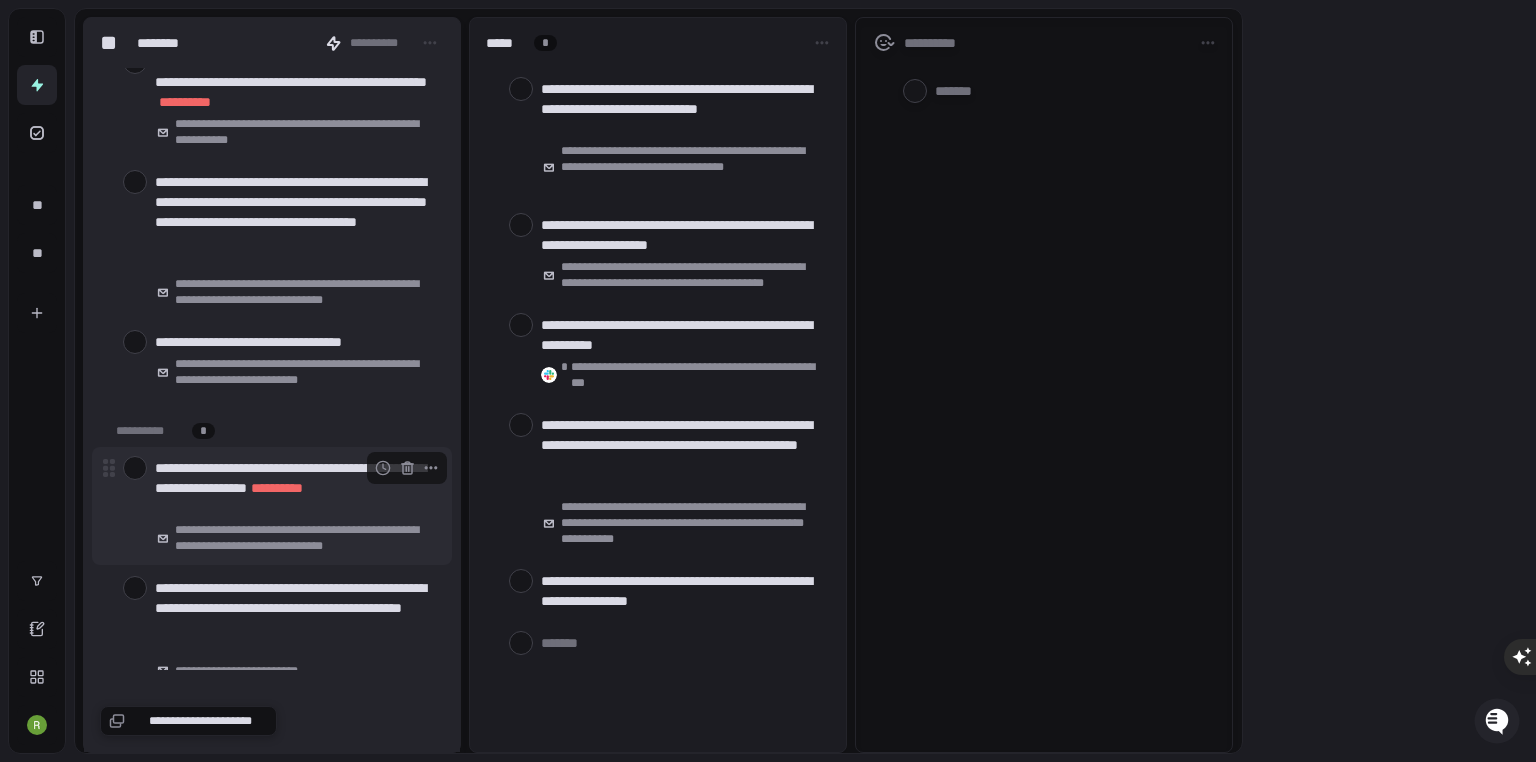 click at bounding box center (135, 468) 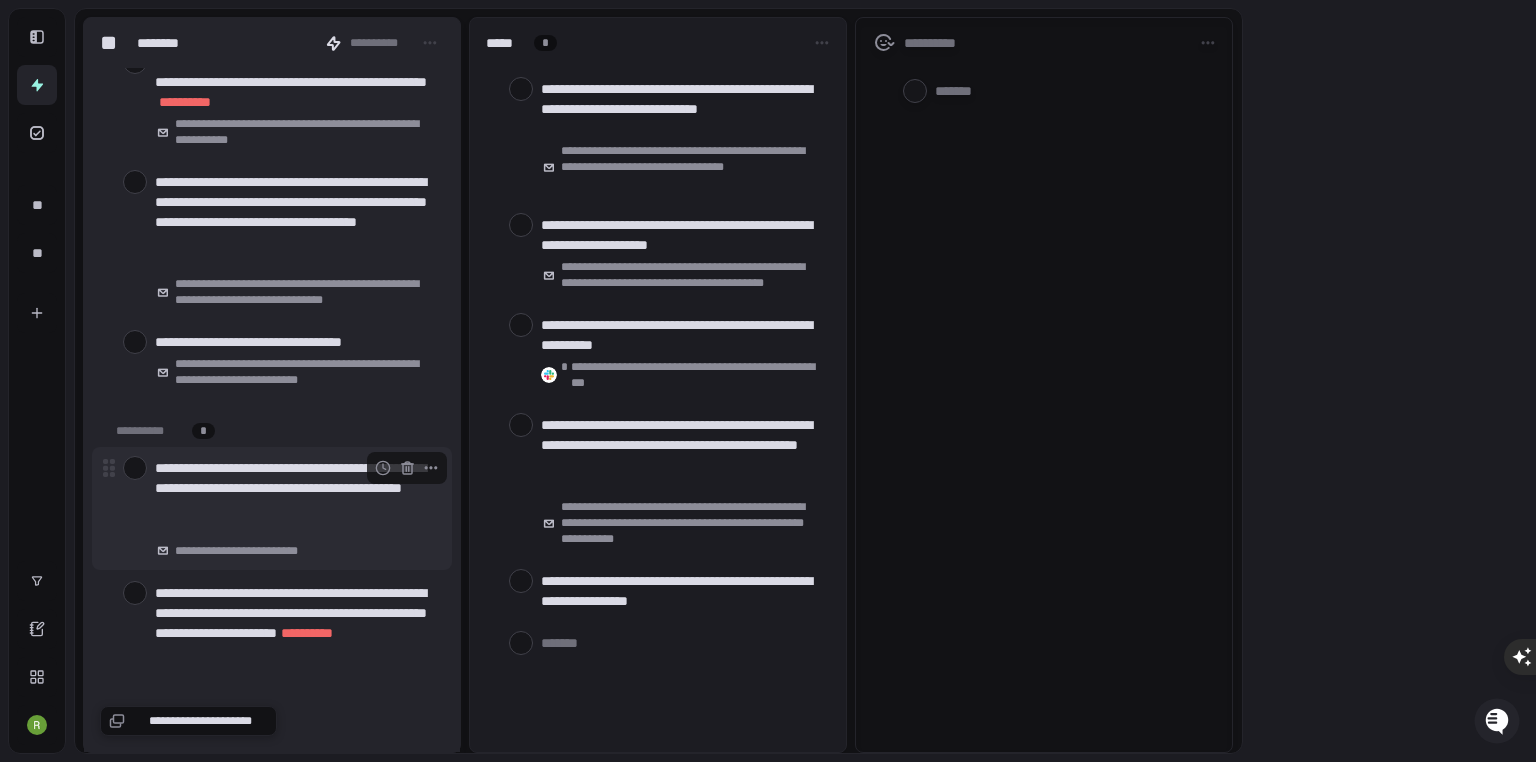 click at bounding box center [135, 468] 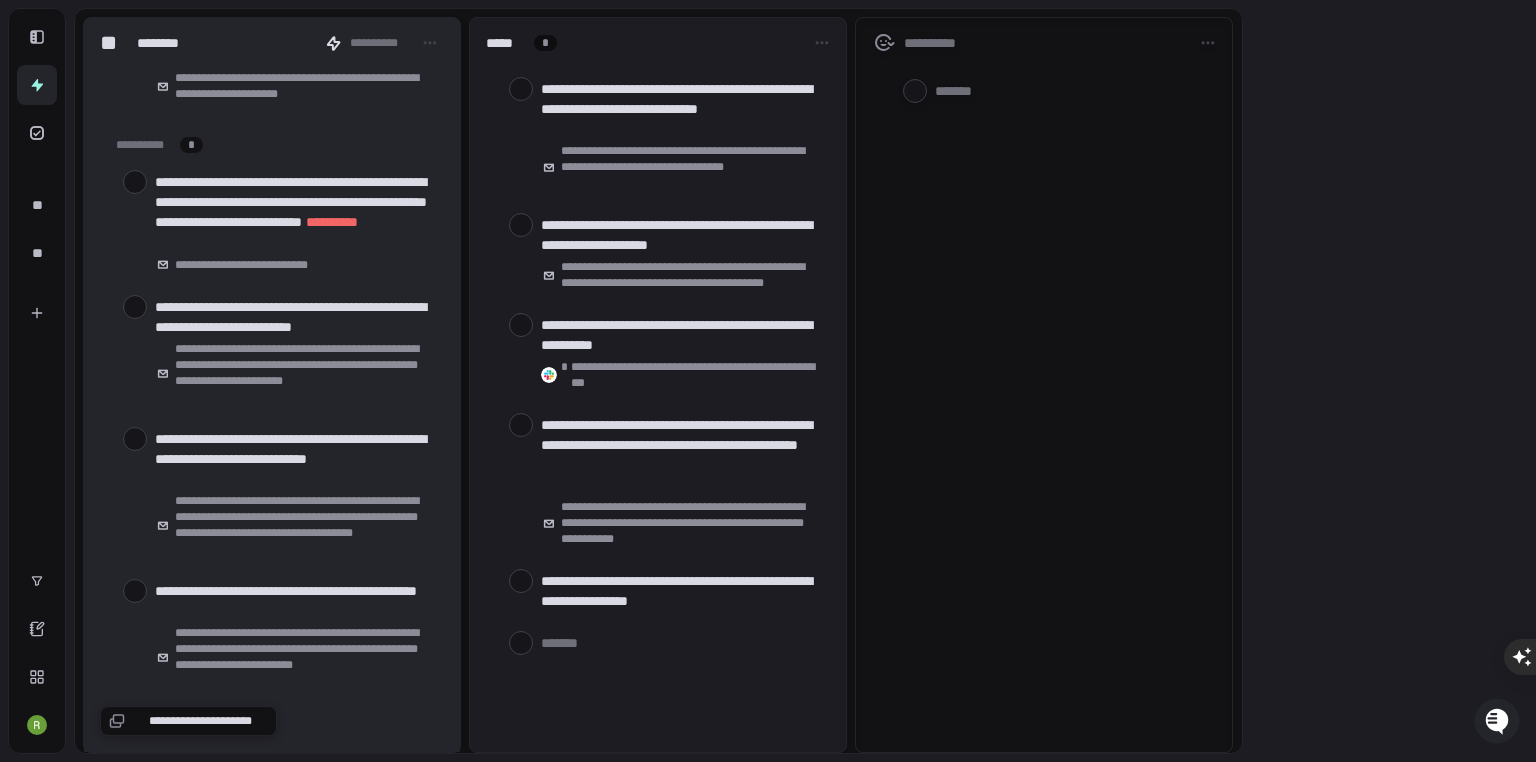 scroll, scrollTop: 13680, scrollLeft: 0, axis: vertical 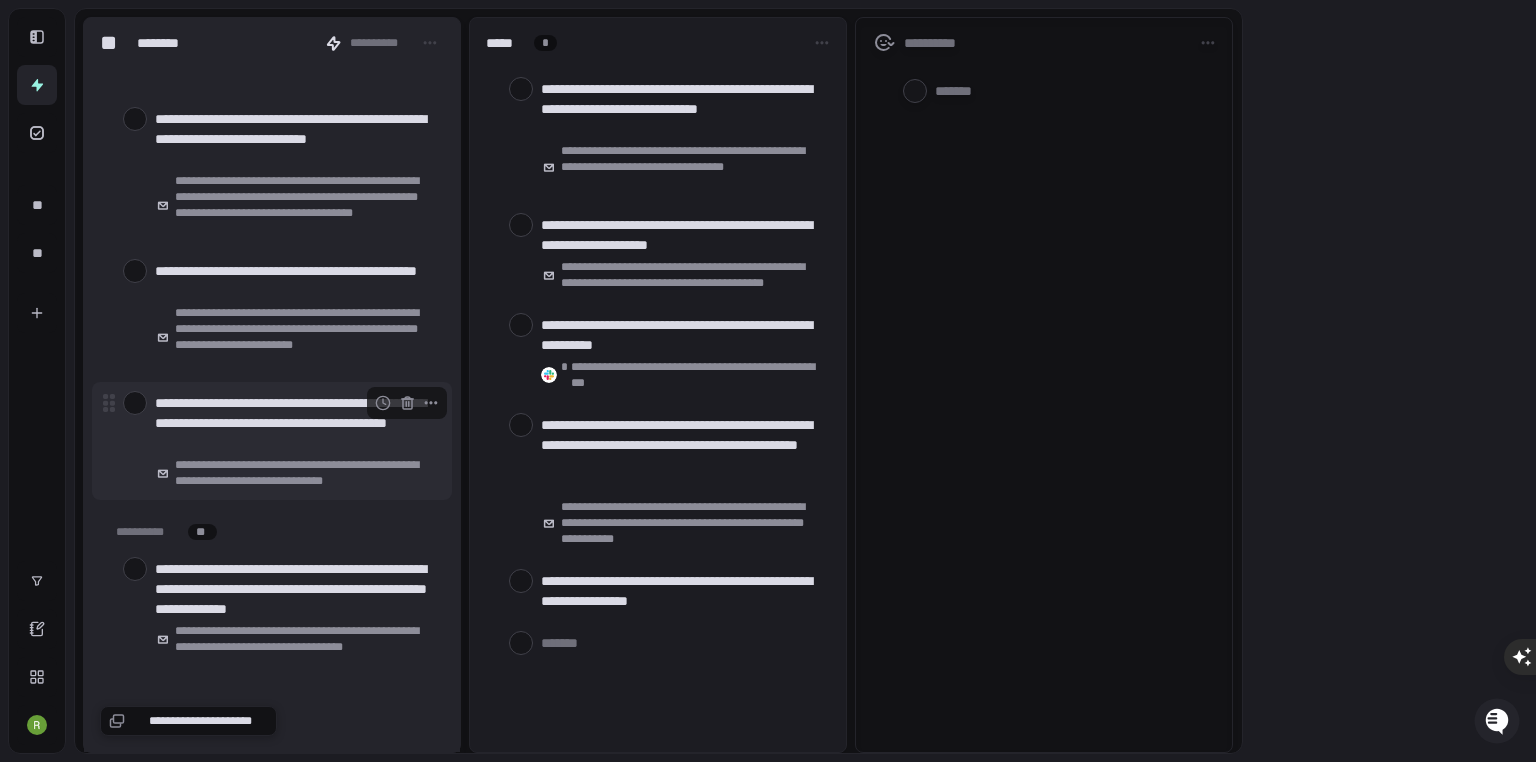 click at bounding box center (135, 403) 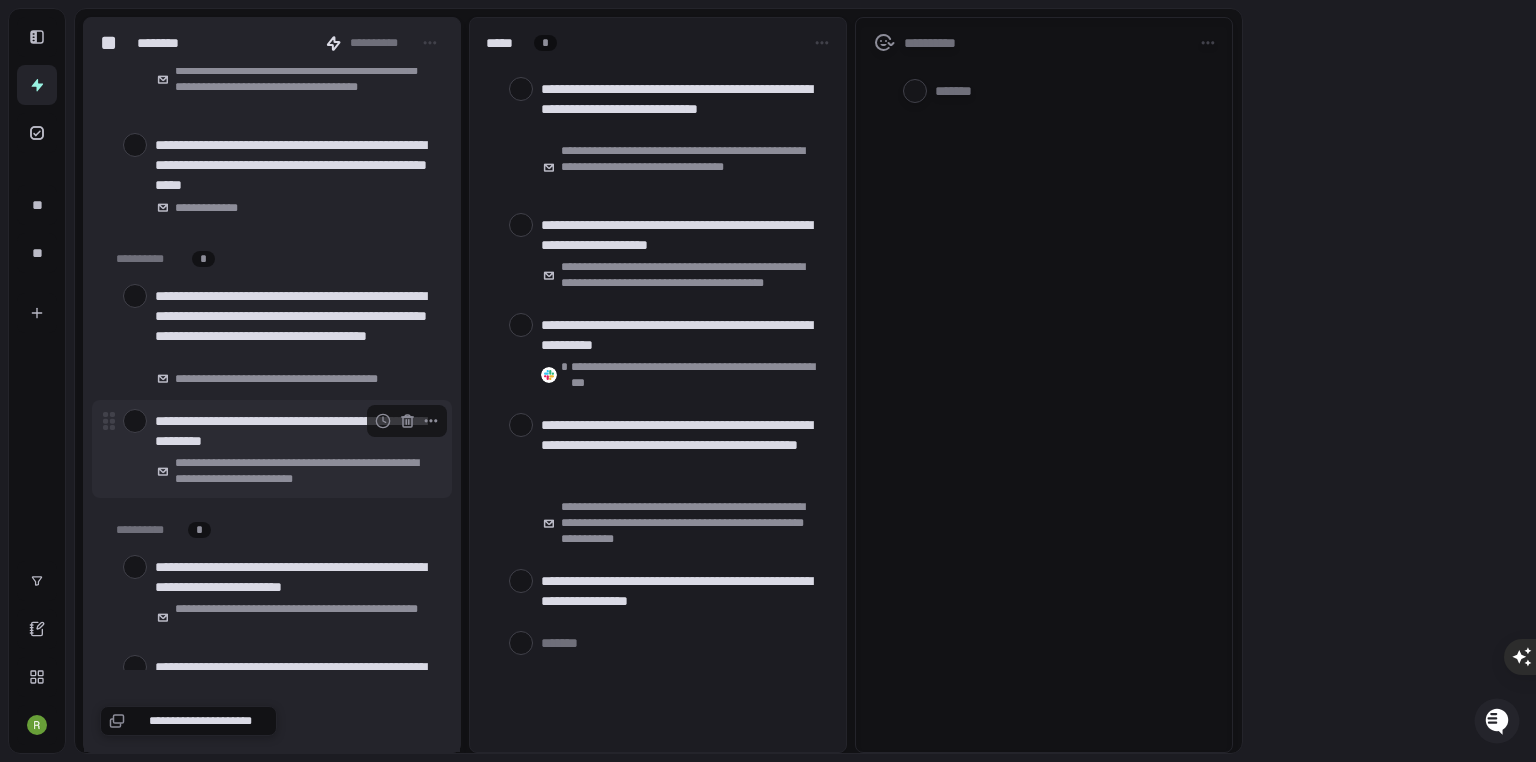 scroll, scrollTop: 15200, scrollLeft: 0, axis: vertical 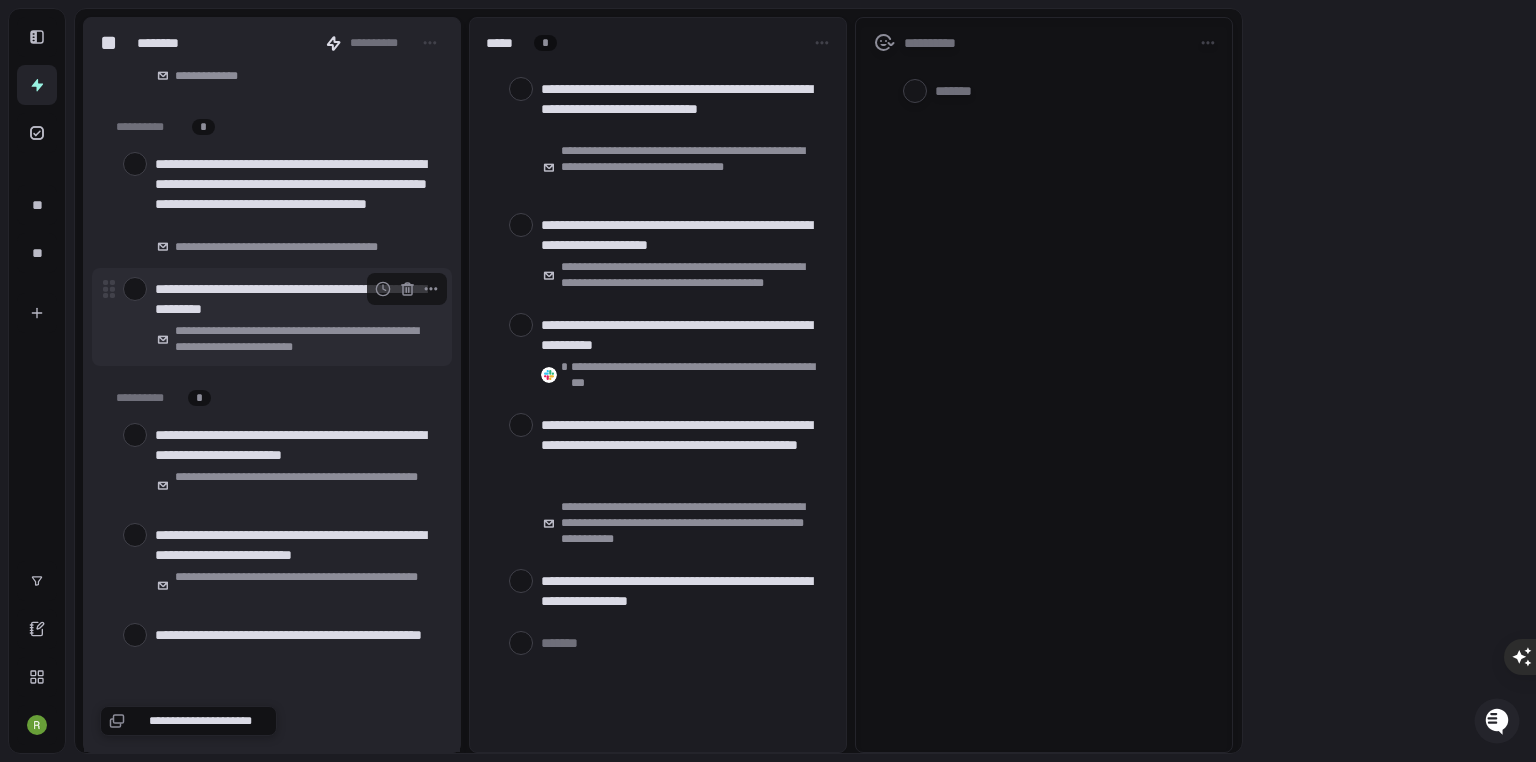click at bounding box center (135, 289) 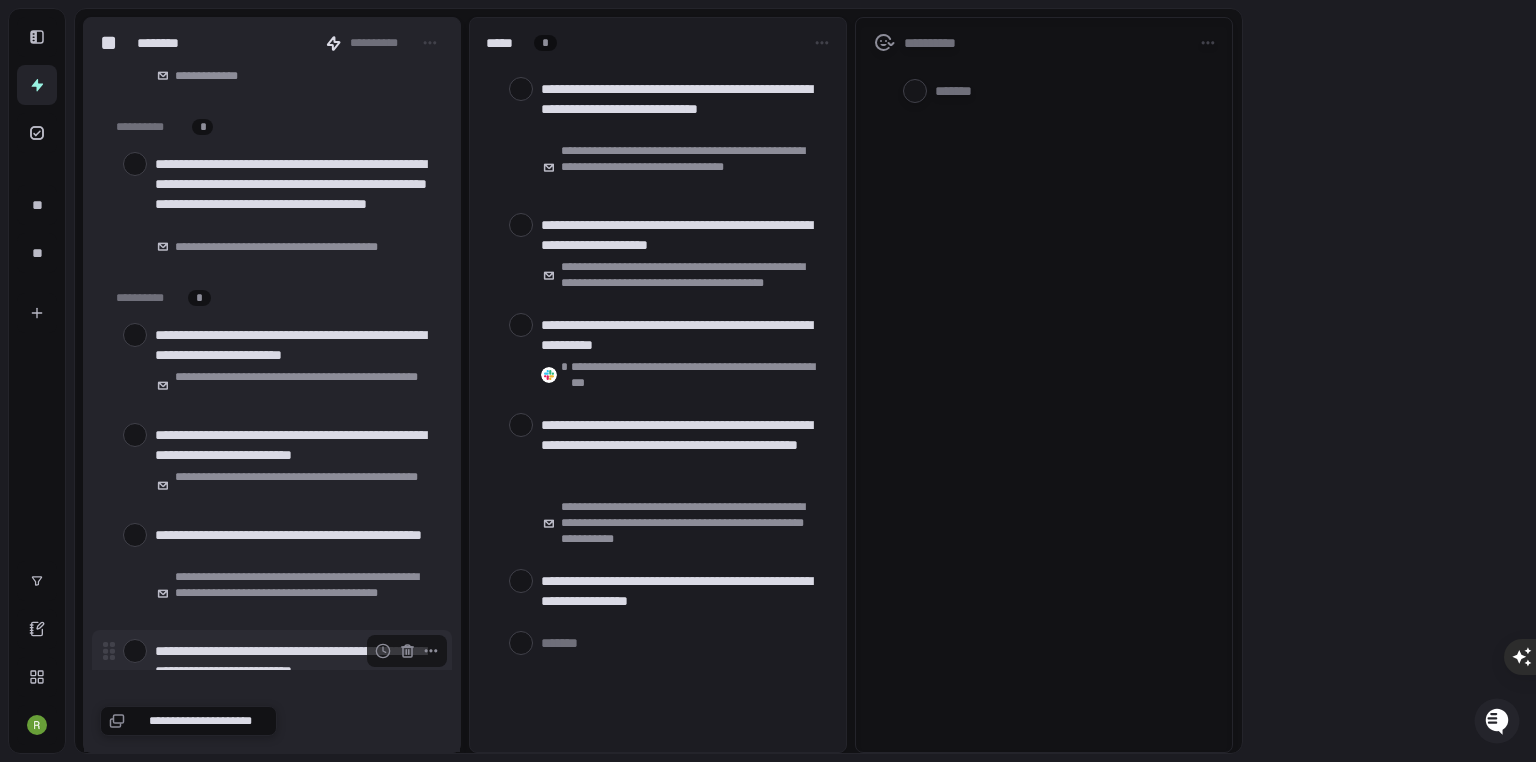 scroll, scrollTop: 15280, scrollLeft: 0, axis: vertical 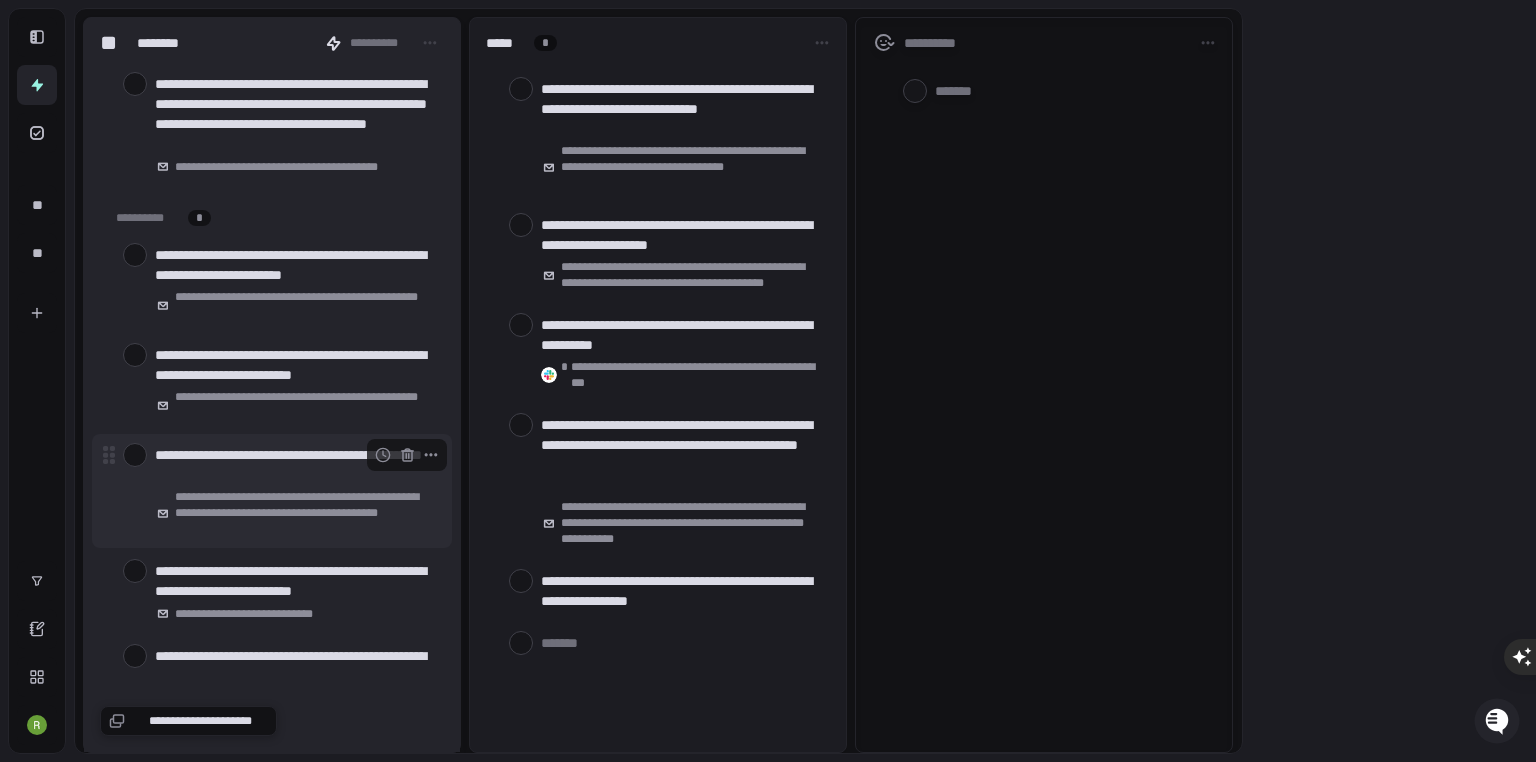 click at bounding box center [135, 455] 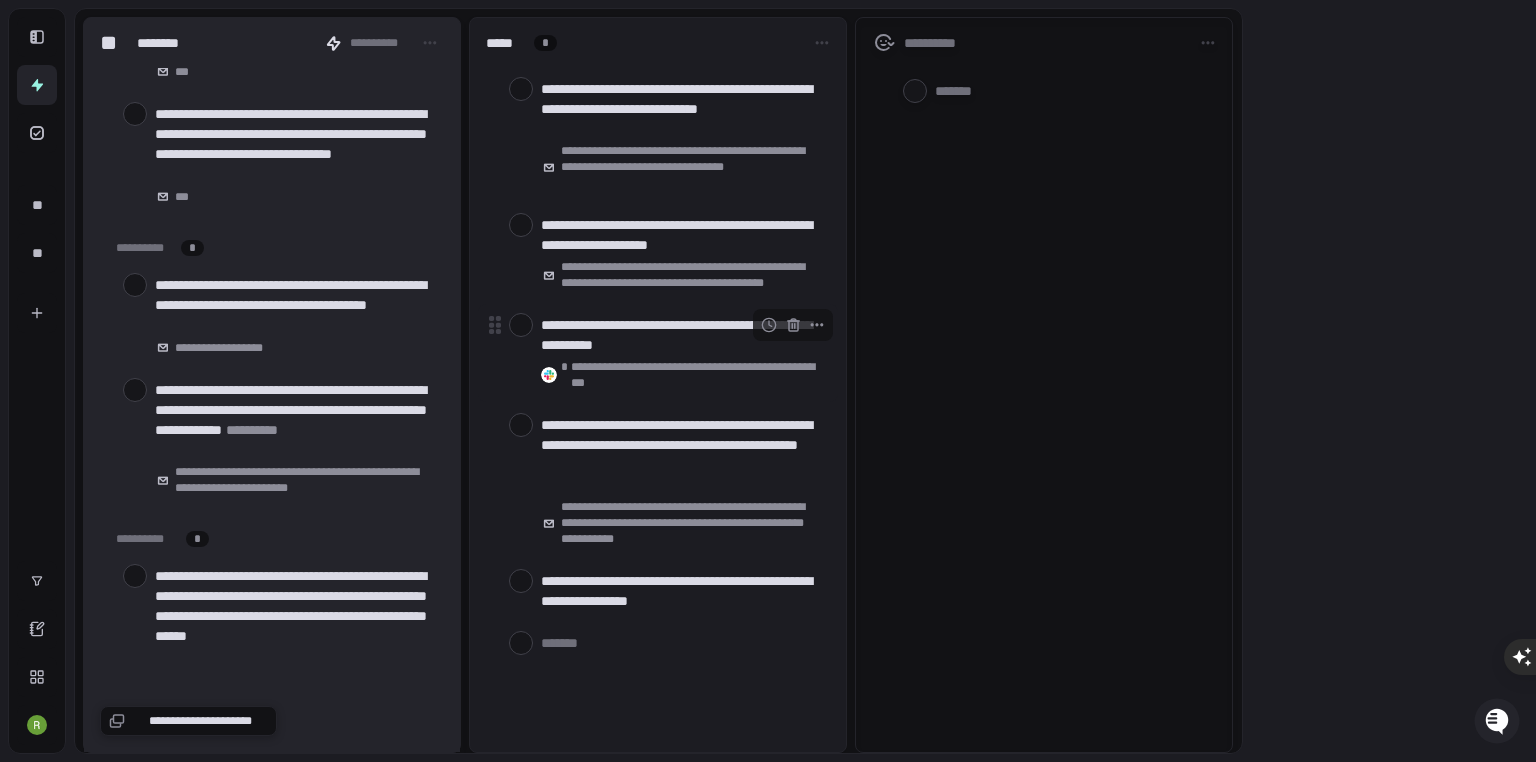 scroll, scrollTop: 16640, scrollLeft: 0, axis: vertical 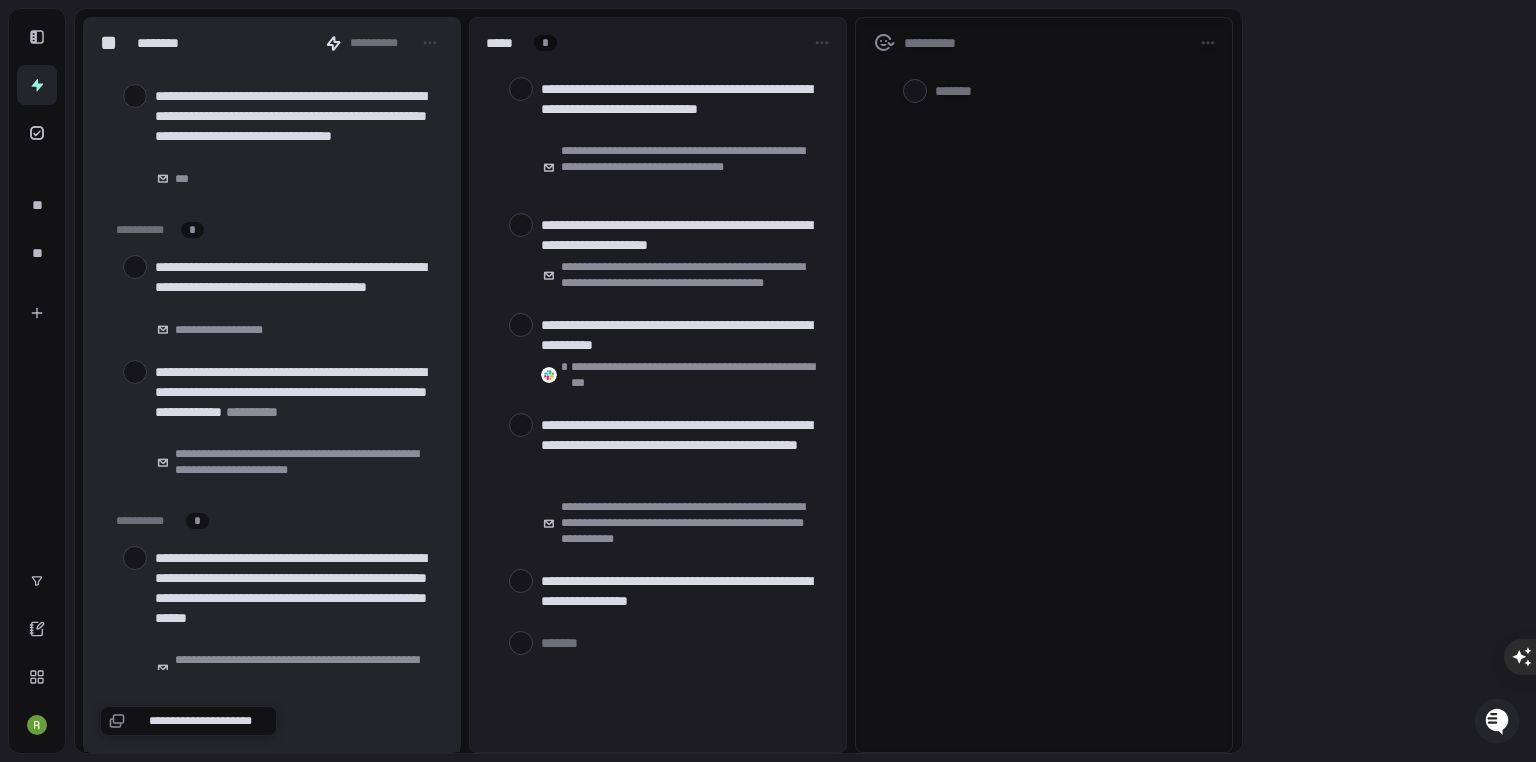 drag, startPoint x: 1373, startPoint y: 487, endPoint x: 1340, endPoint y: 491, distance: 33.24154 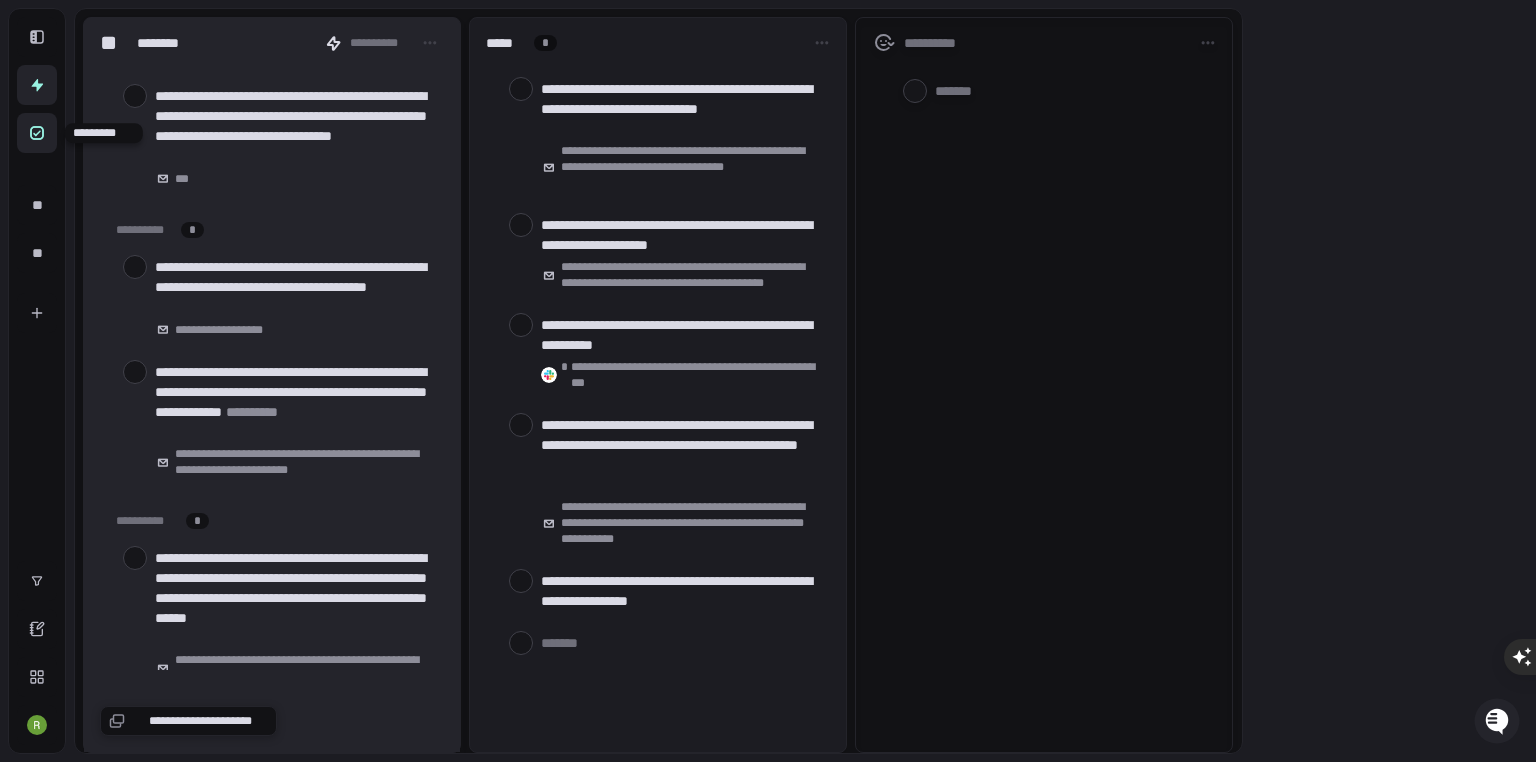 click at bounding box center [37, 133] 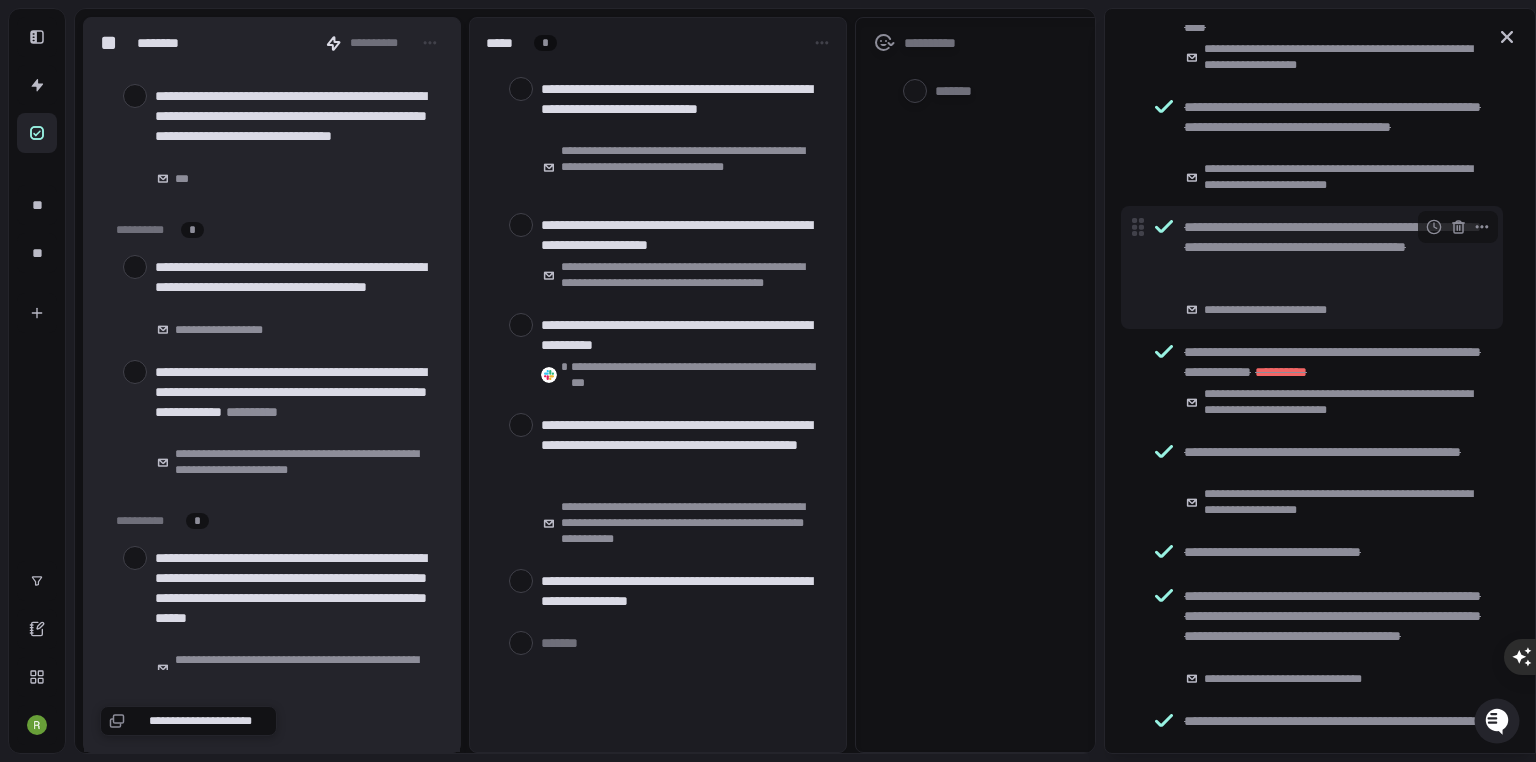 scroll, scrollTop: 0, scrollLeft: 0, axis: both 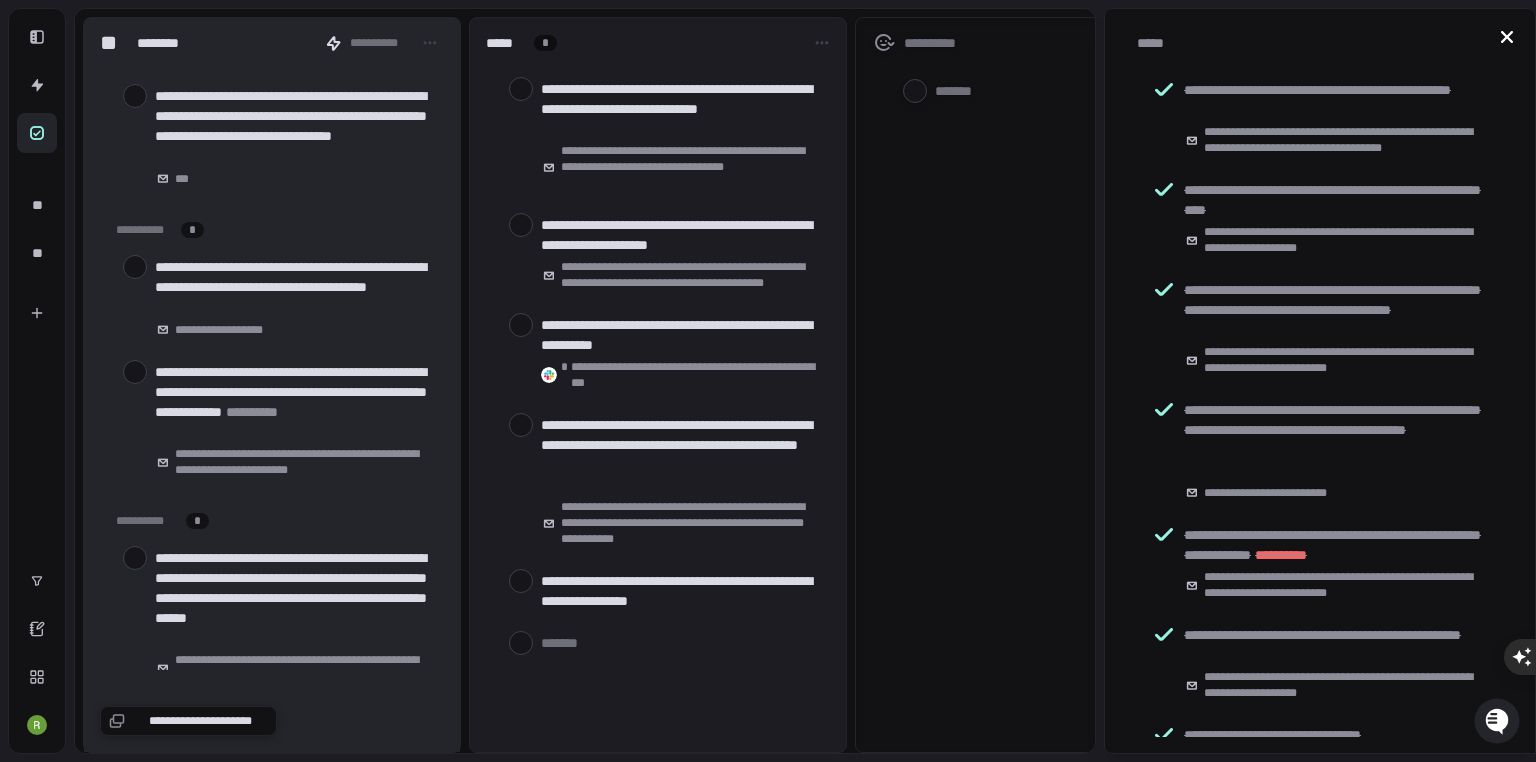click 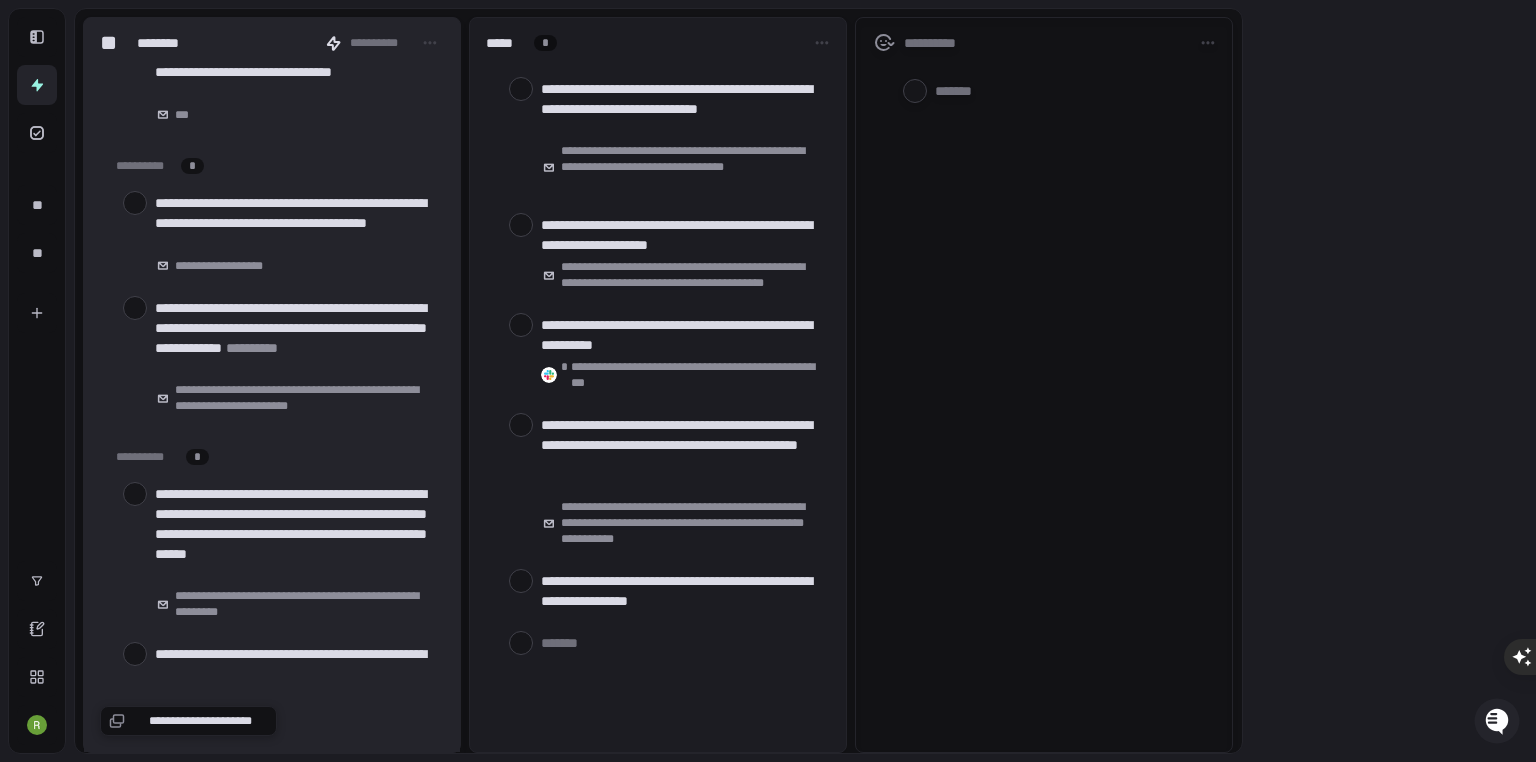 scroll, scrollTop: 16800, scrollLeft: 0, axis: vertical 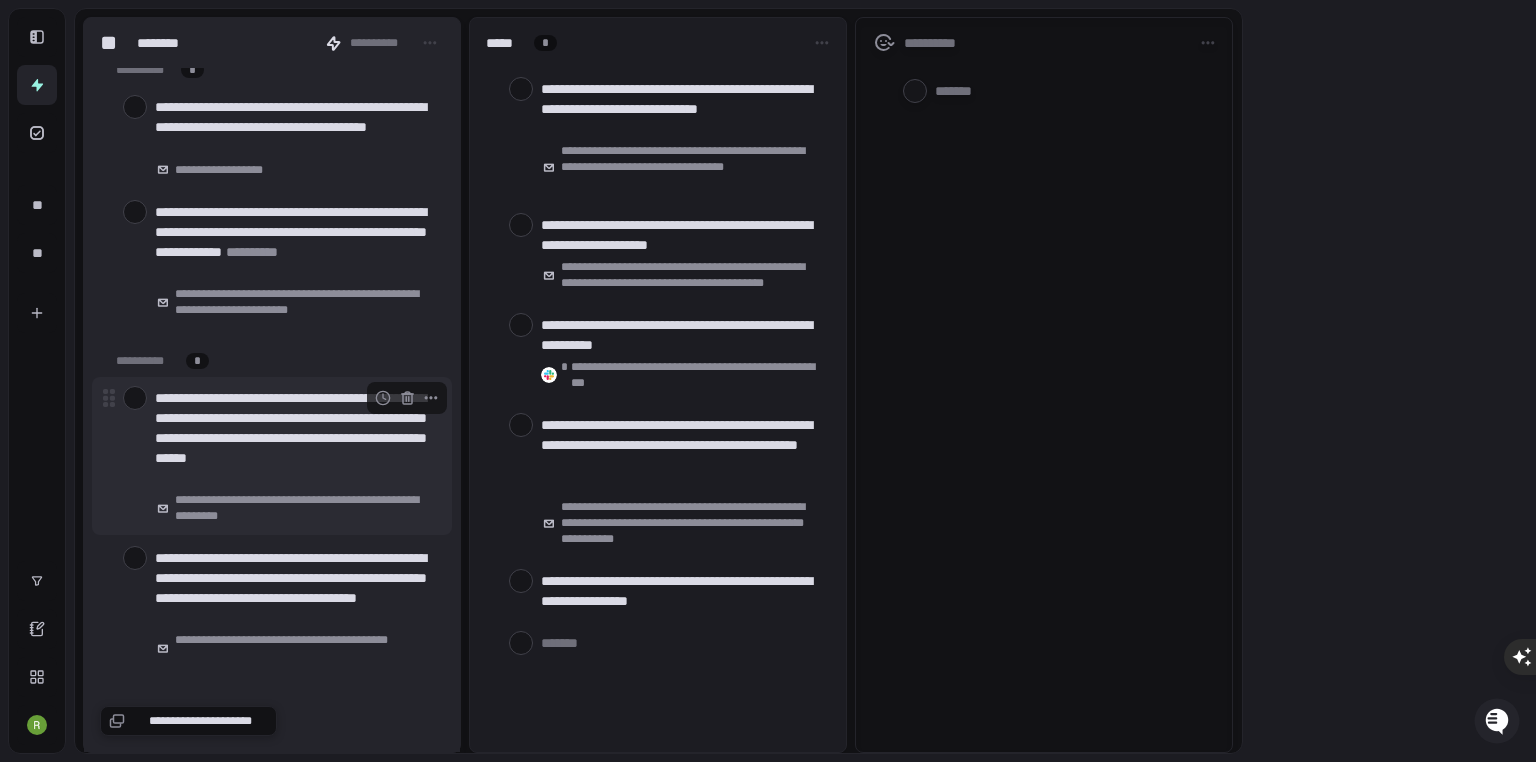click at bounding box center (135, 398) 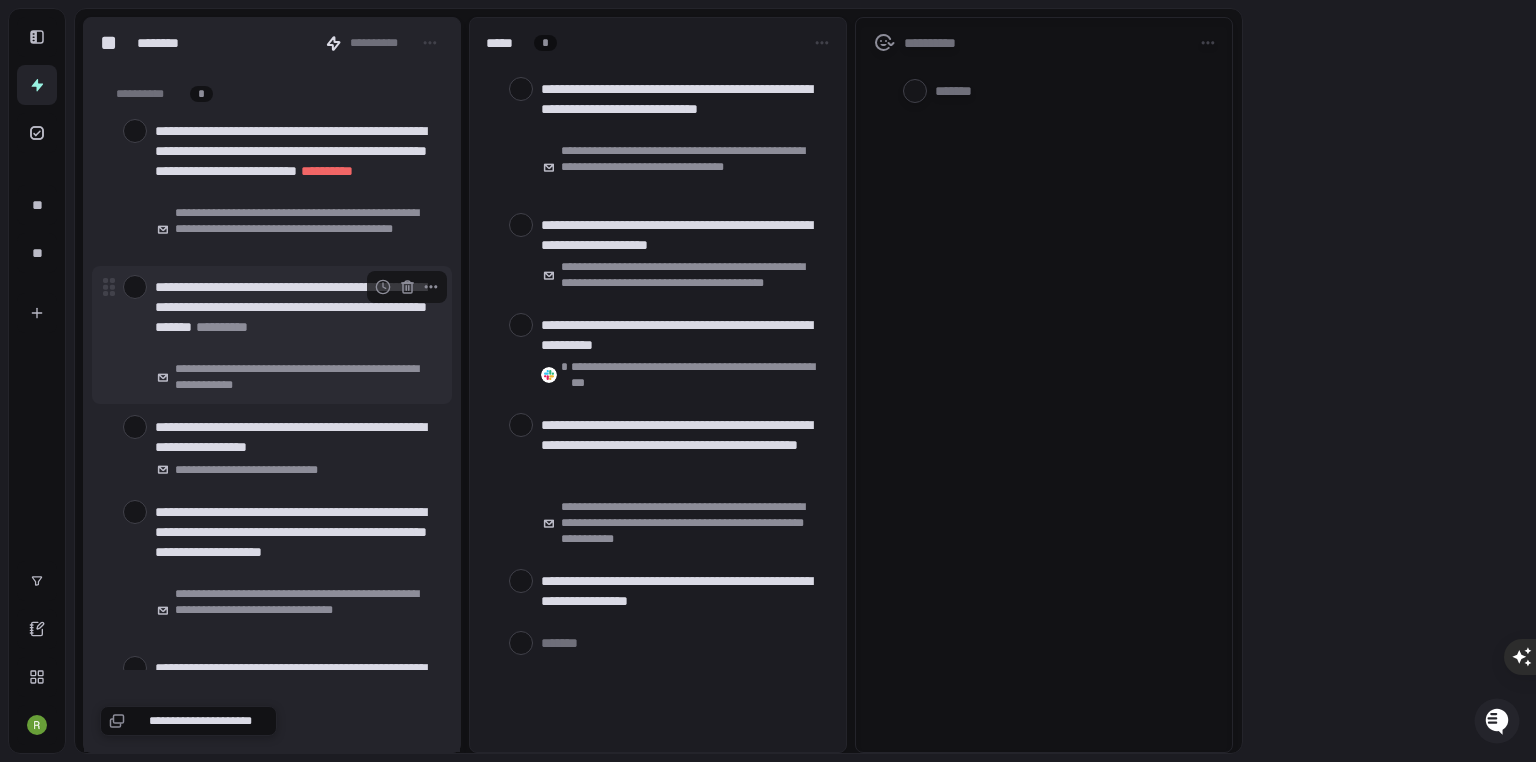 scroll, scrollTop: 17680, scrollLeft: 0, axis: vertical 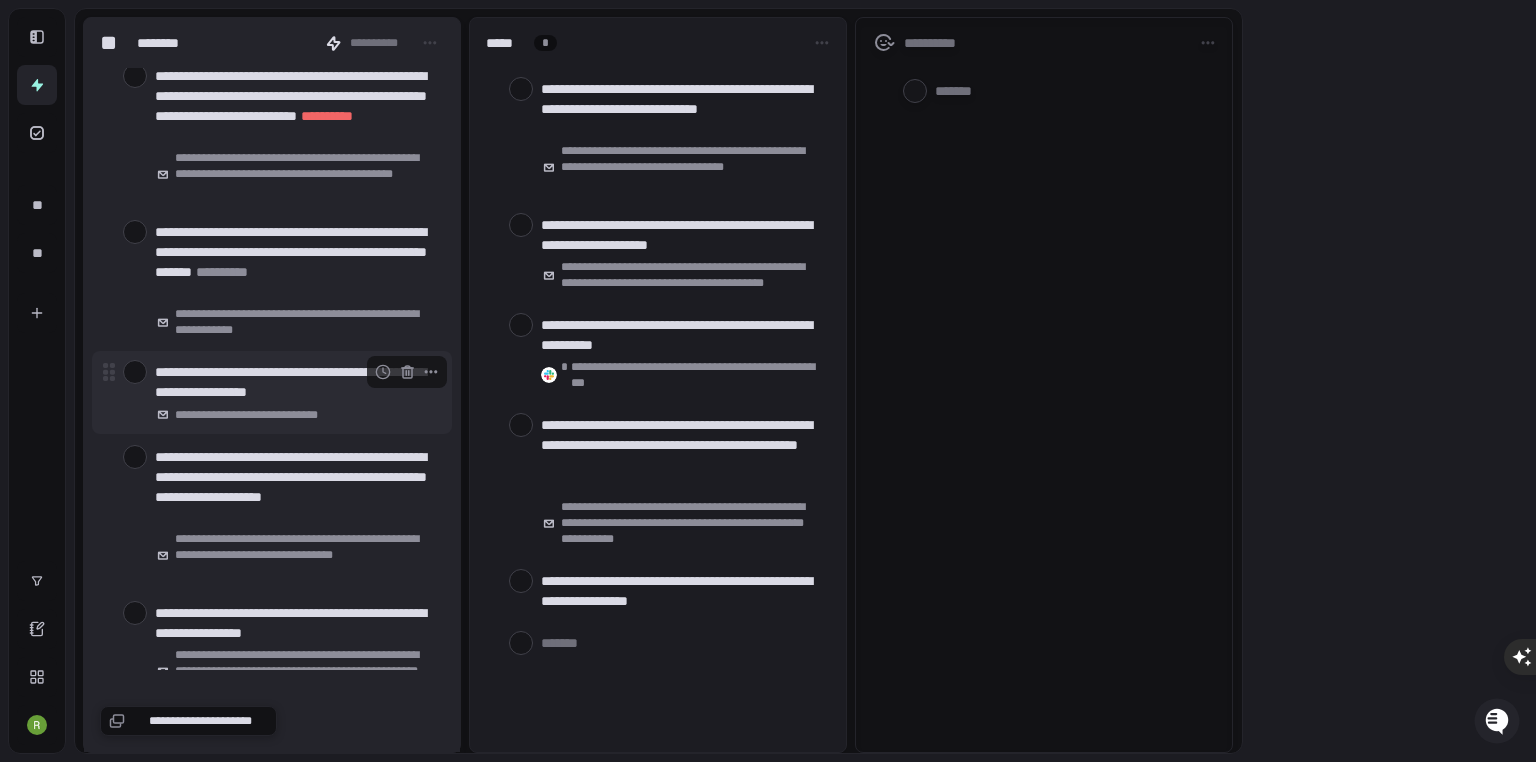 click at bounding box center [135, 372] 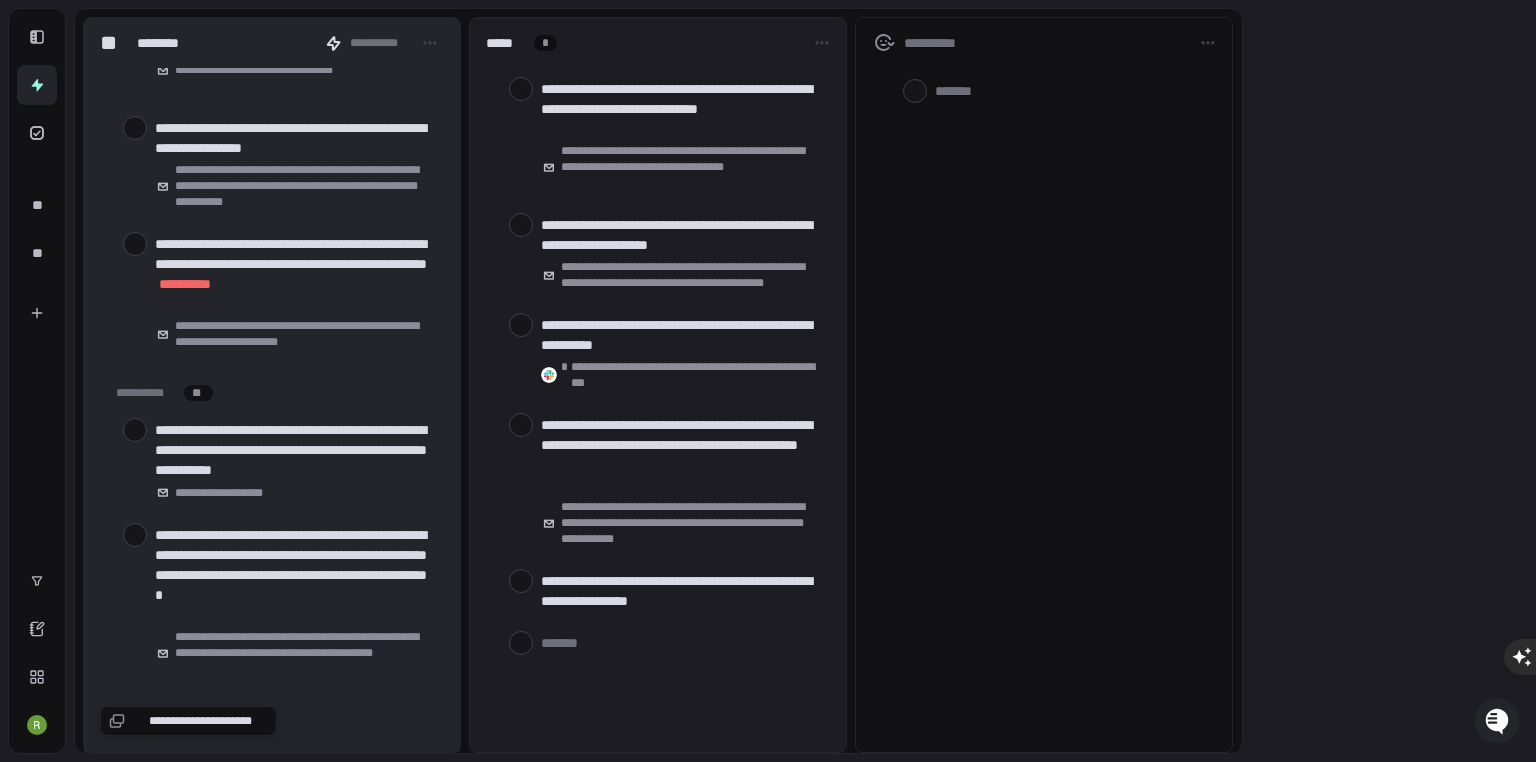scroll, scrollTop: 18160, scrollLeft: 0, axis: vertical 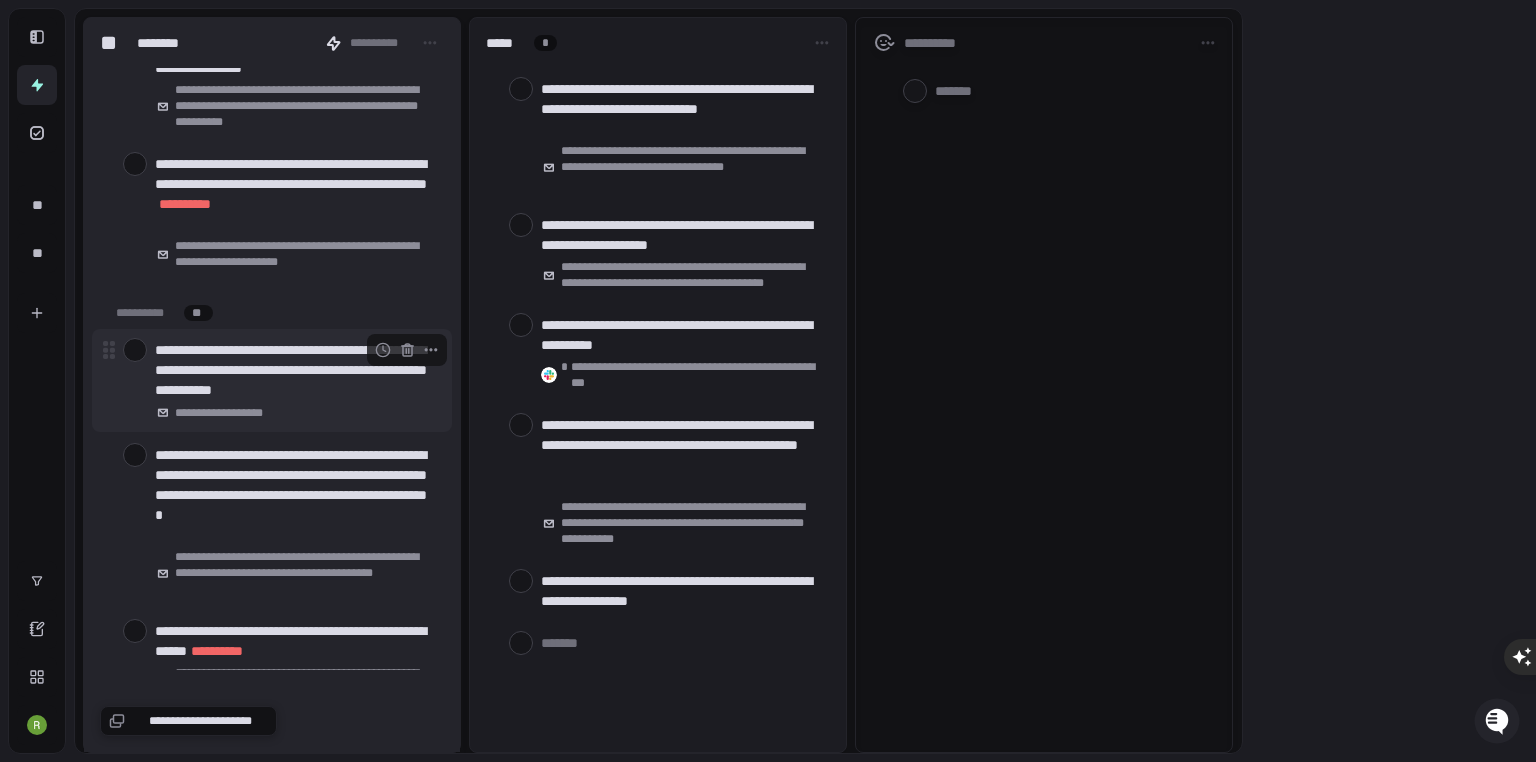 click at bounding box center [135, 350] 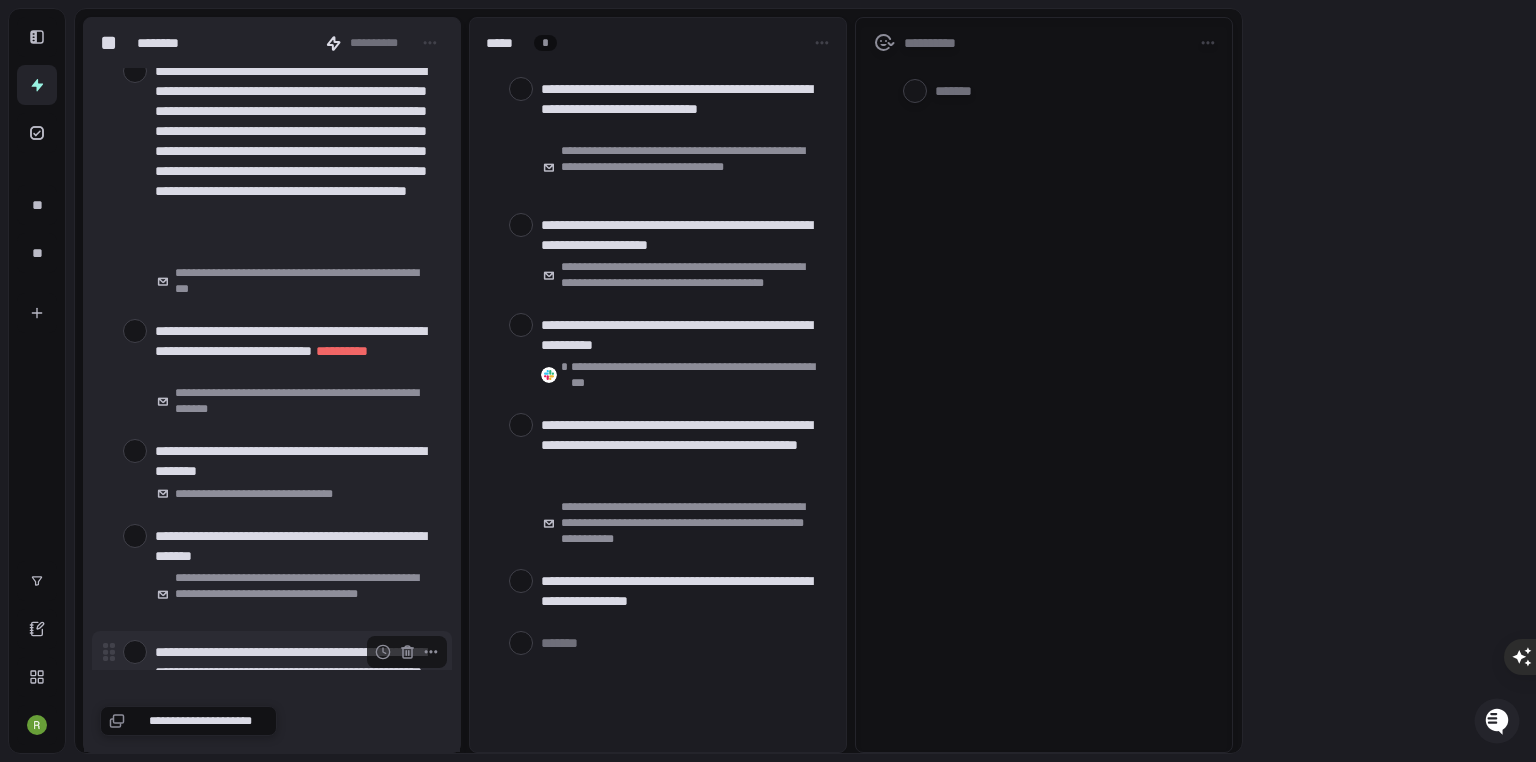 scroll, scrollTop: 19040, scrollLeft: 0, axis: vertical 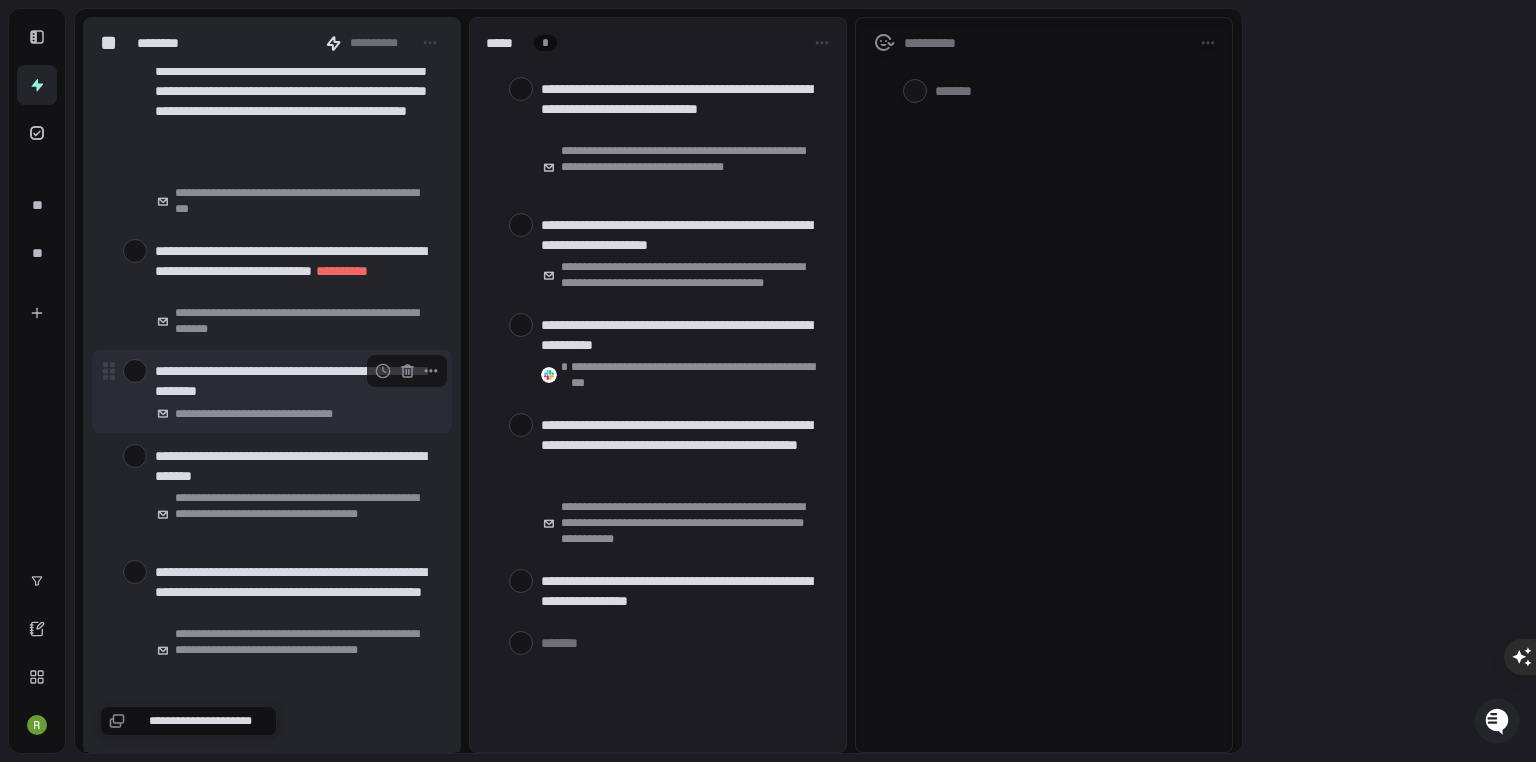 click at bounding box center (135, 371) 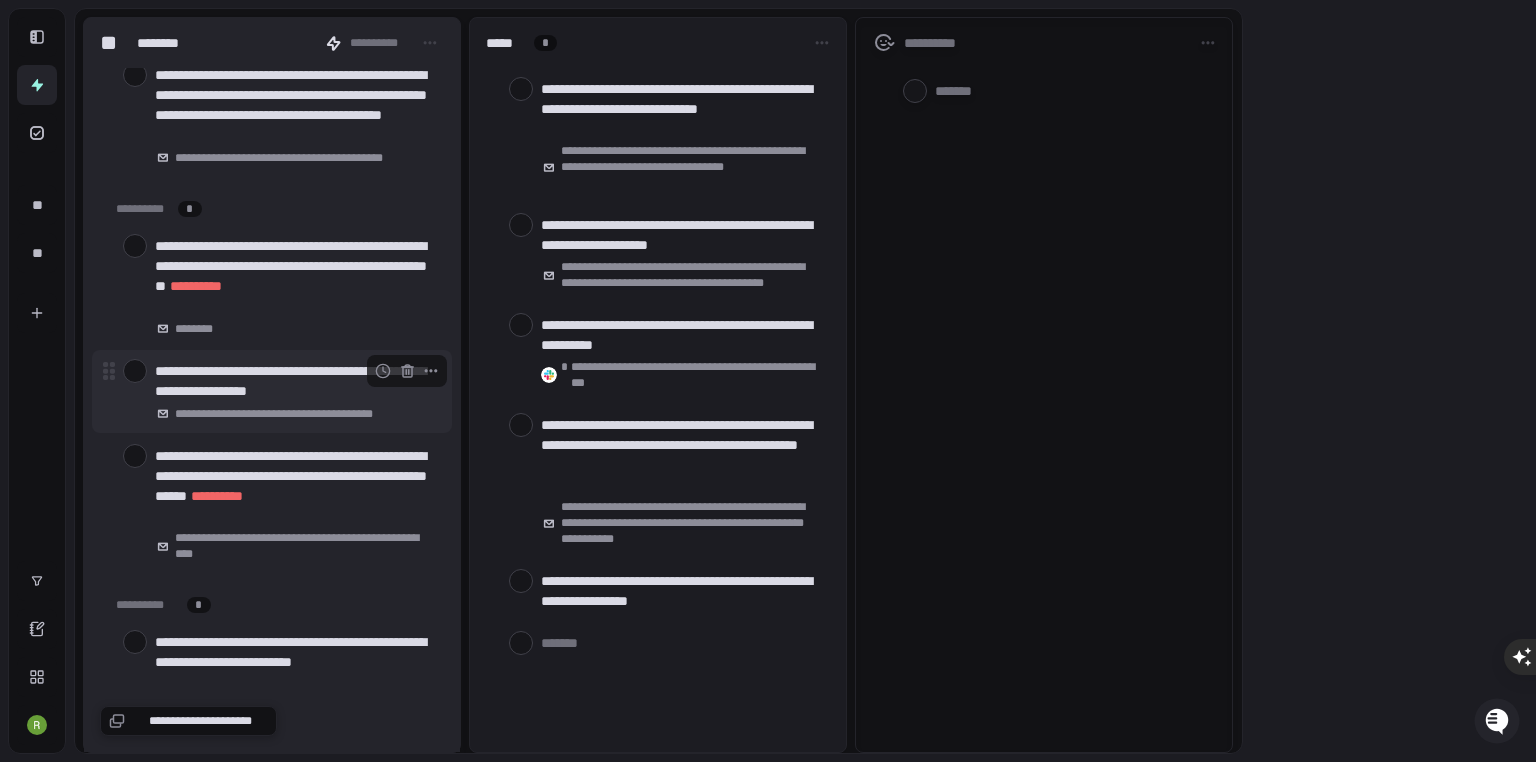 scroll, scrollTop: 20000, scrollLeft: 0, axis: vertical 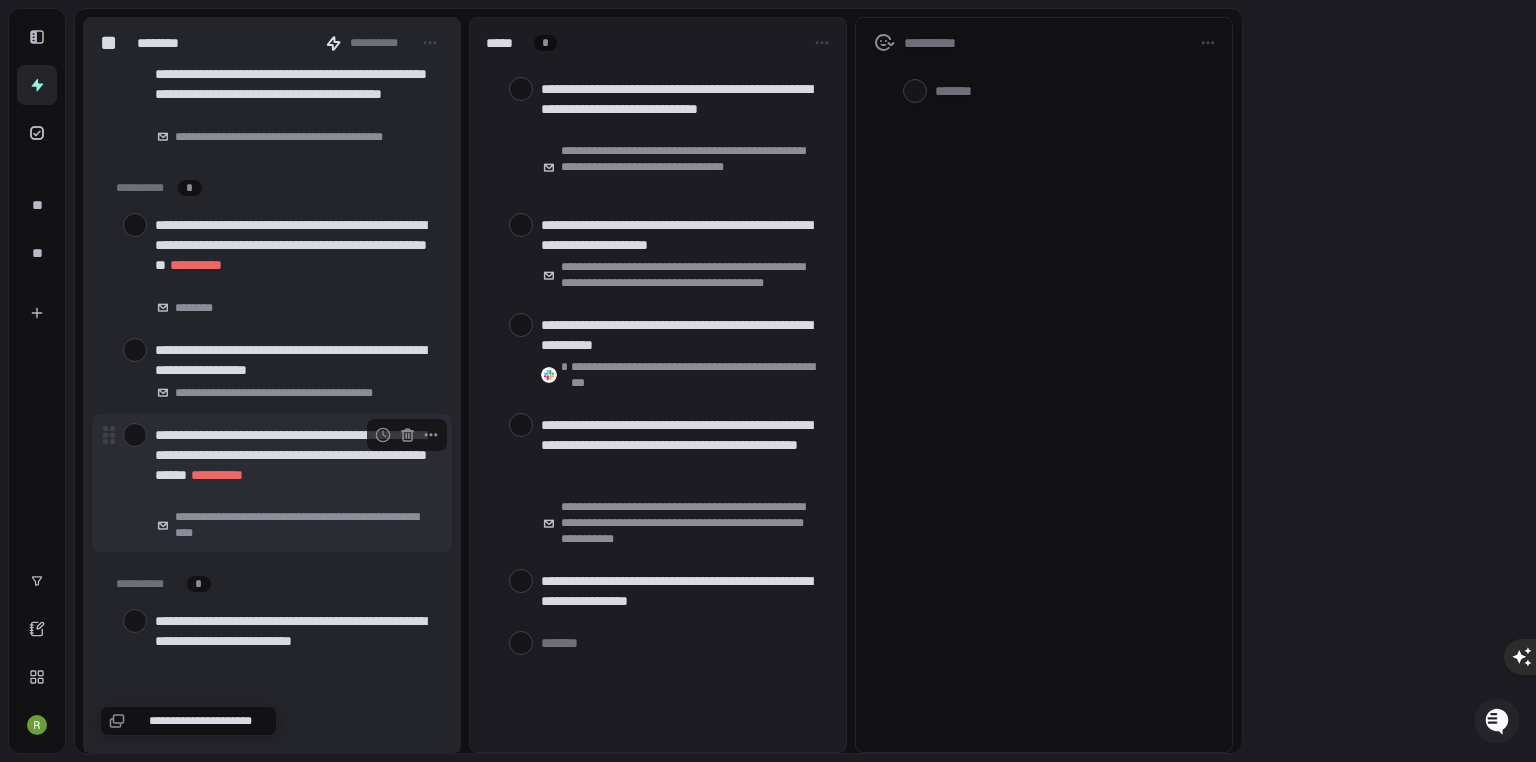 click at bounding box center [135, 435] 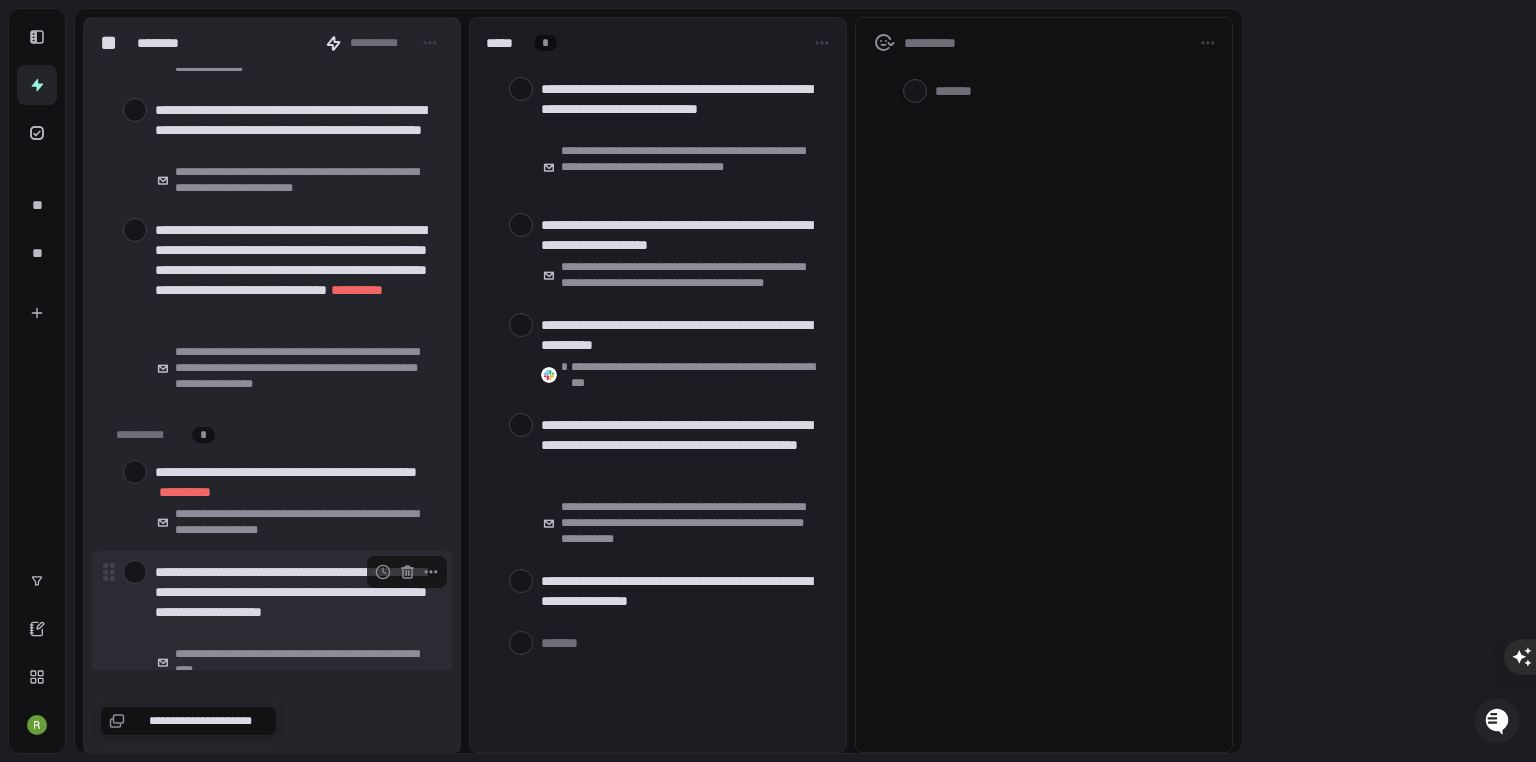 scroll, scrollTop: 21920, scrollLeft: 0, axis: vertical 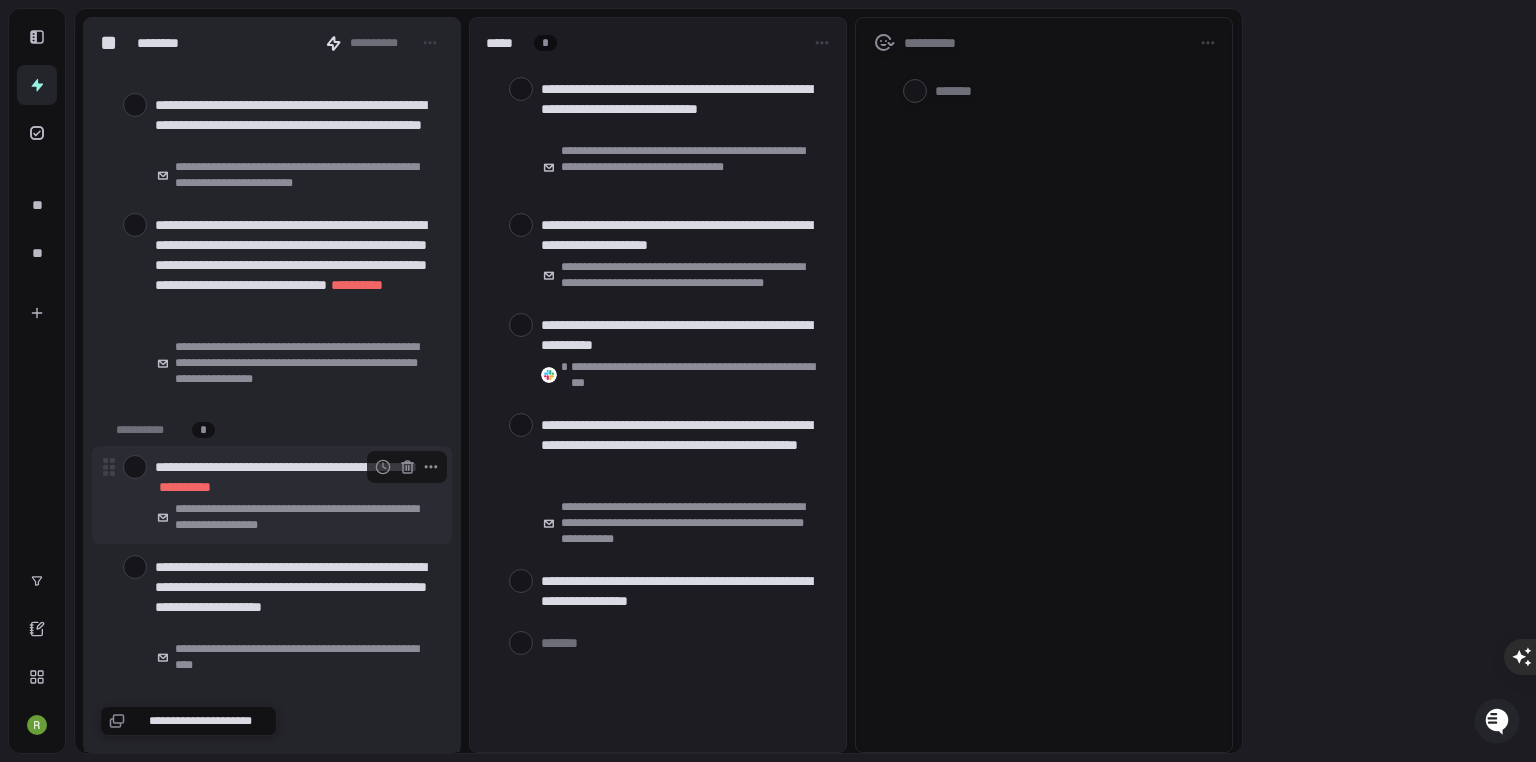 click at bounding box center (135, 467) 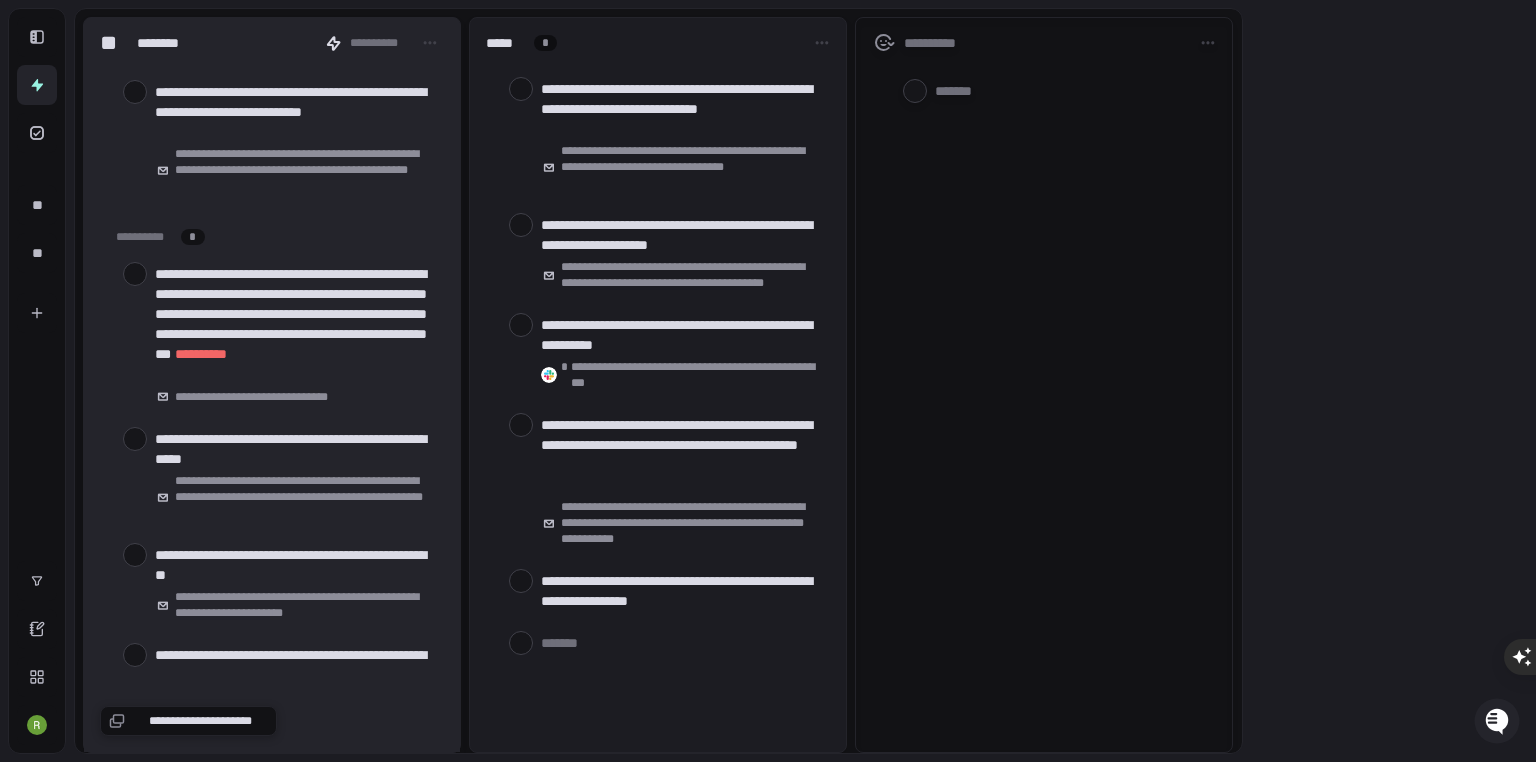 scroll, scrollTop: 23447, scrollLeft: 0, axis: vertical 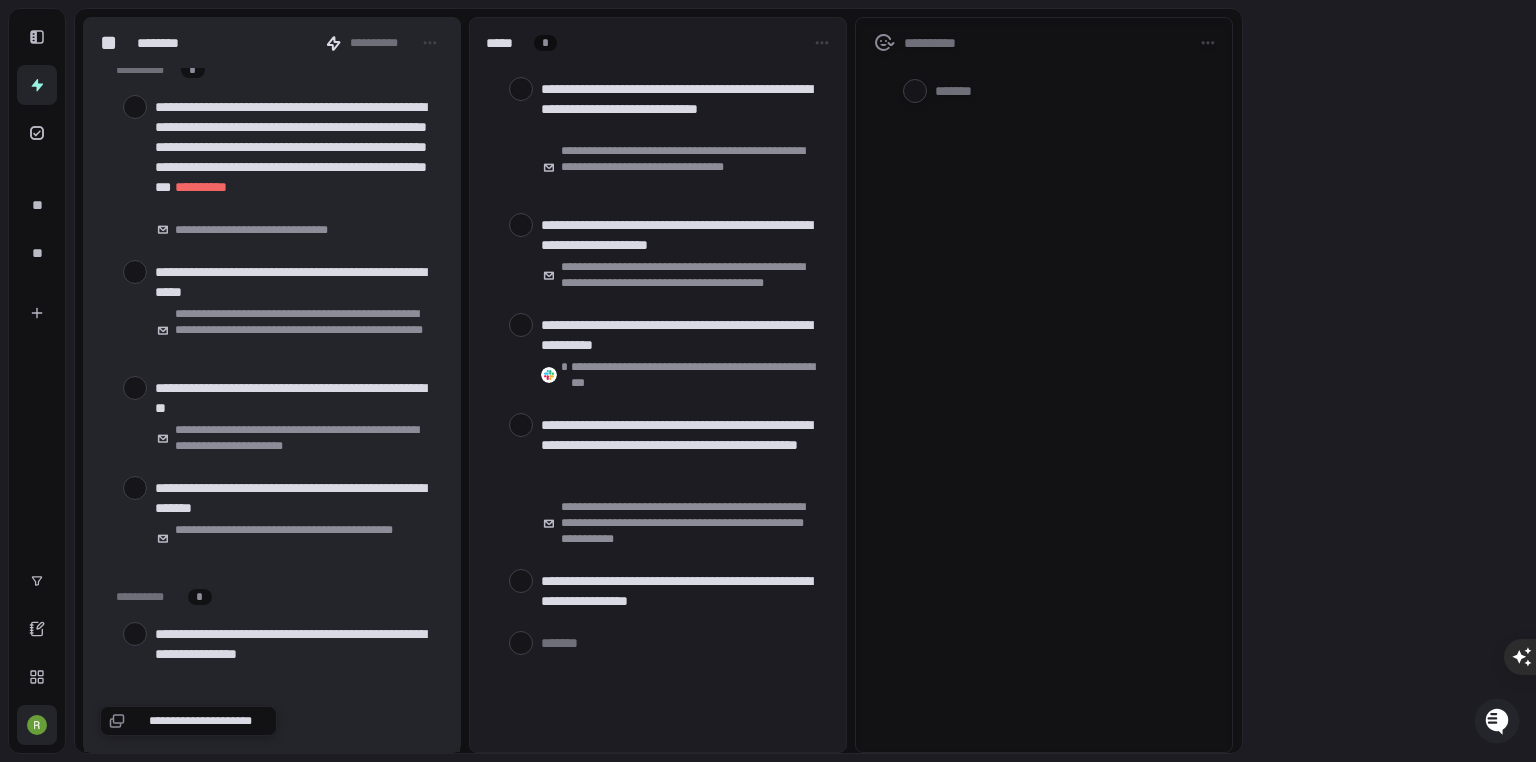 click at bounding box center [37, 725] 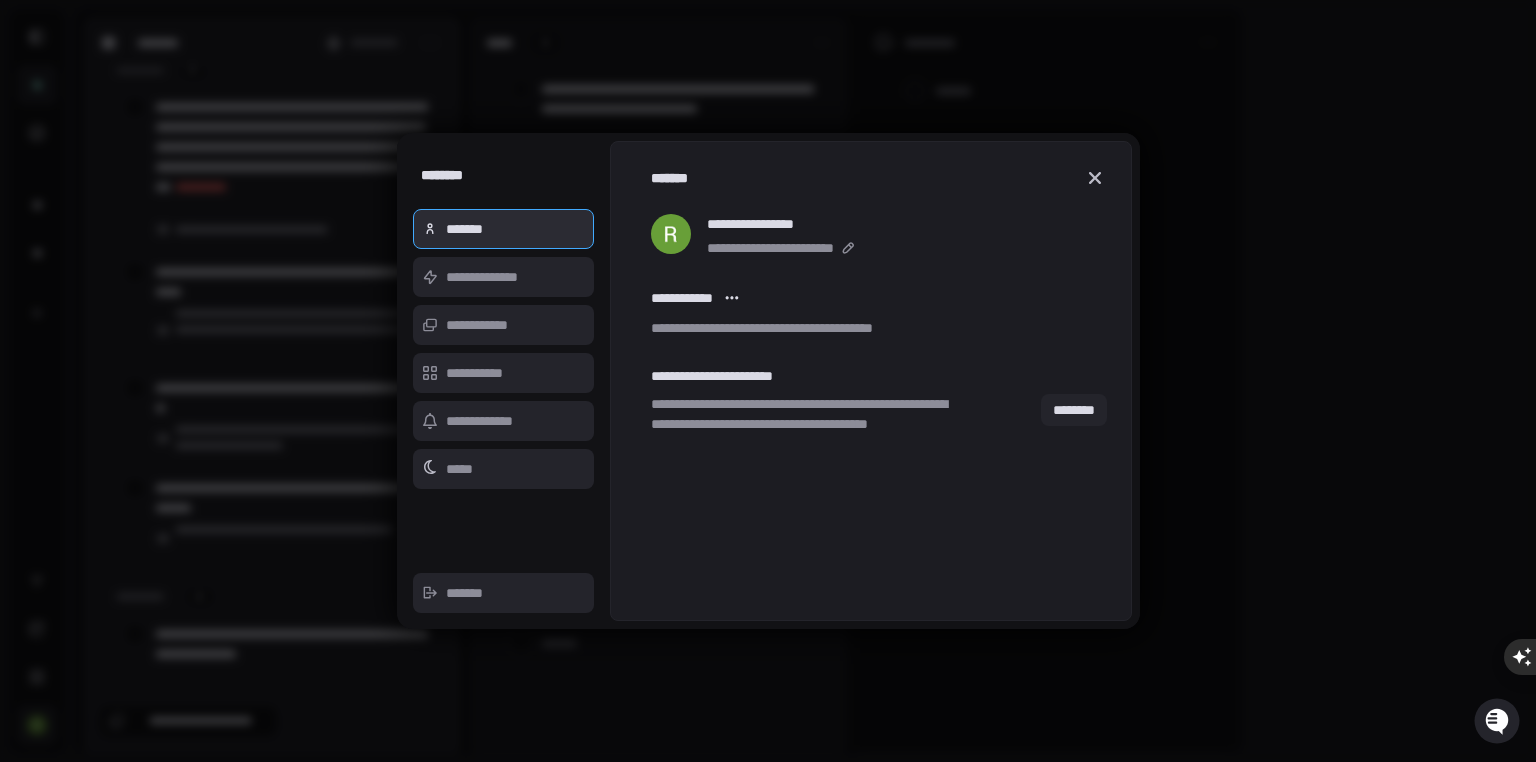 type on "*" 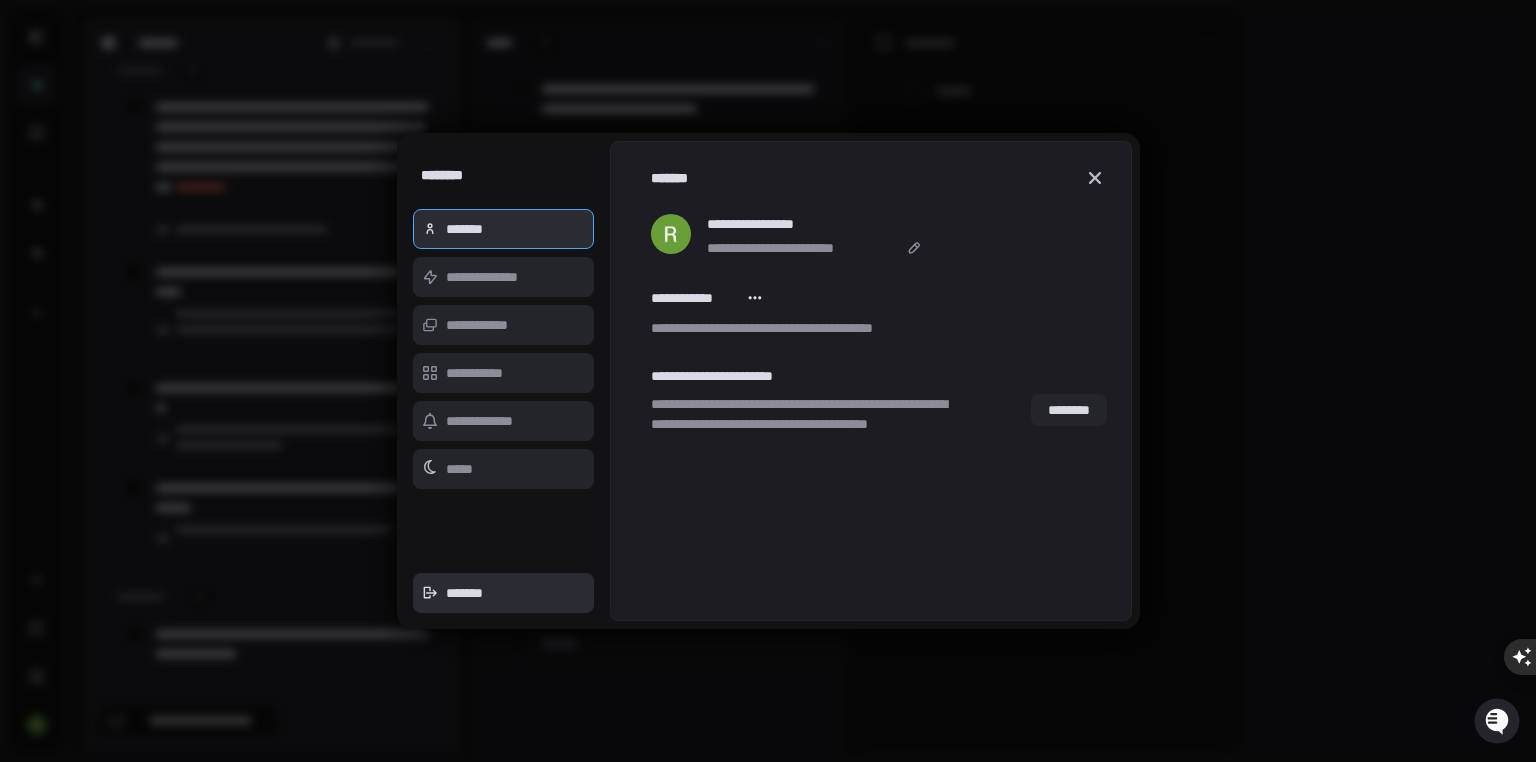 click on "*******" at bounding box center [504, 593] 